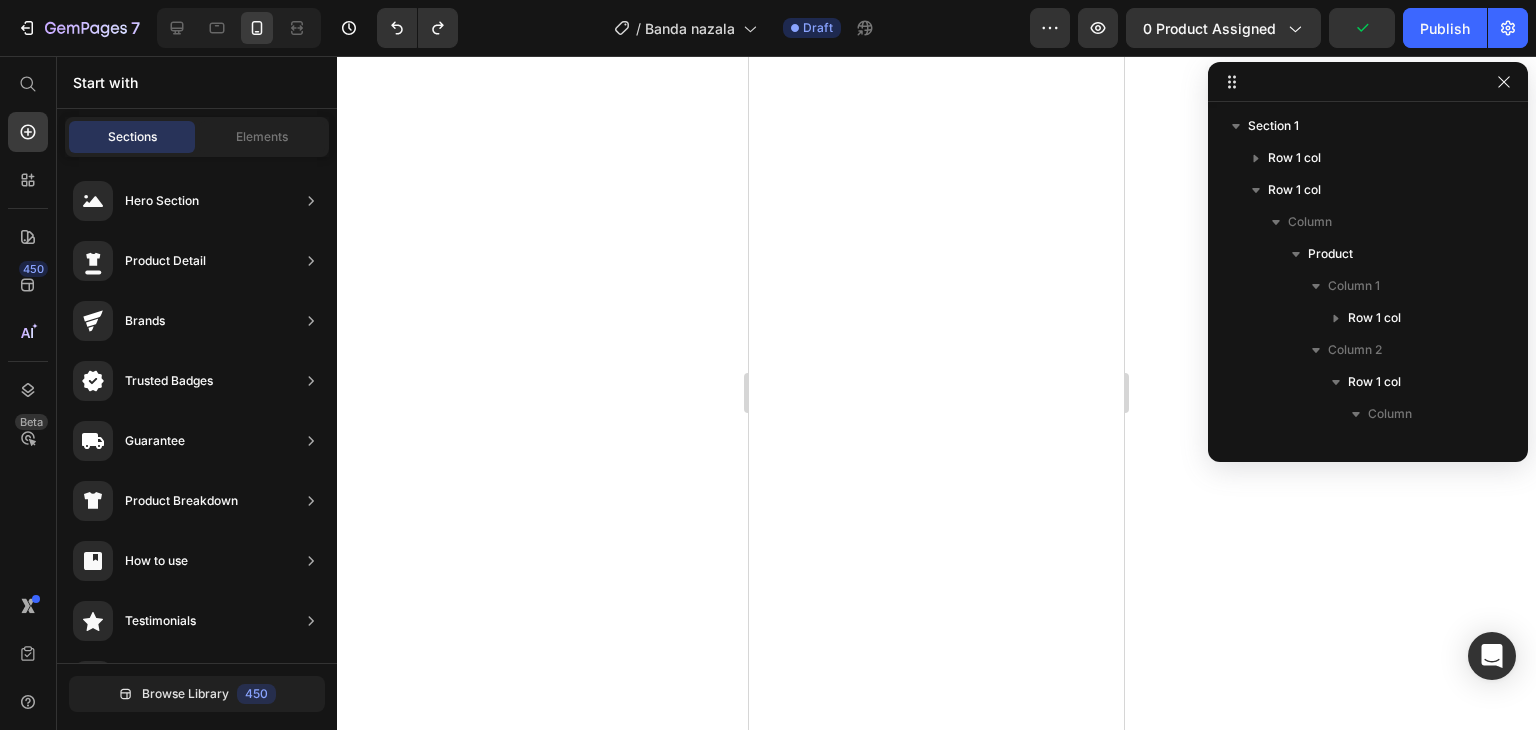 scroll, scrollTop: 0, scrollLeft: 0, axis: both 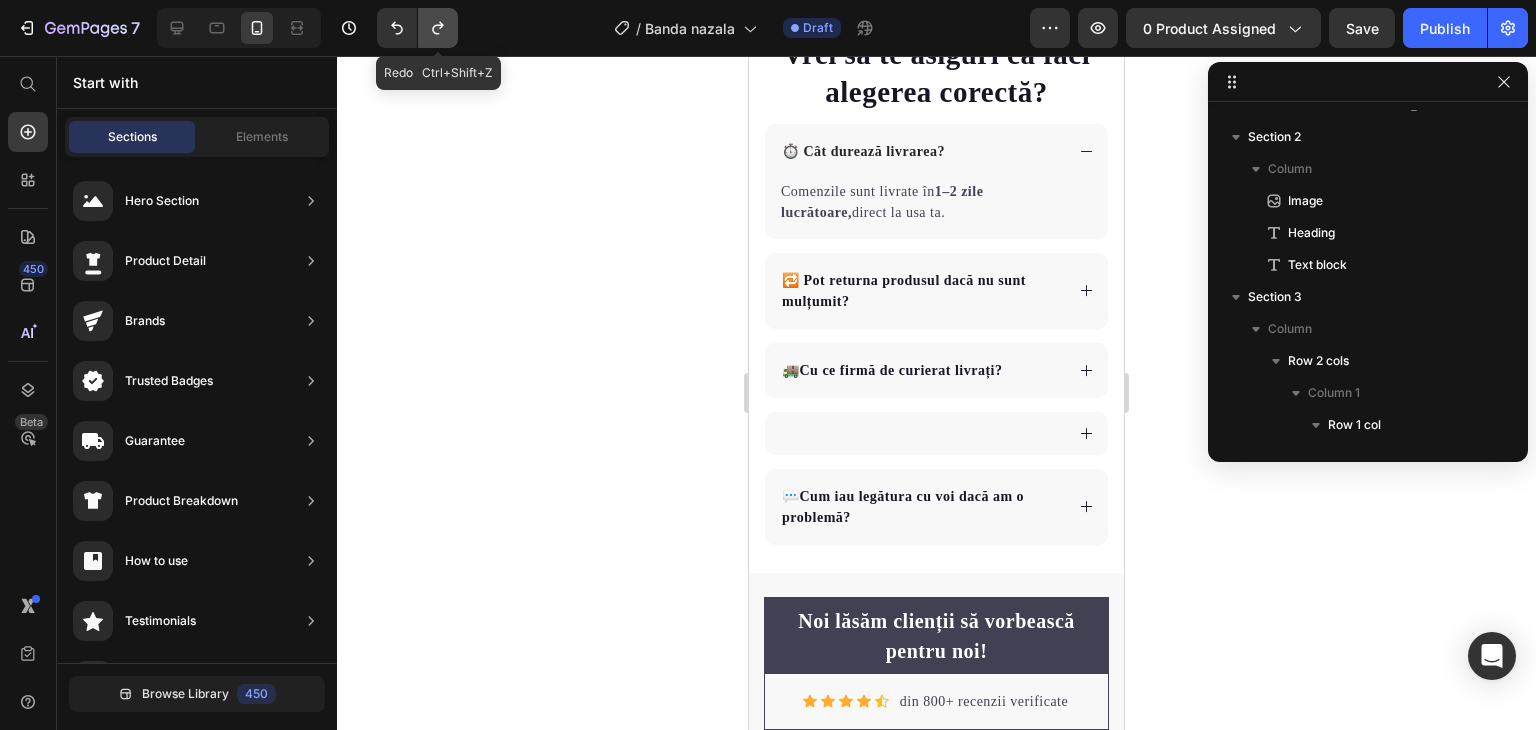click 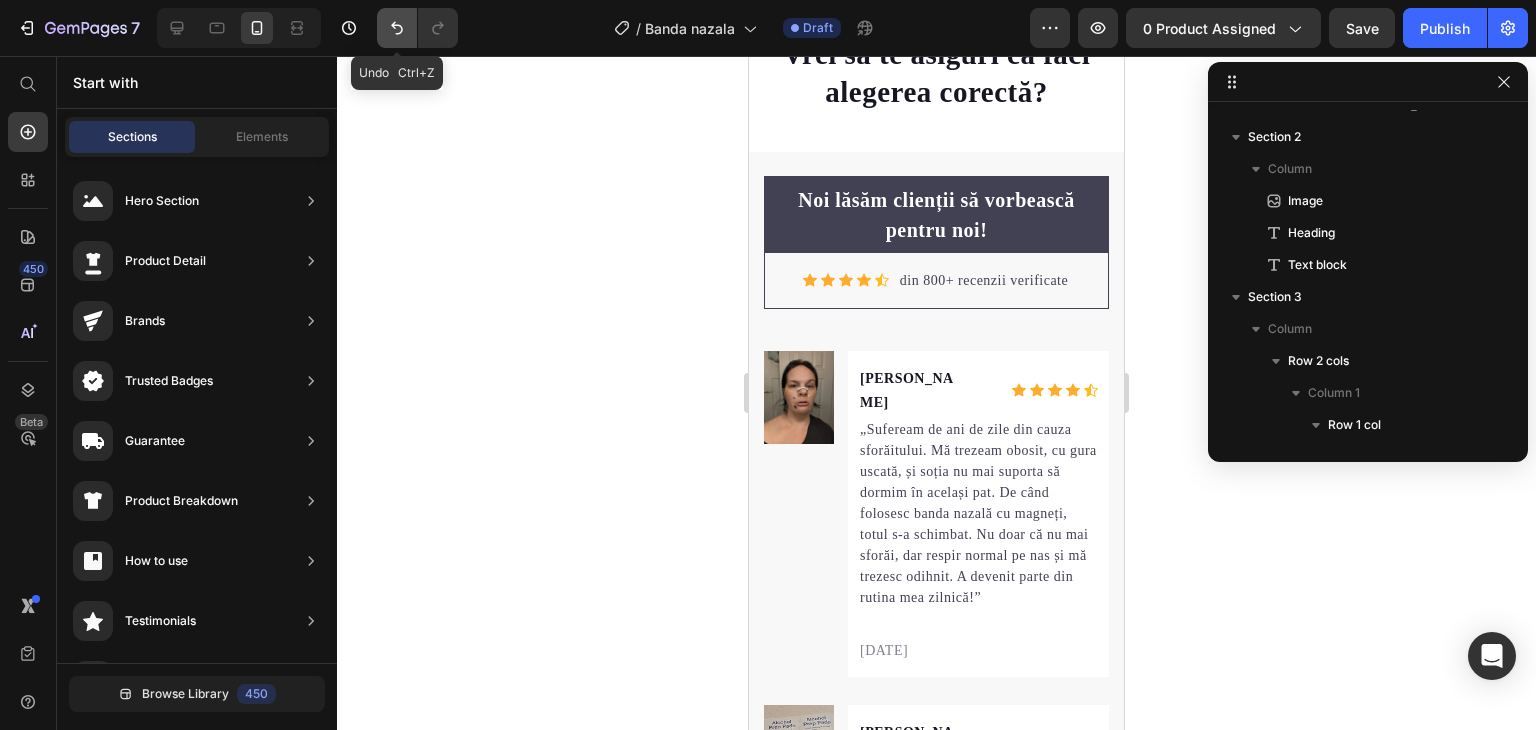 click 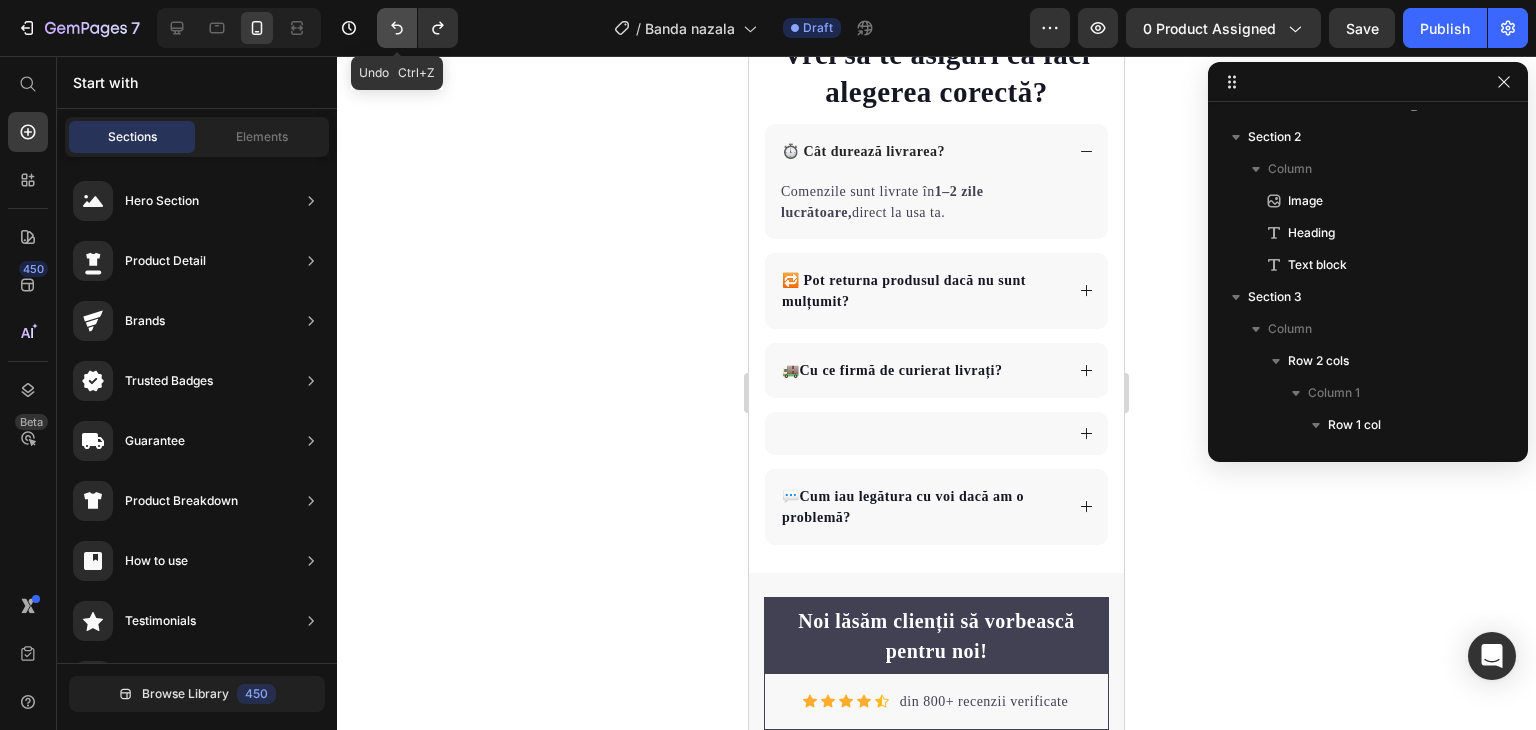 click 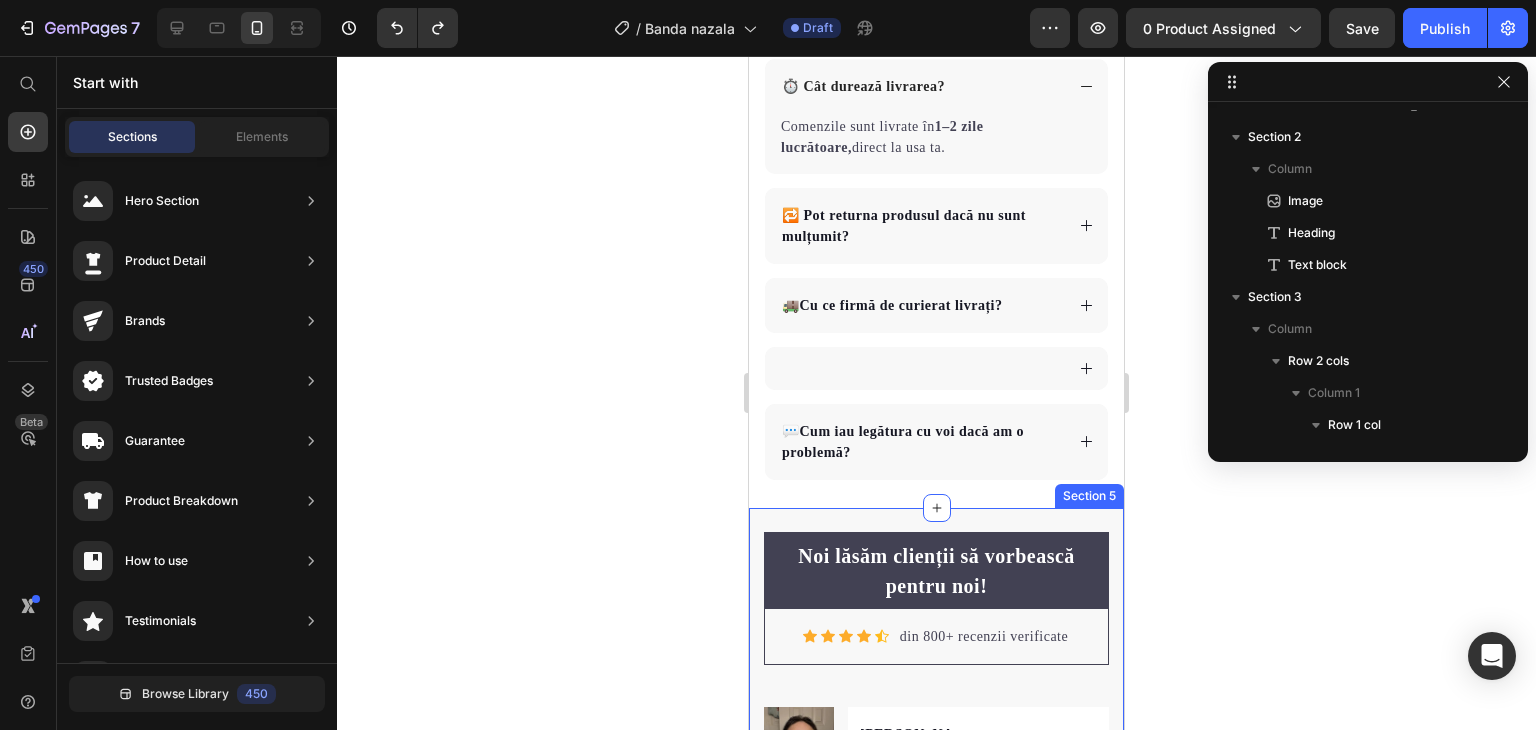 scroll, scrollTop: 2703, scrollLeft: 0, axis: vertical 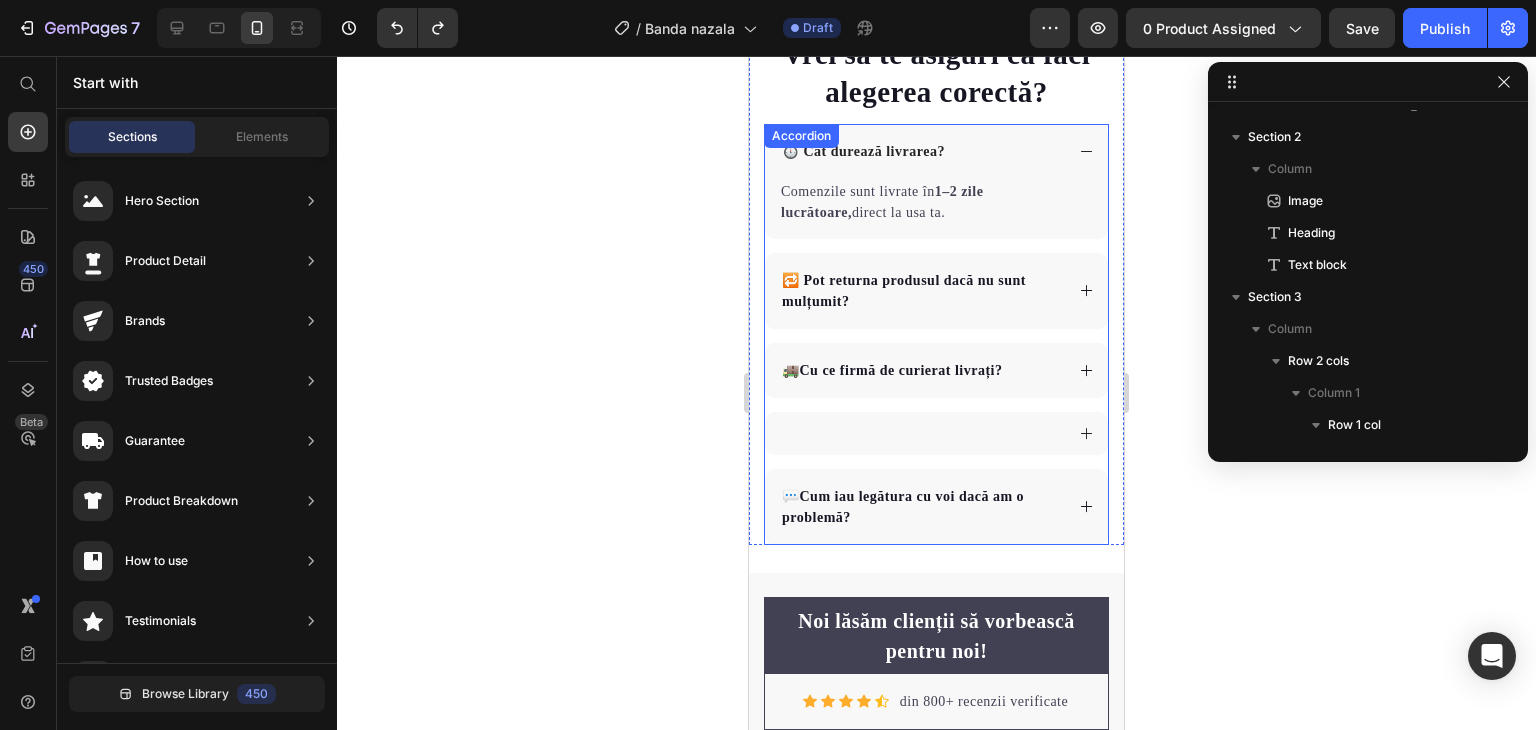 click at bounding box center (936, 433) 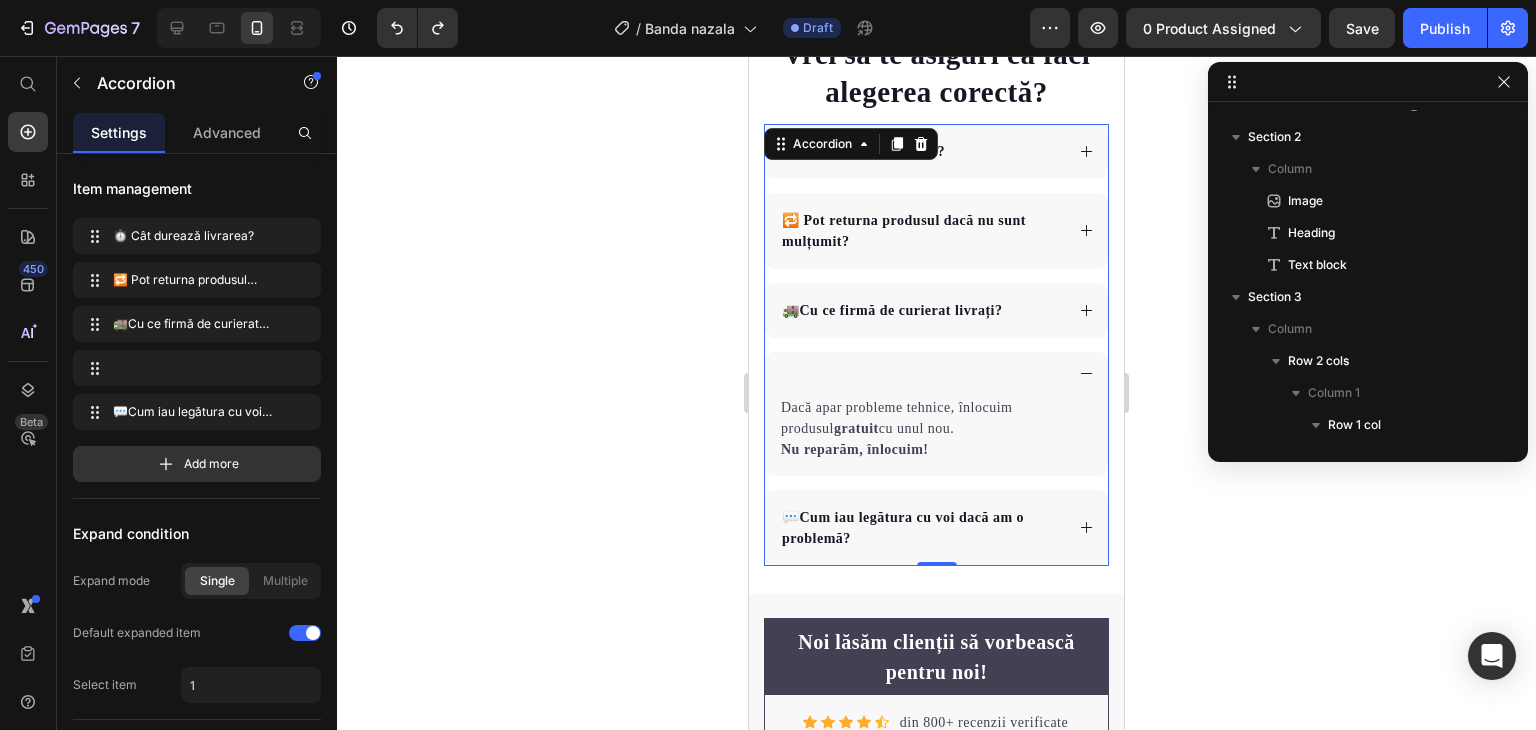 click at bounding box center [936, 373] 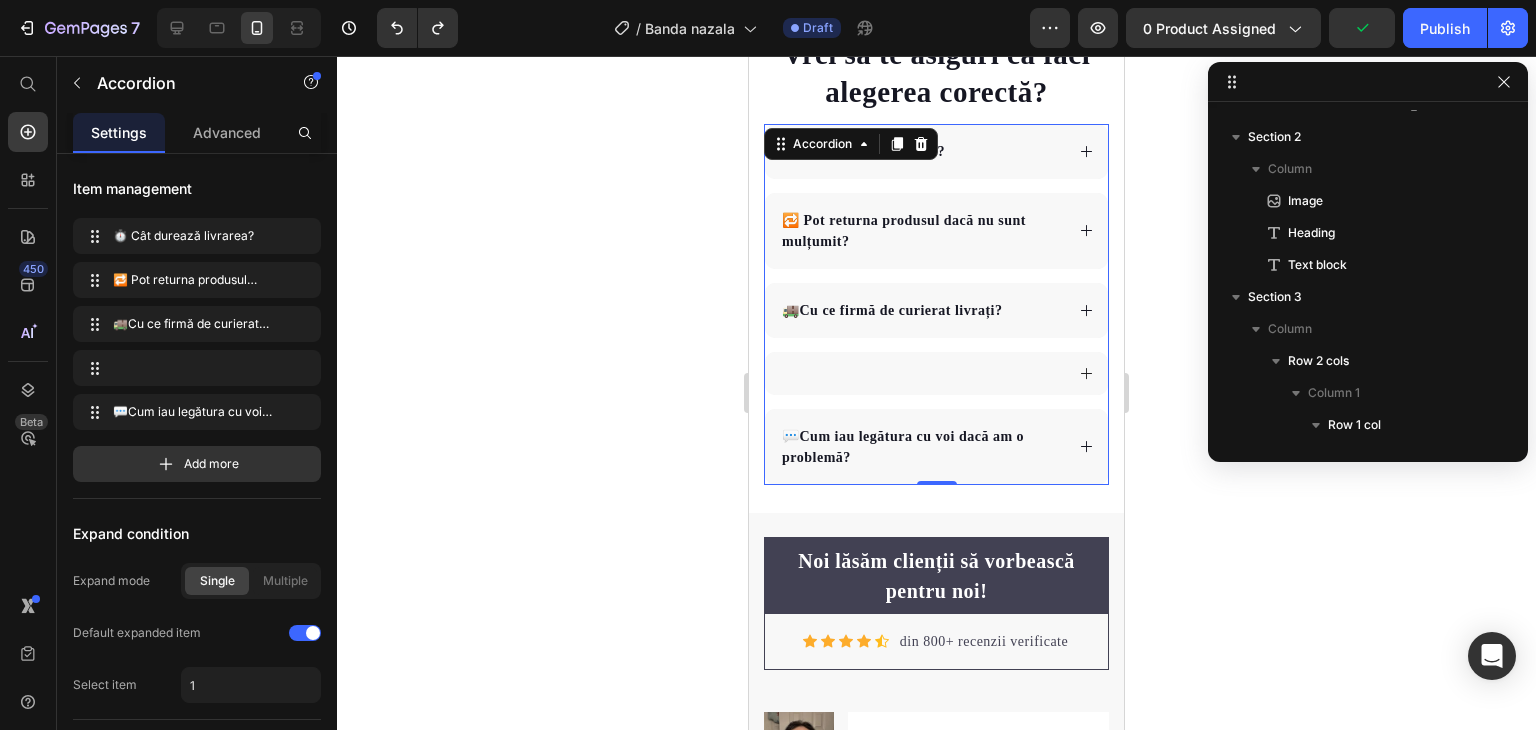 click at bounding box center [921, 373] 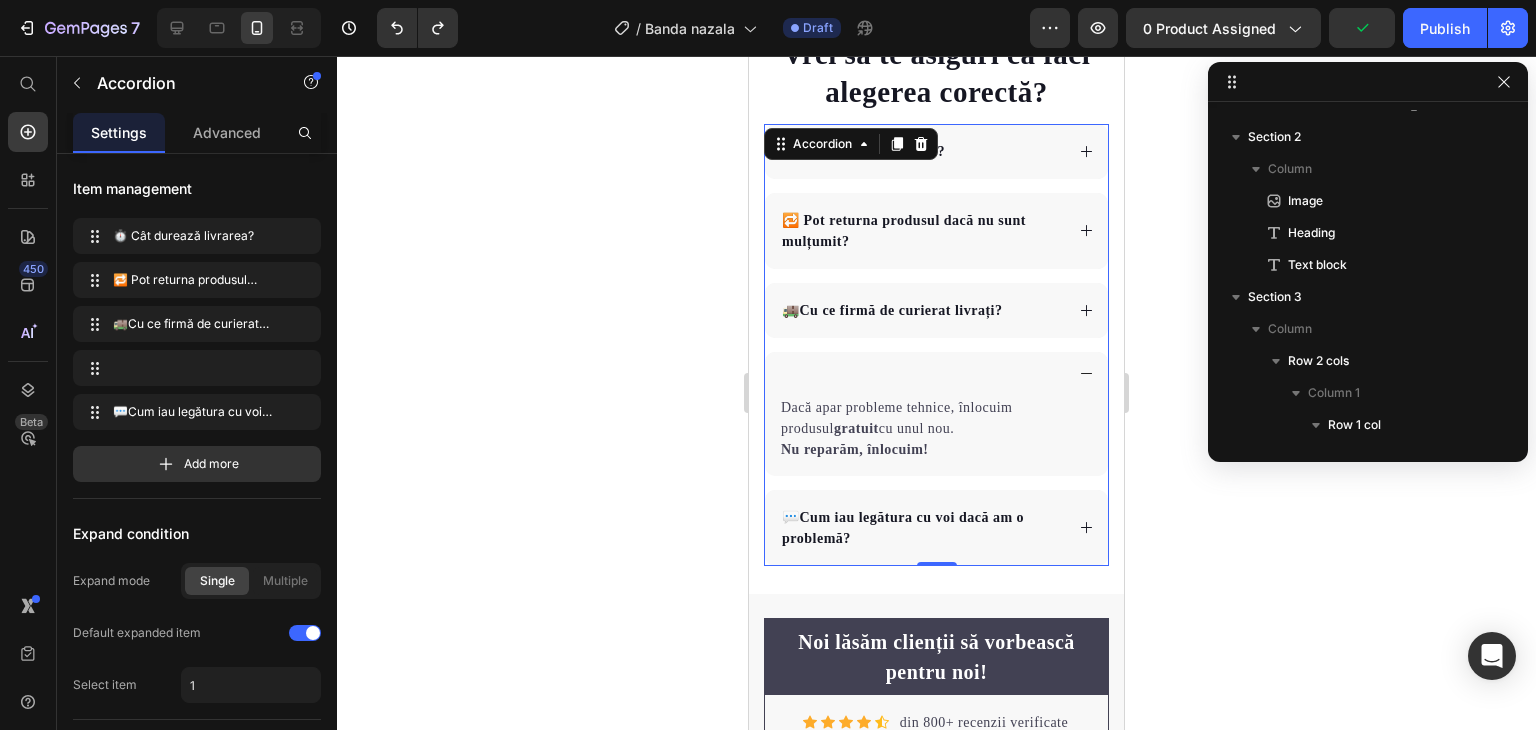 click at bounding box center (936, 373) 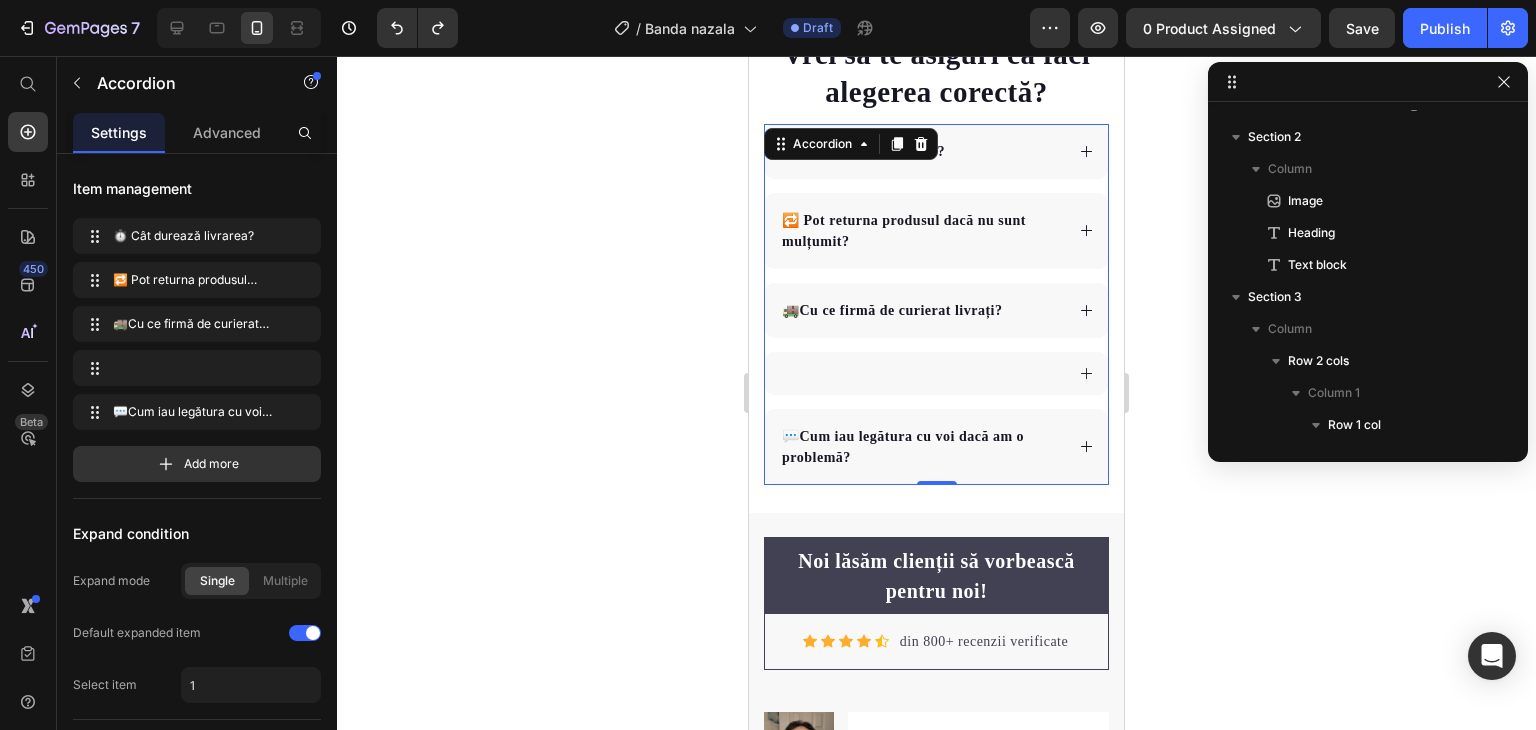 click at bounding box center [936, 373] 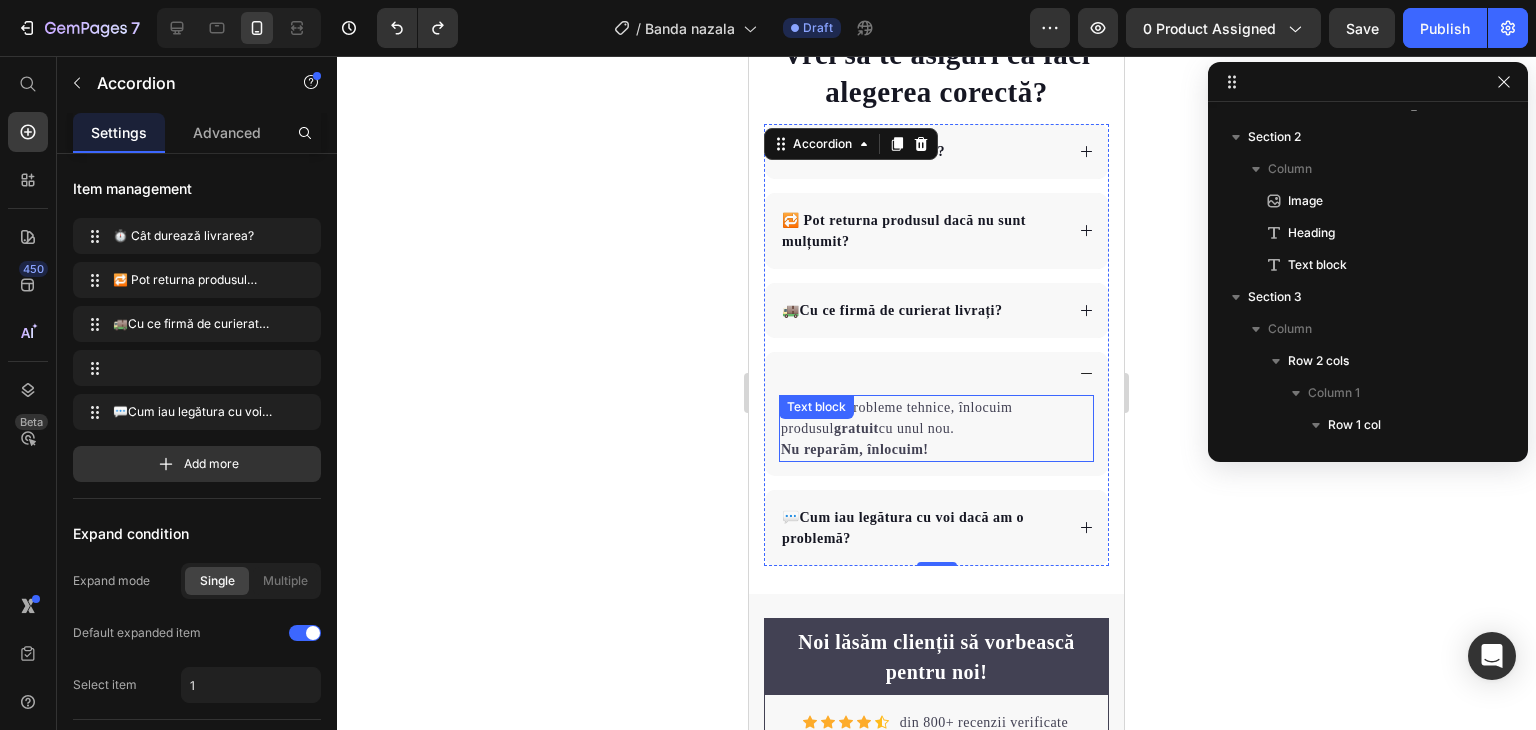 click on "Text block" at bounding box center (816, 407) 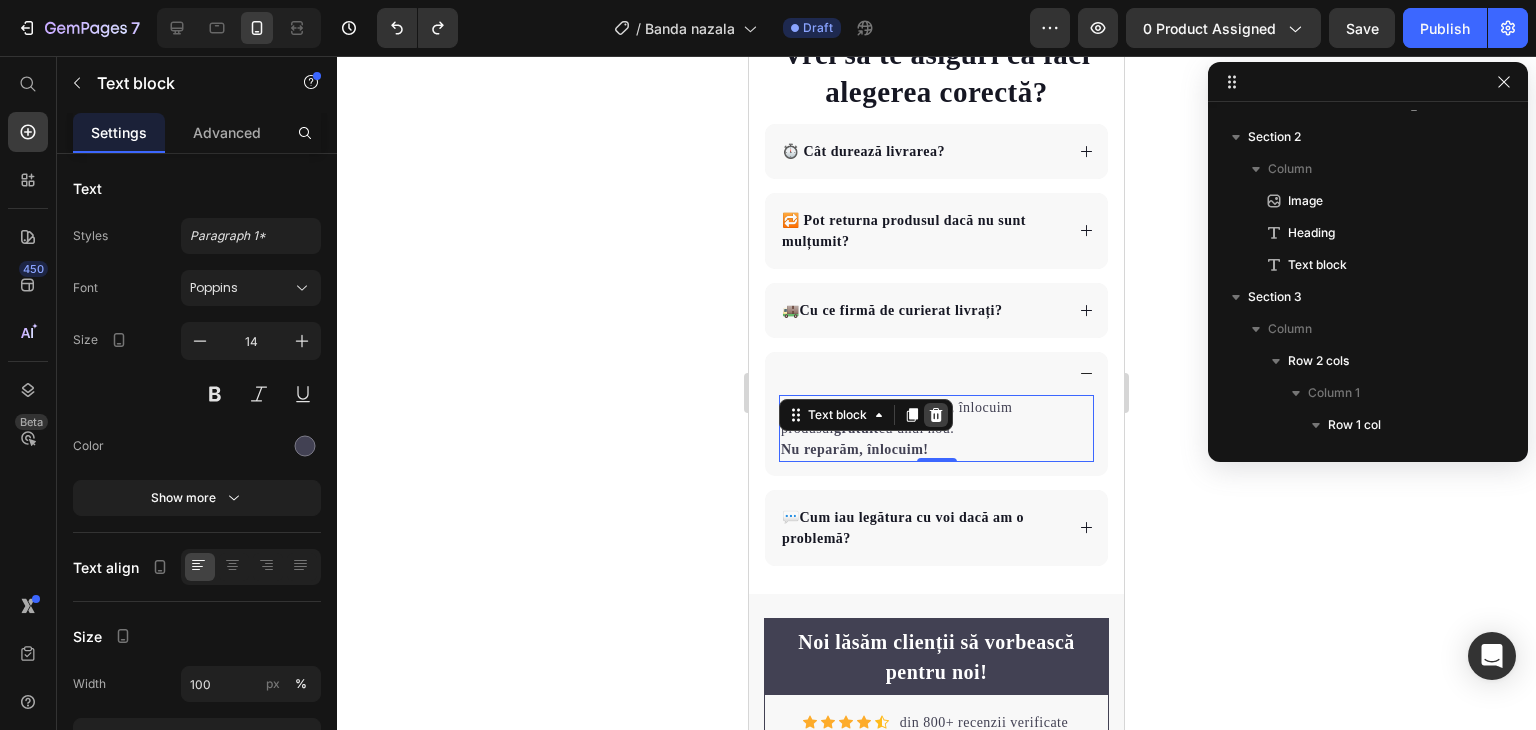 click 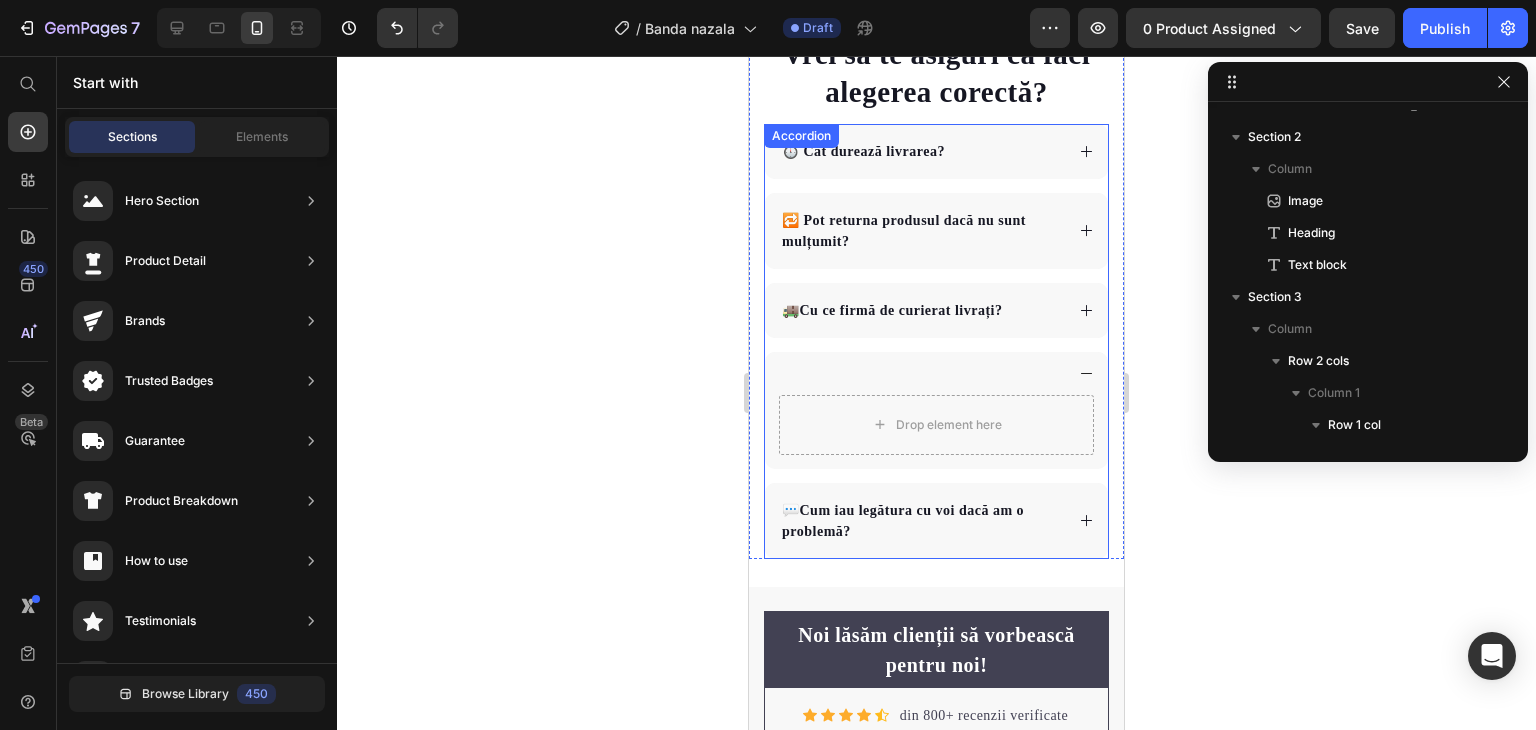 click at bounding box center (936, 373) 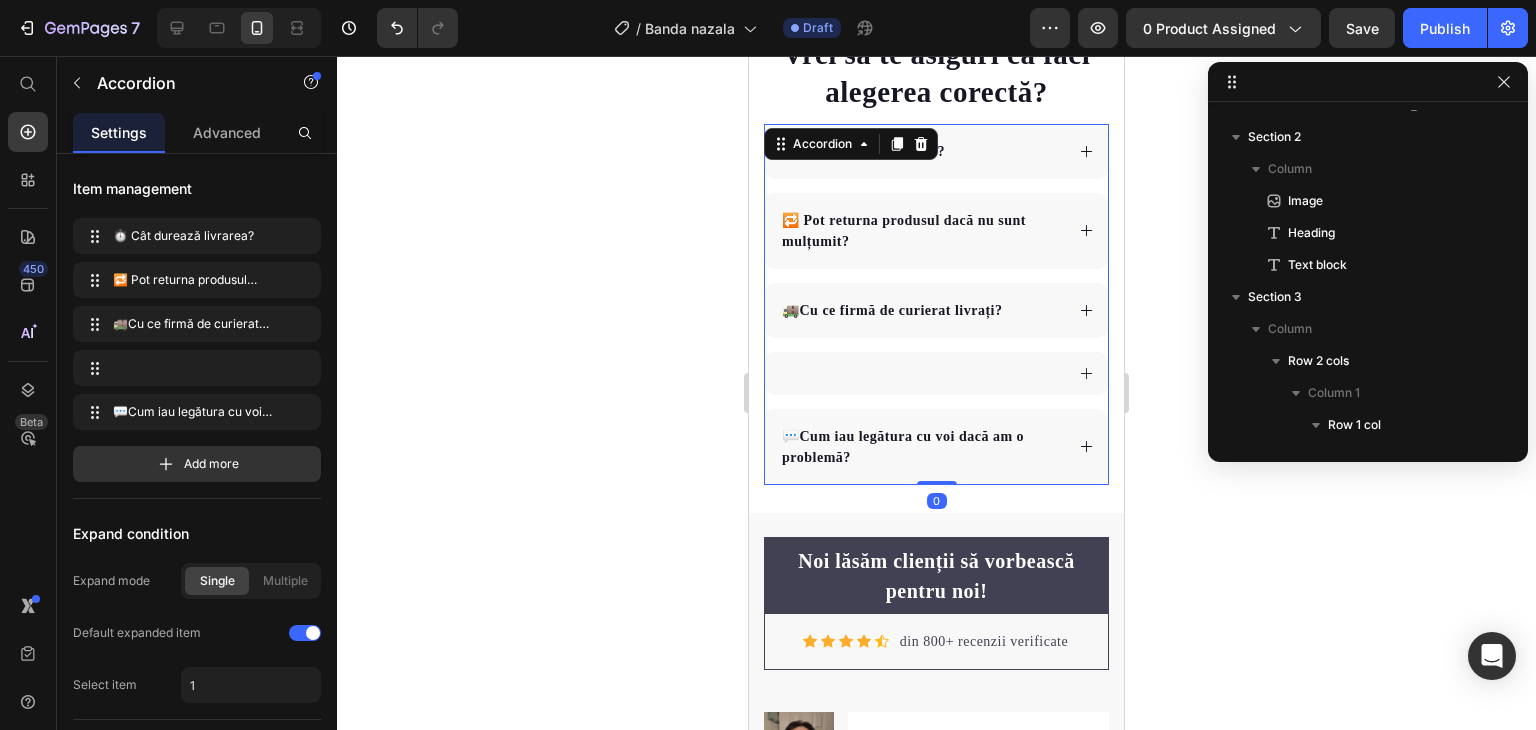click at bounding box center [936, 373] 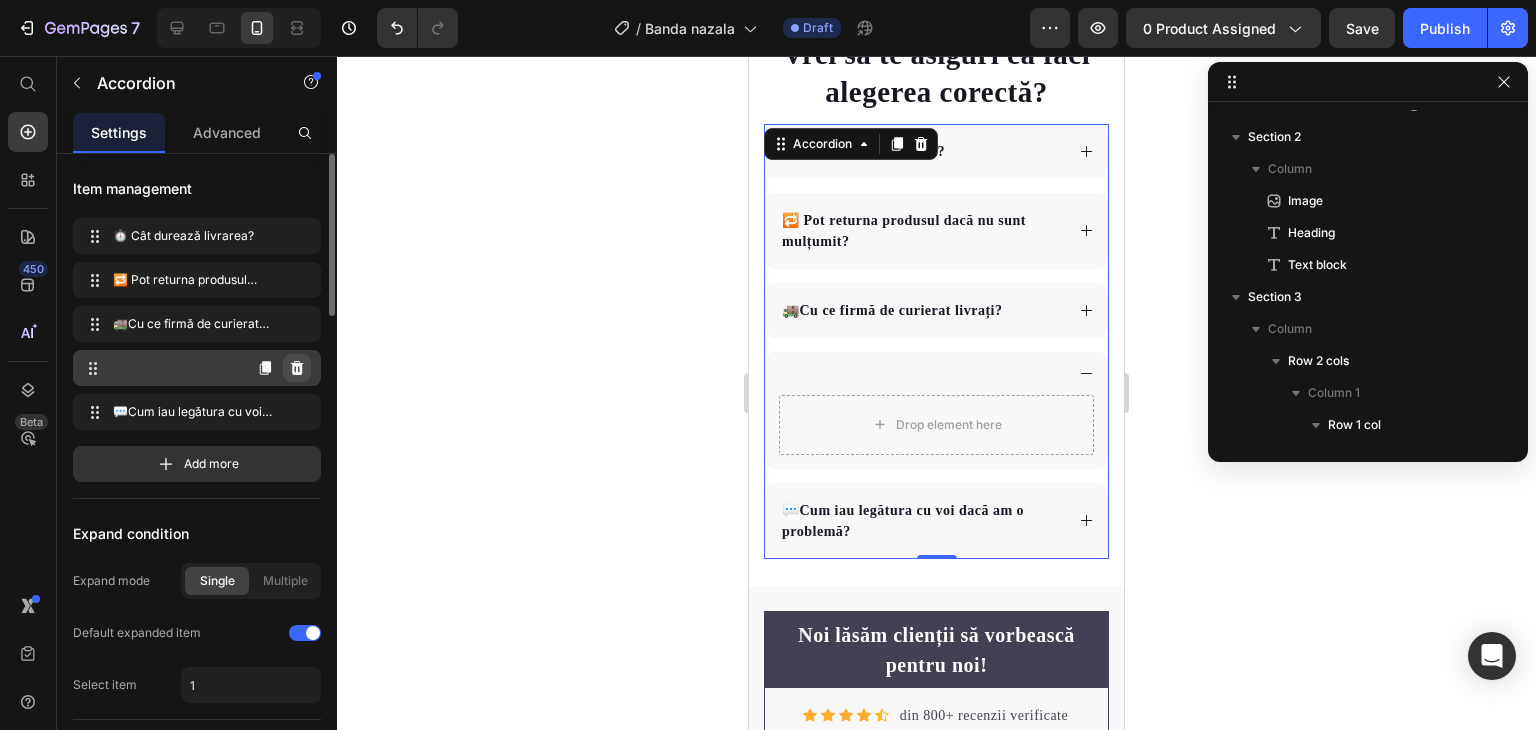 click 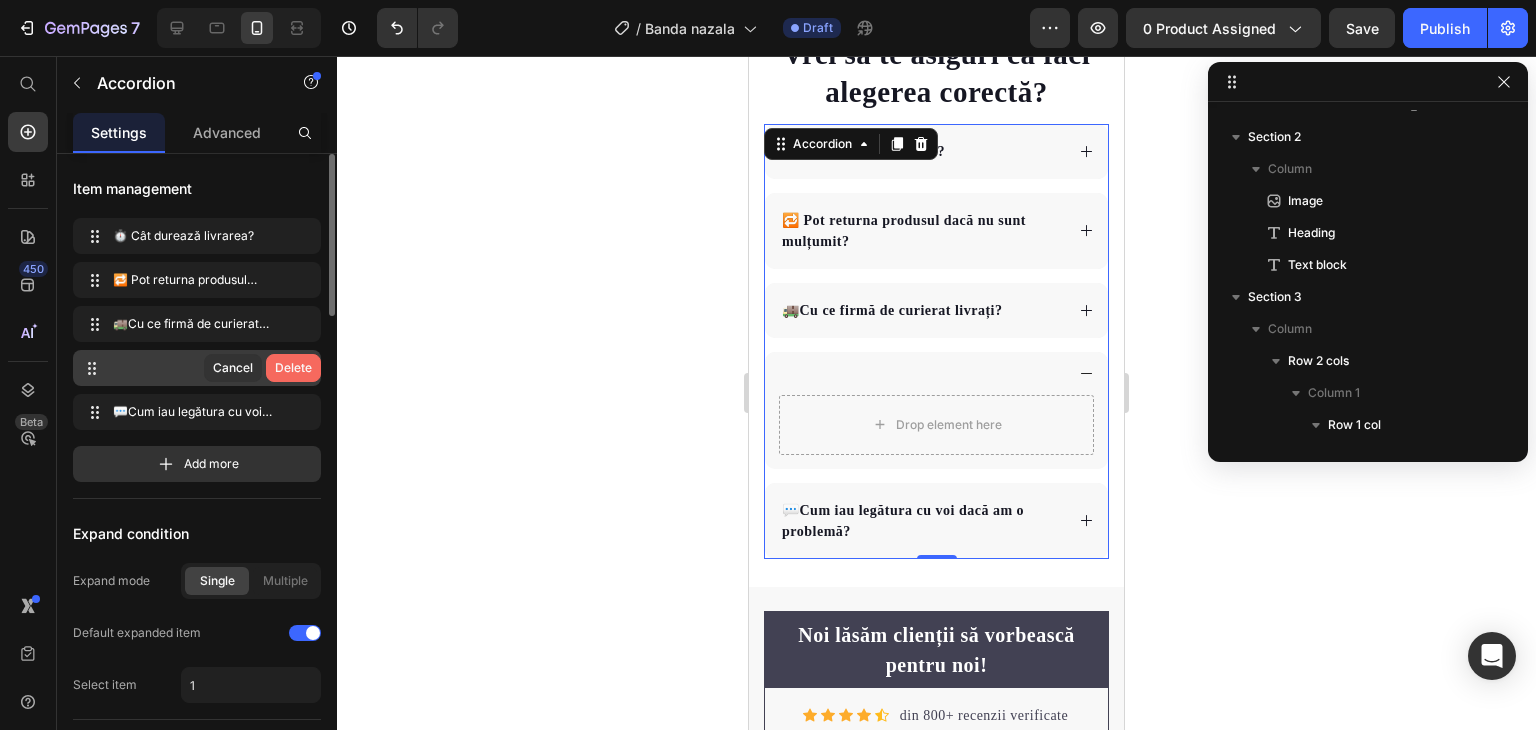 click on "Delete" at bounding box center (293, 368) 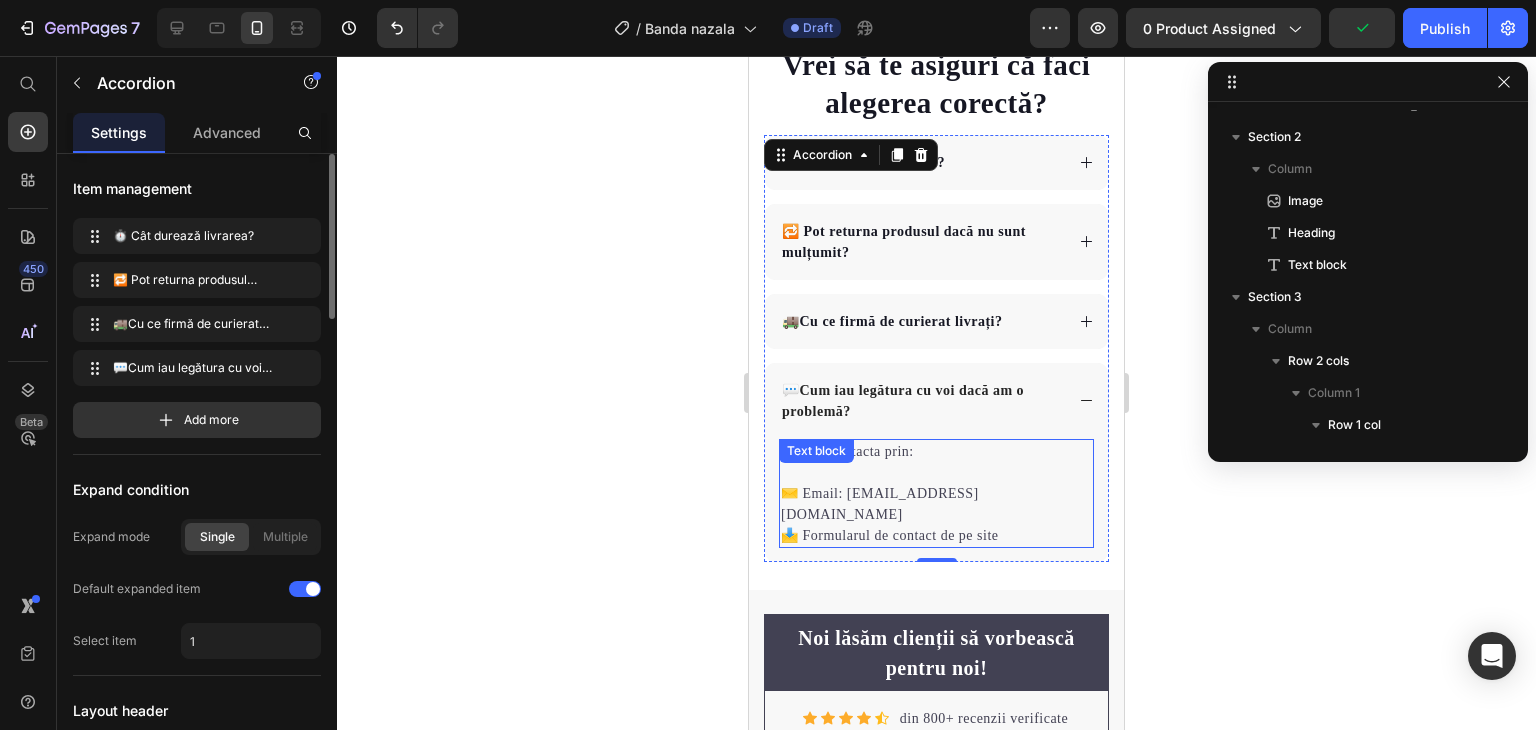 scroll, scrollTop: 2703, scrollLeft: 0, axis: vertical 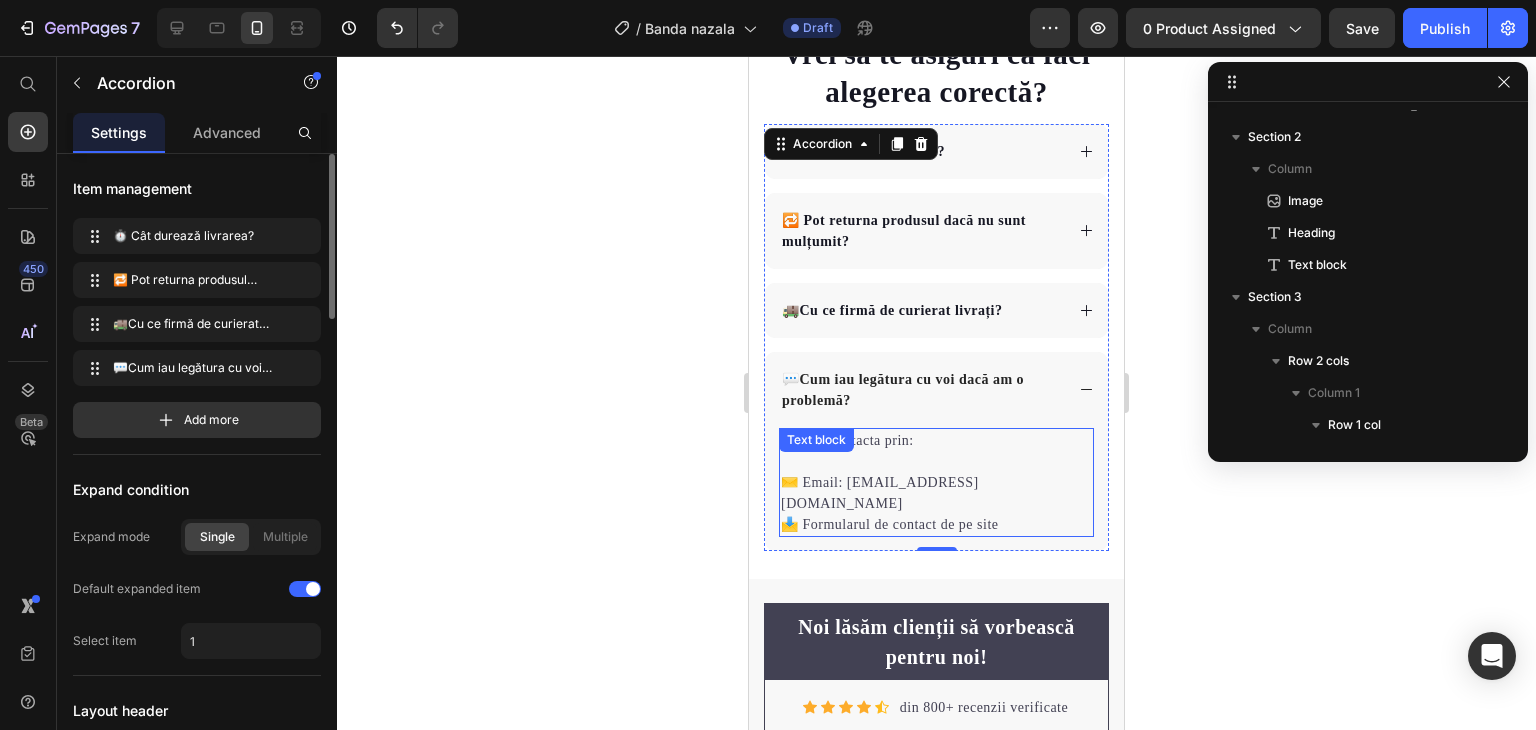 click on "✉️ Email: [EMAIL_ADDRESS][DOMAIN_NAME]" at bounding box center [936, 493] 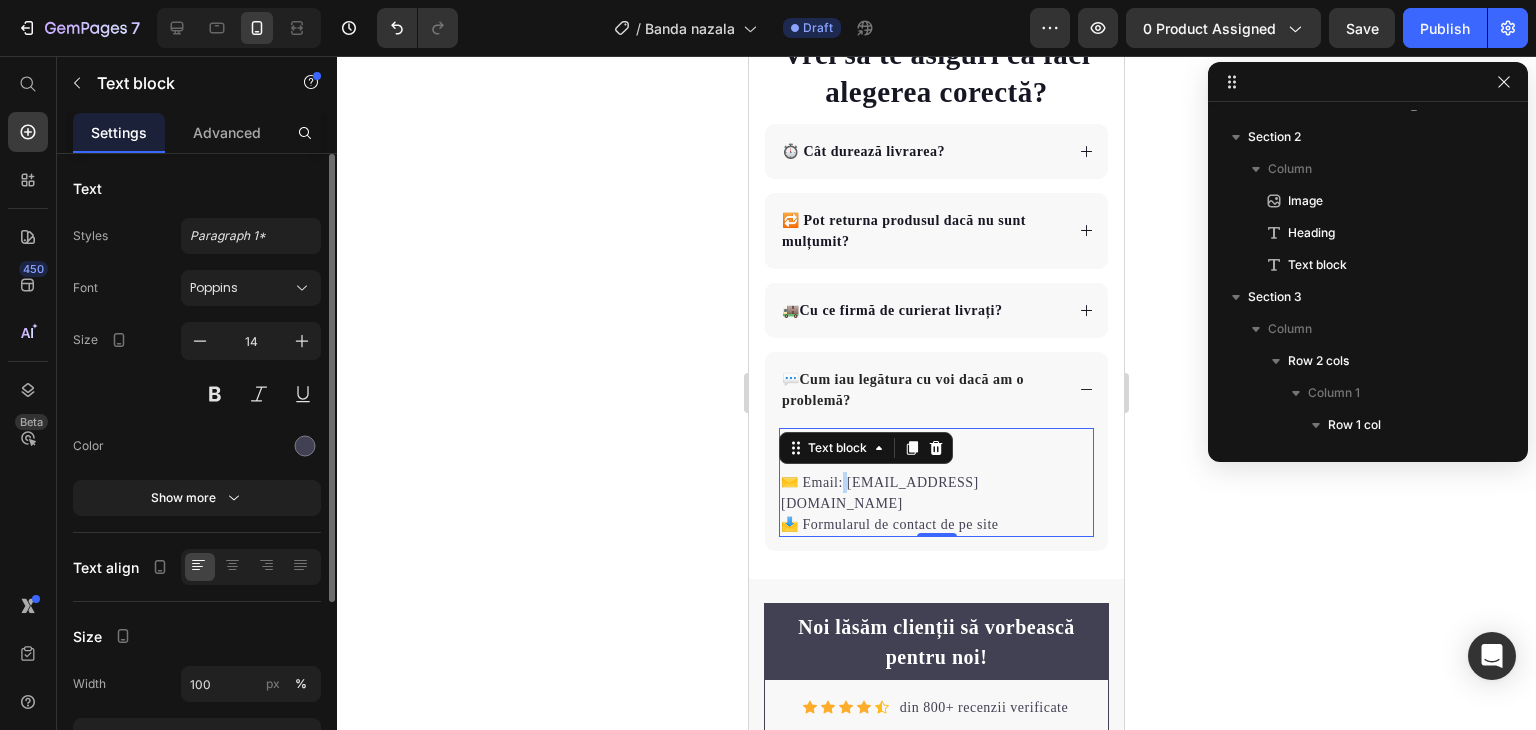 click on "✉️ Email: [EMAIL_ADDRESS][DOMAIN_NAME]" at bounding box center [936, 493] 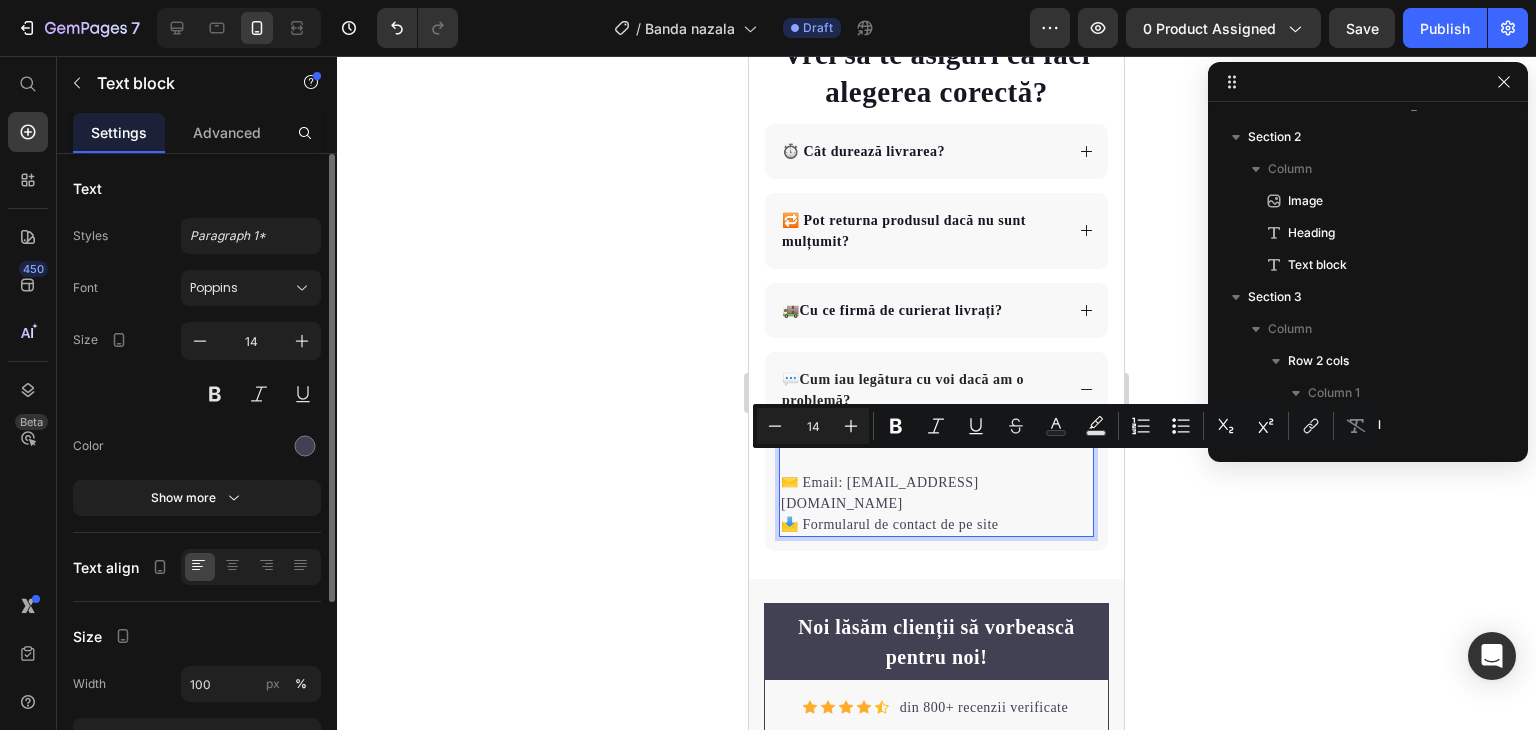 click on "✉️ Email: [EMAIL_ADDRESS][DOMAIN_NAME]" at bounding box center (936, 493) 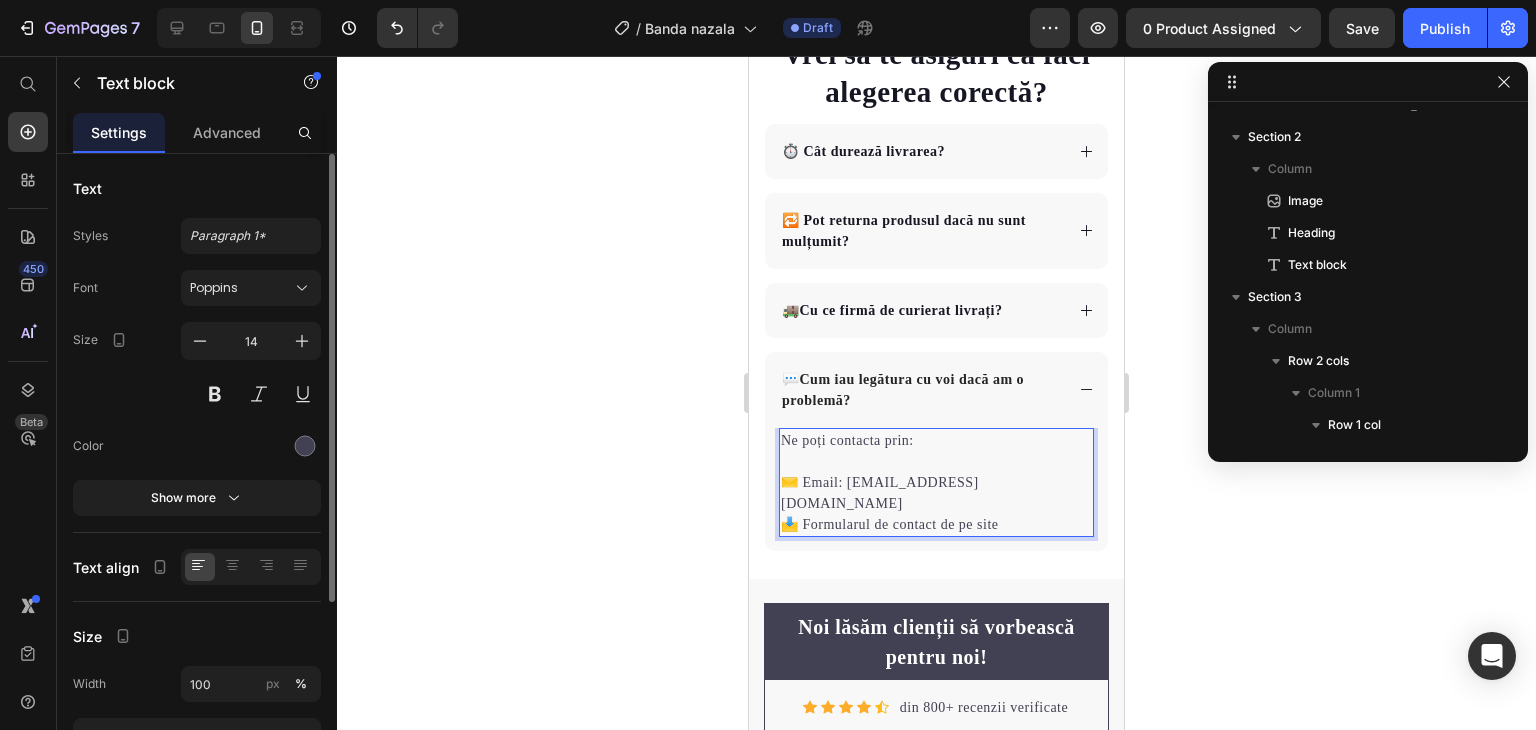 click on "✉️ Email: [EMAIL_ADDRESS][DOMAIN_NAME]" at bounding box center (936, 493) 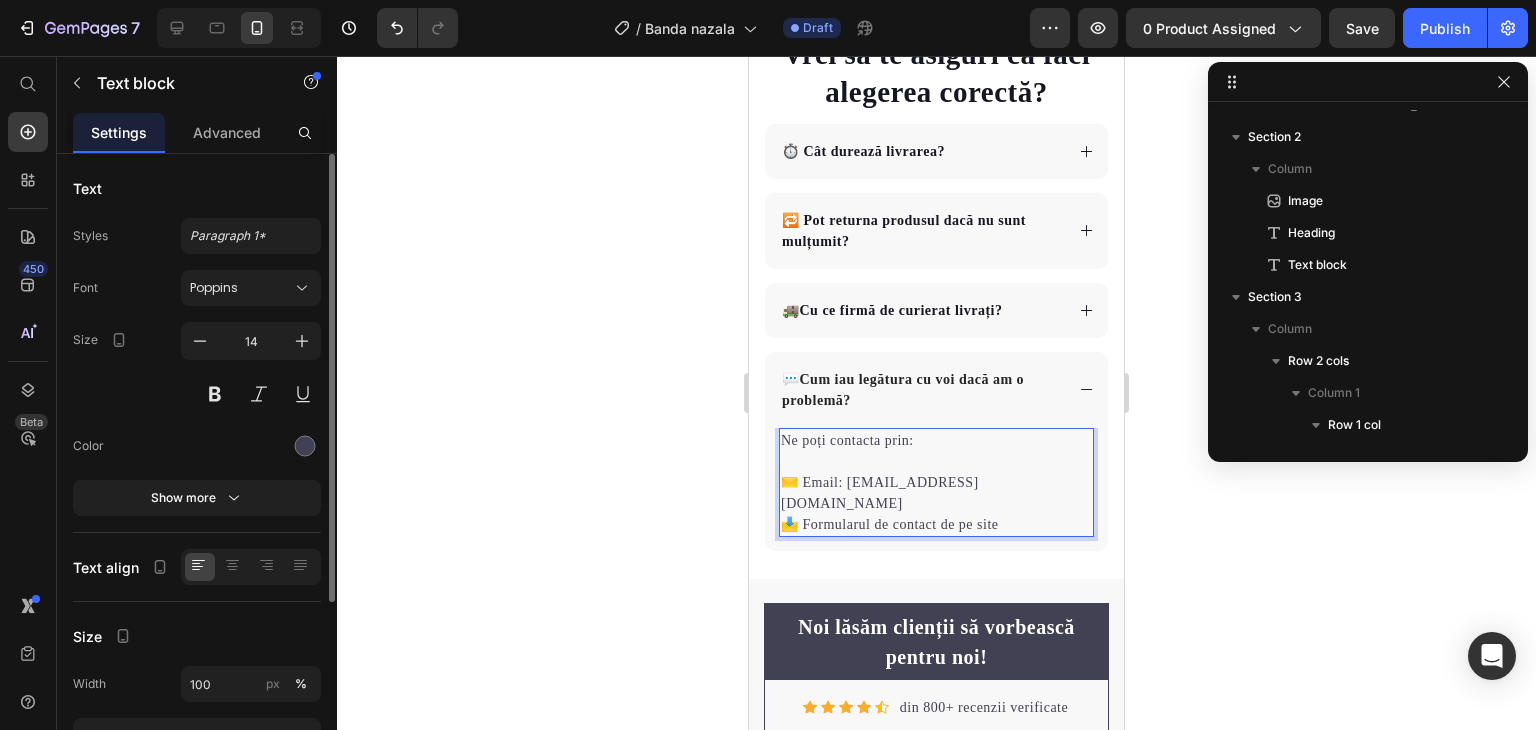click on "✉️ Email: [EMAIL_ADDRESS][DOMAIN_NAME]" at bounding box center [936, 493] 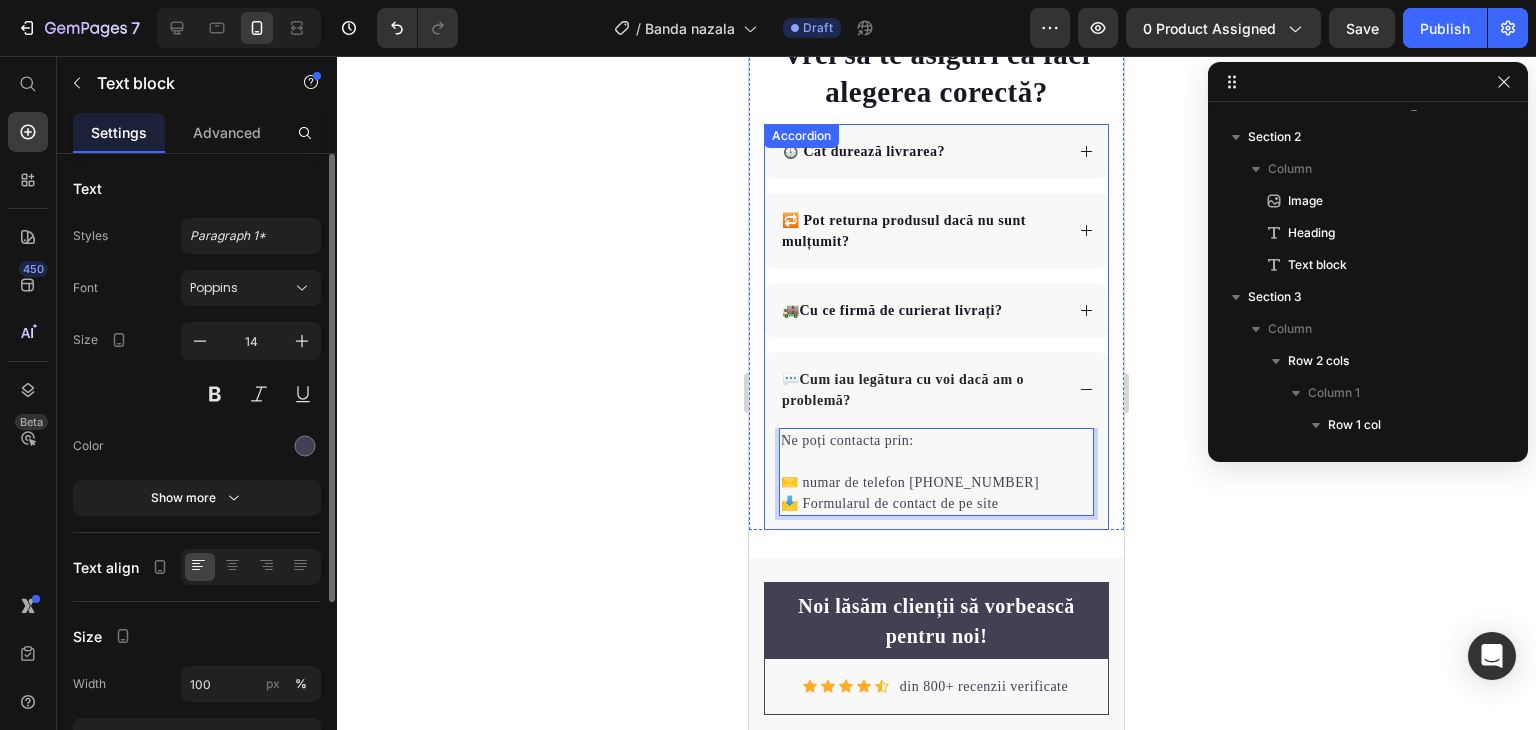 click 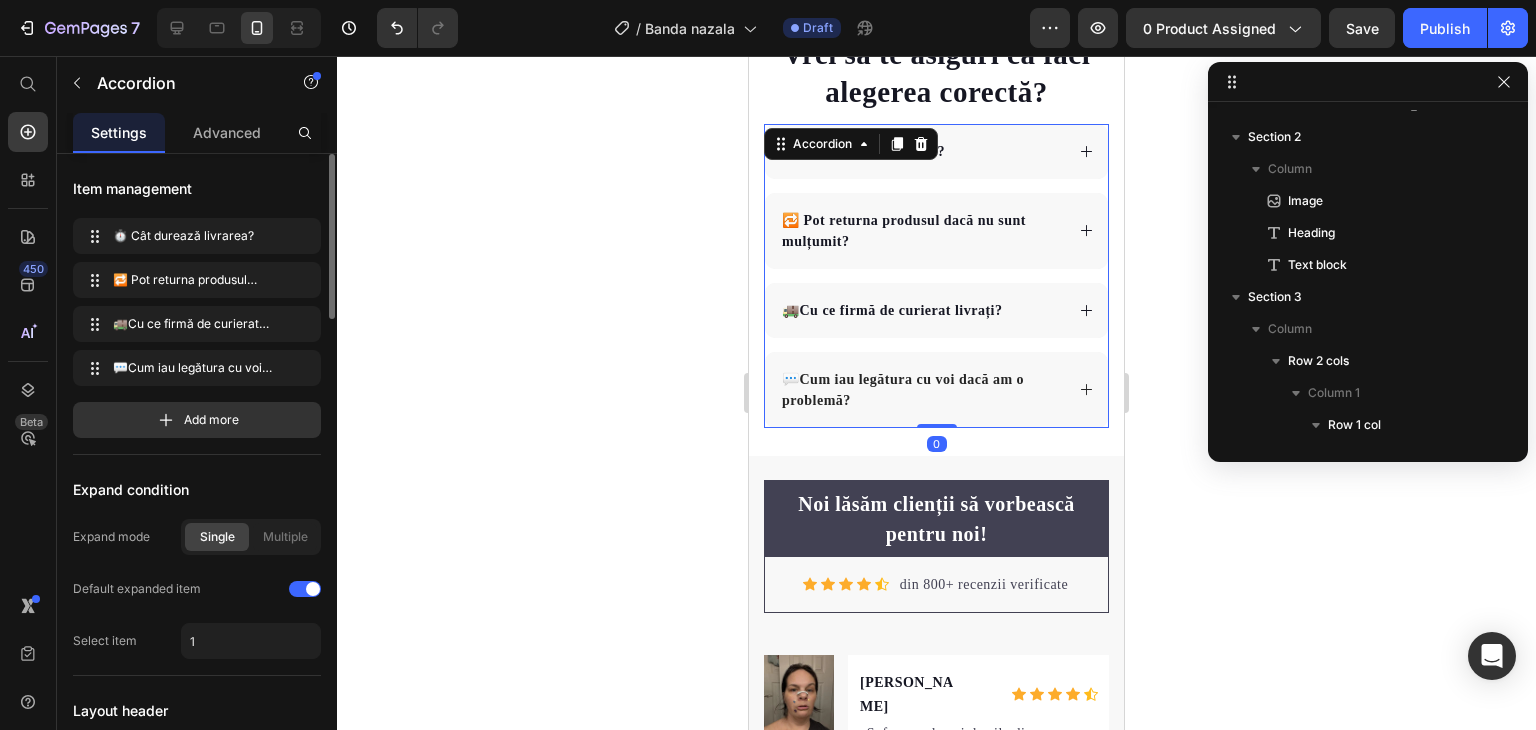 click 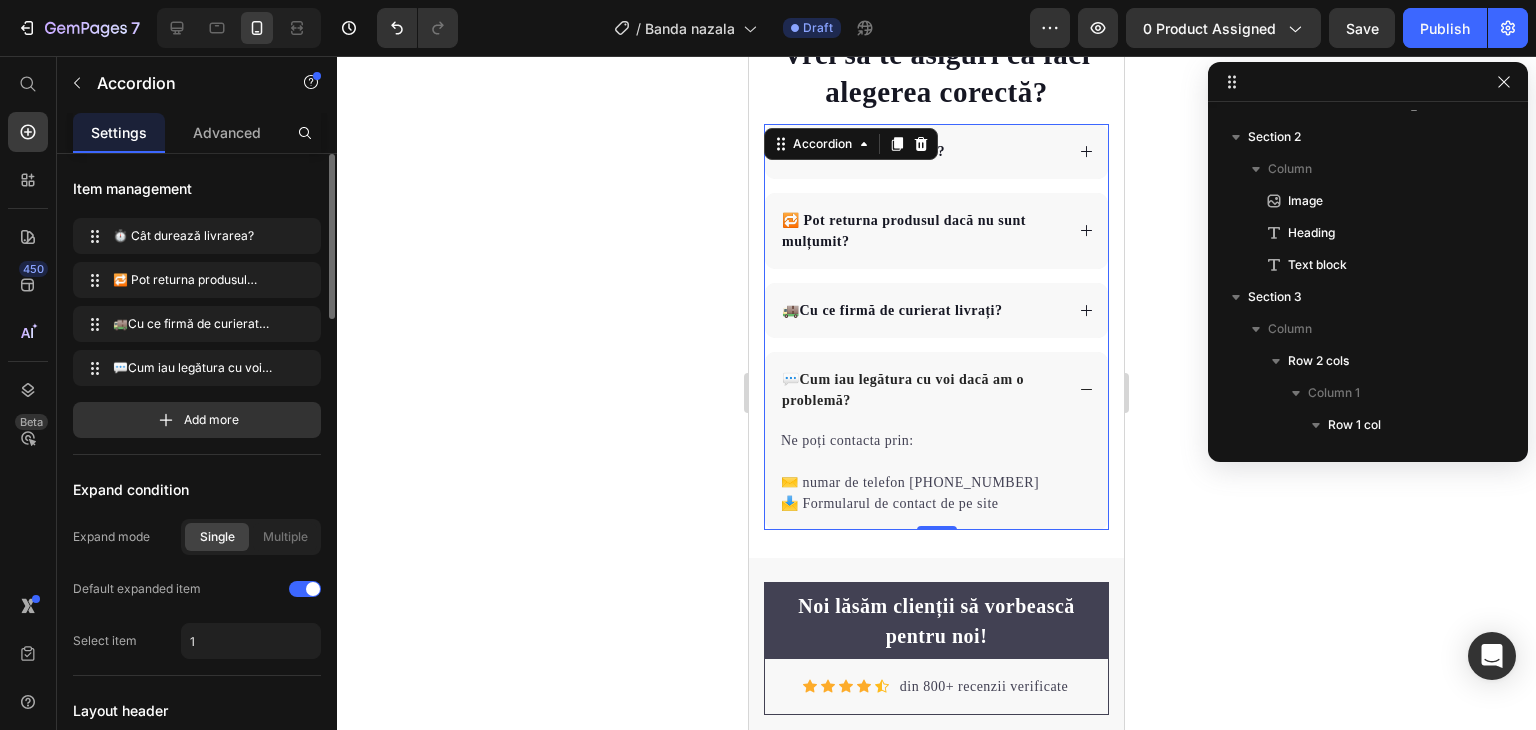 click 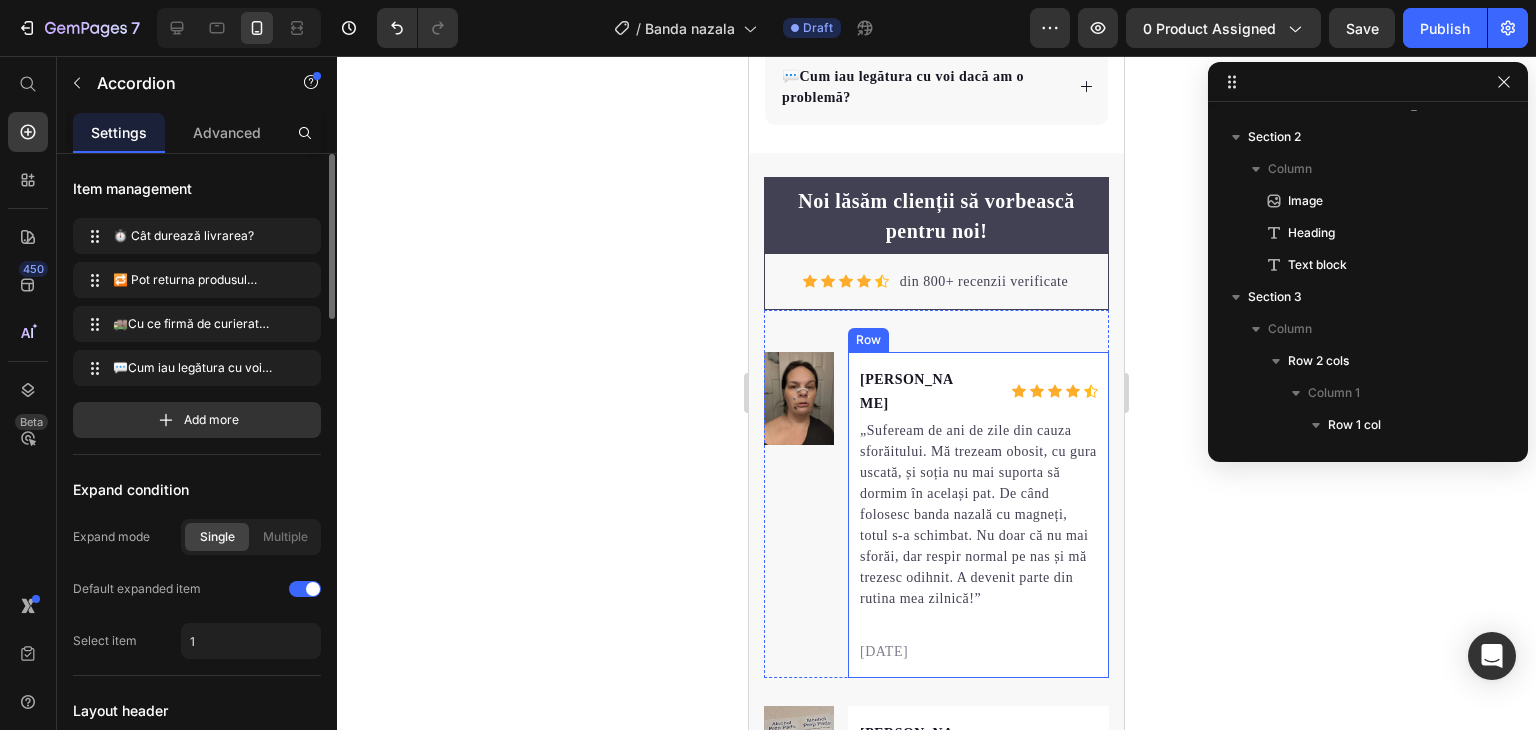 scroll, scrollTop: 3067, scrollLeft: 0, axis: vertical 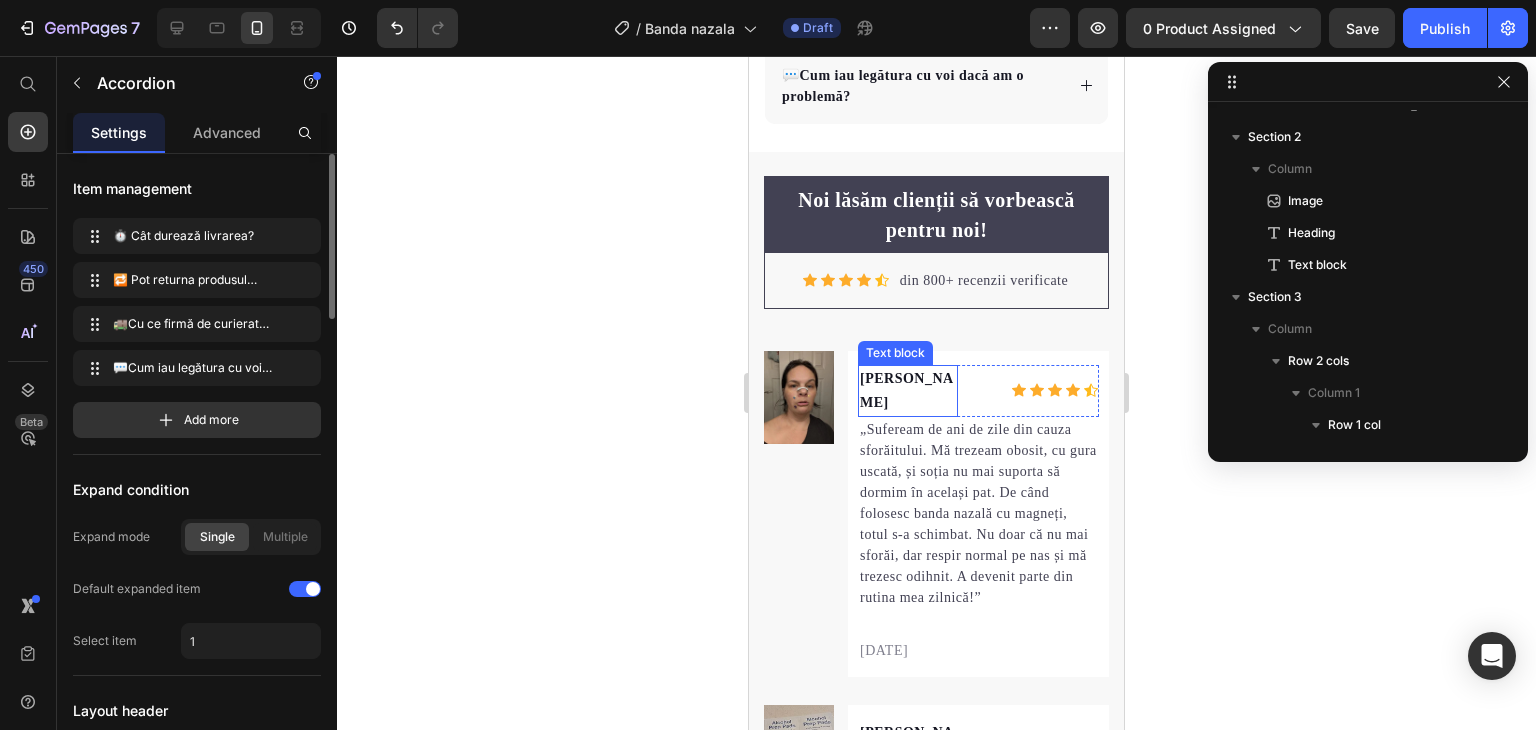 click on "[PERSON_NAME]" at bounding box center [908, 391] 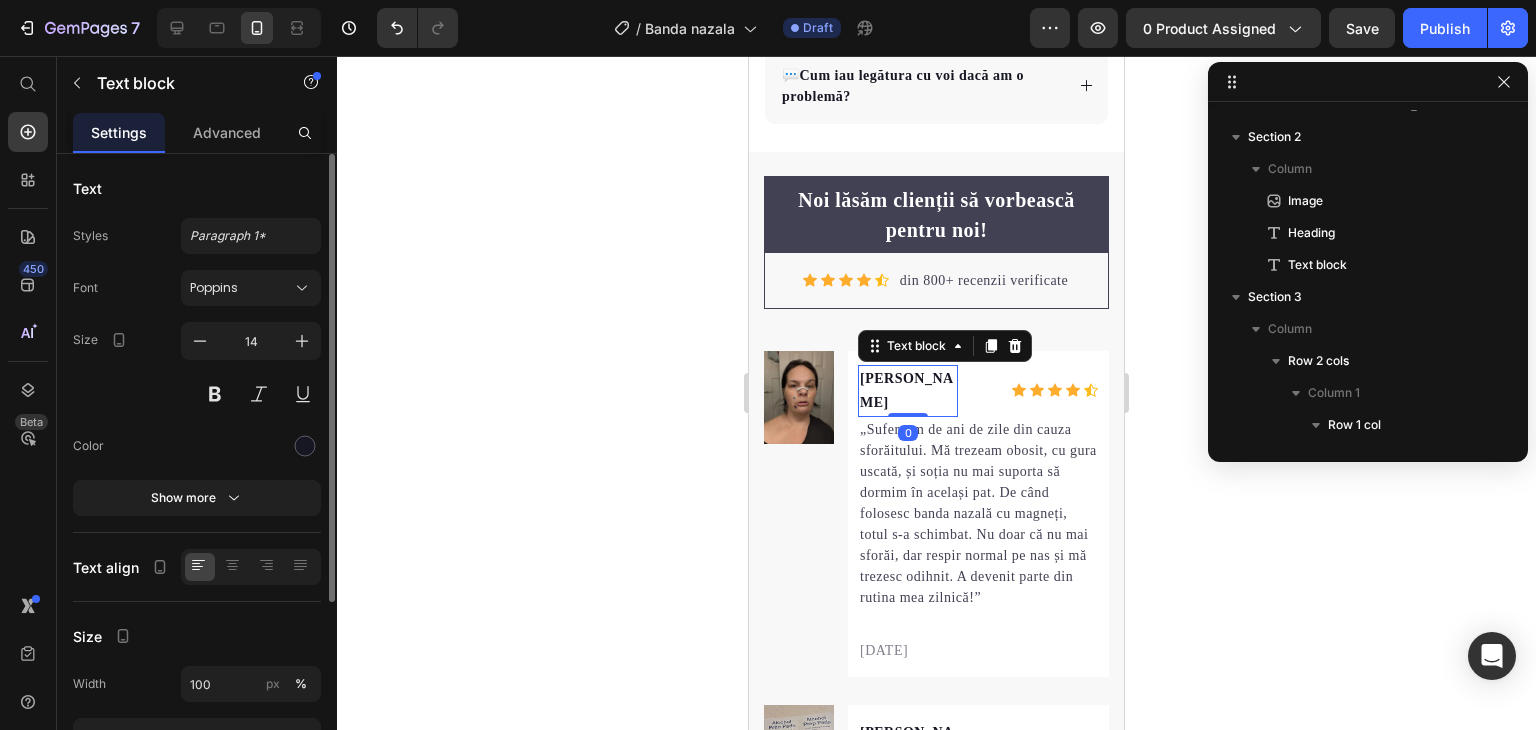 click on "[PERSON_NAME]" at bounding box center [907, 390] 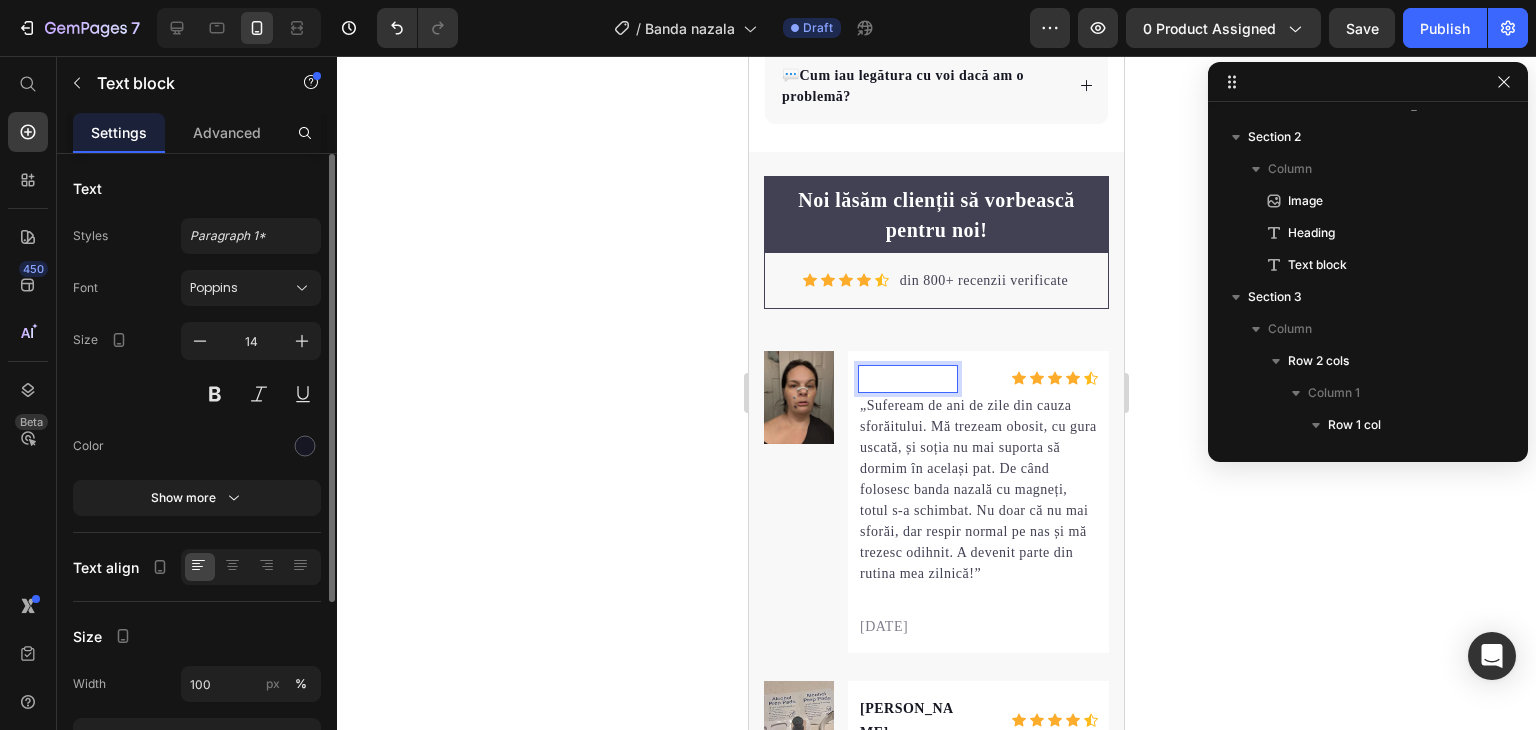 scroll, scrollTop: 3061, scrollLeft: 0, axis: vertical 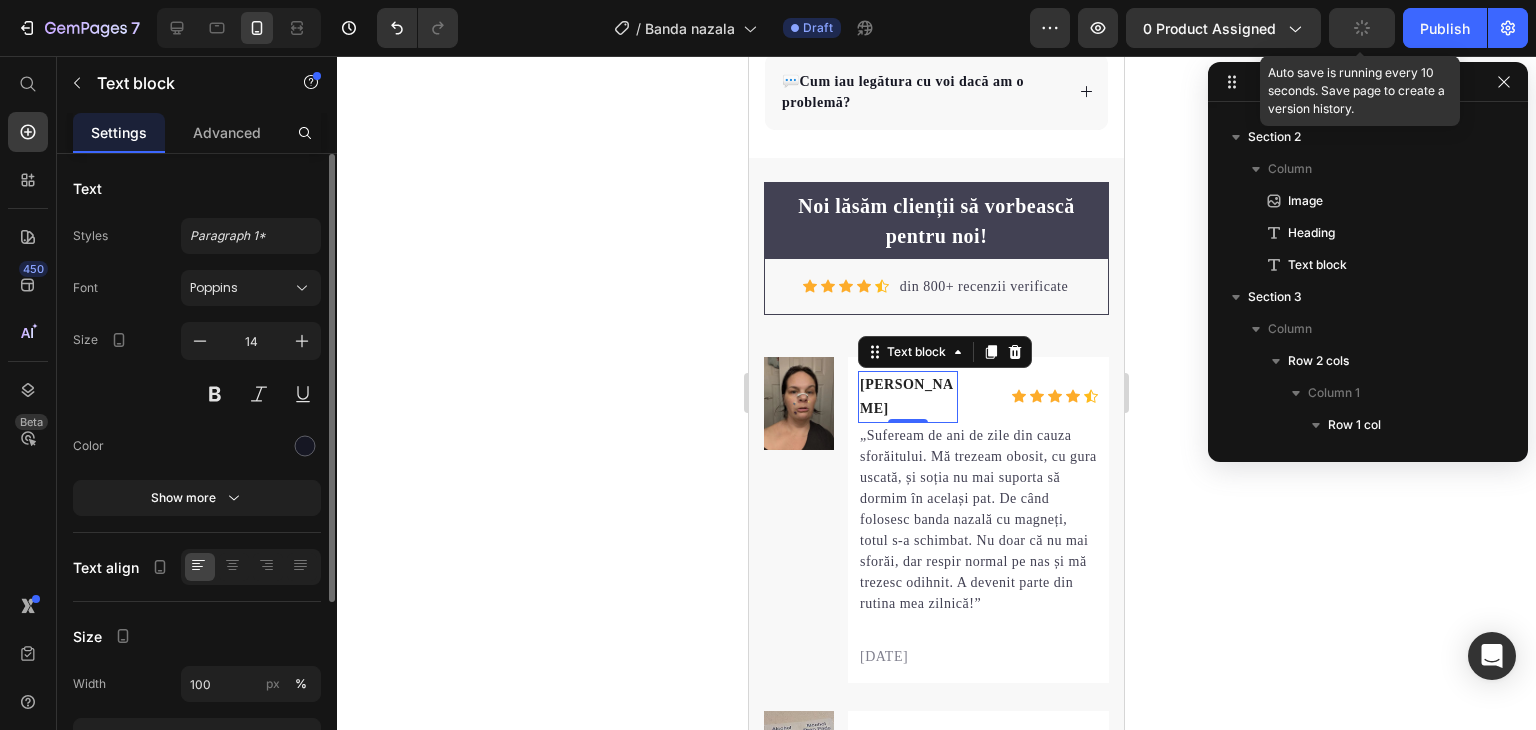 click 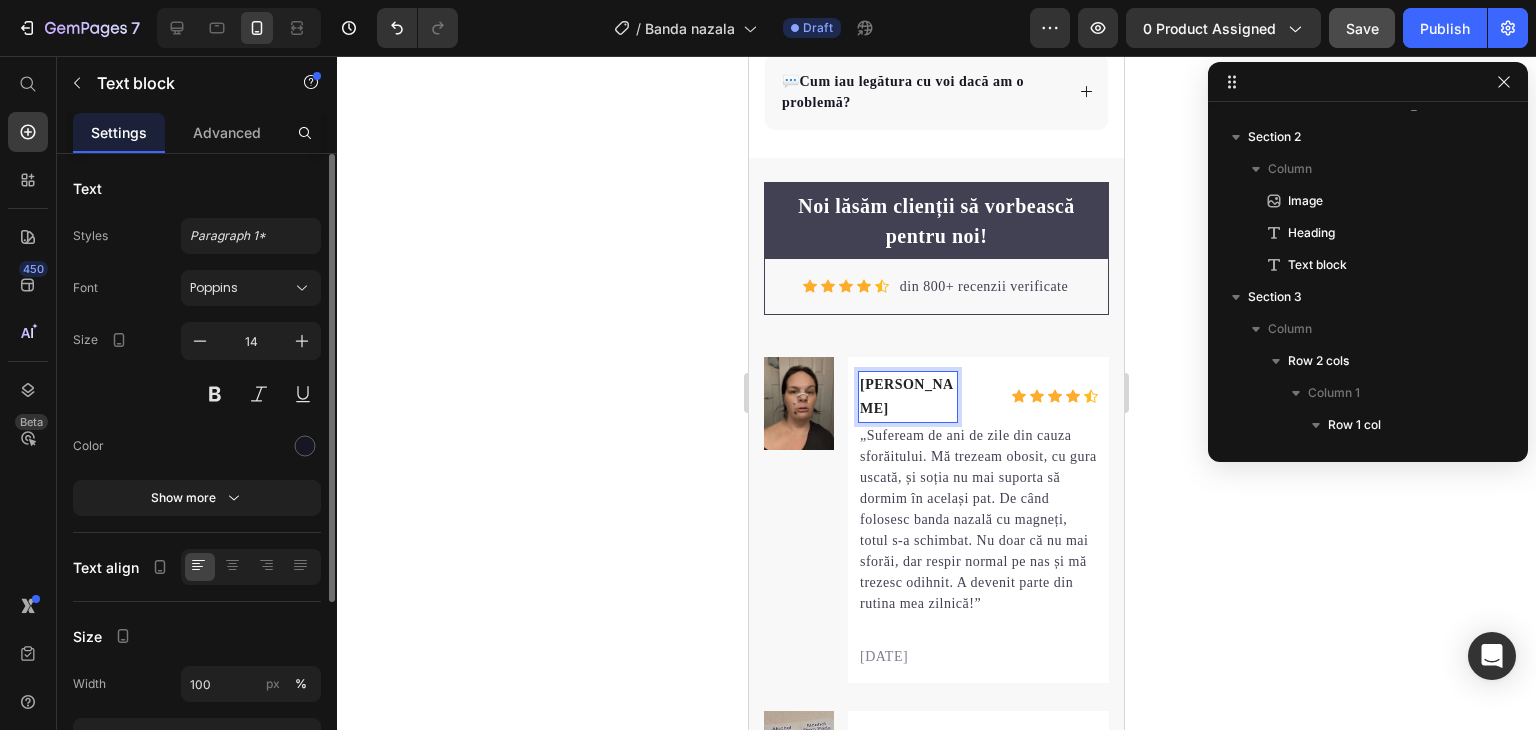 click on "[PERSON_NAME]" at bounding box center [908, 397] 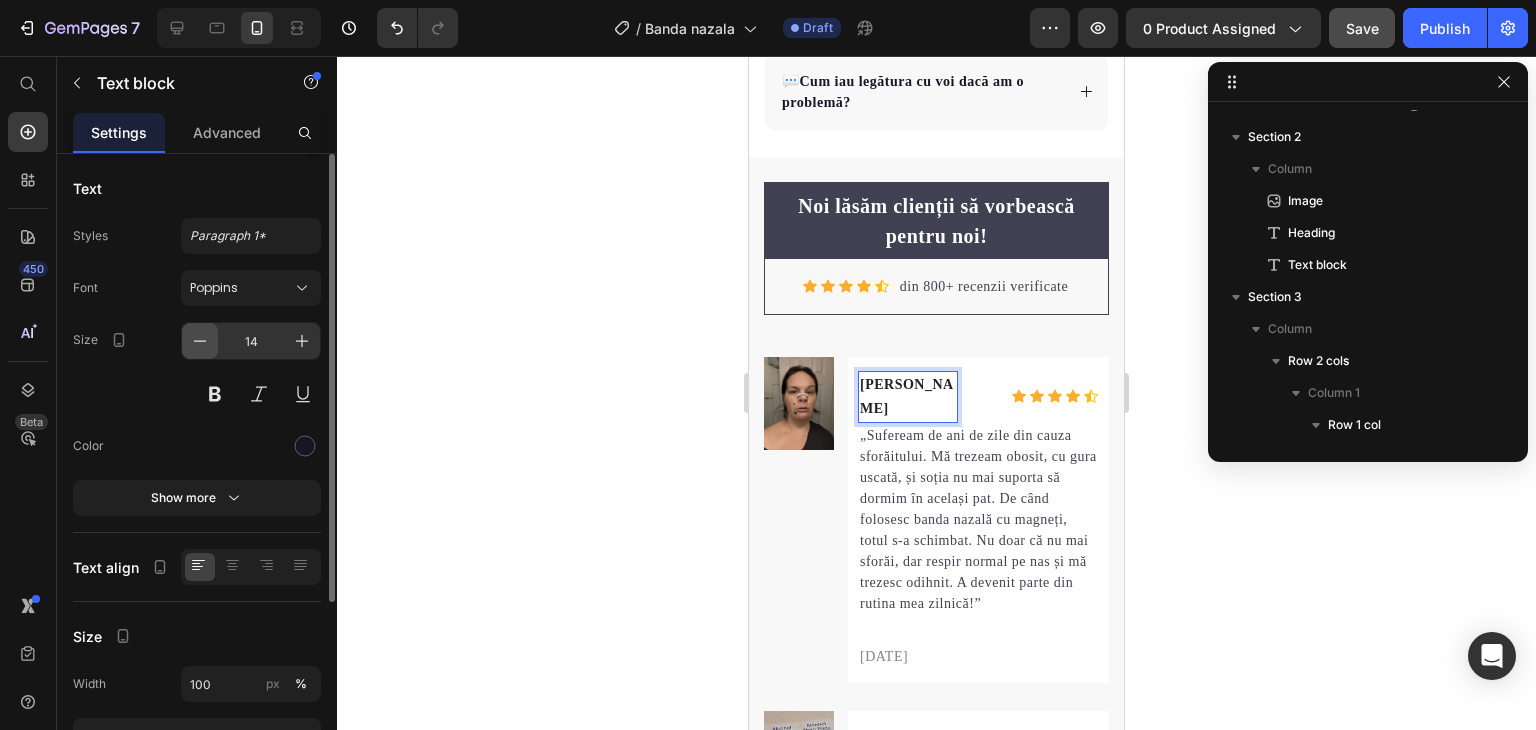 click at bounding box center [200, 341] 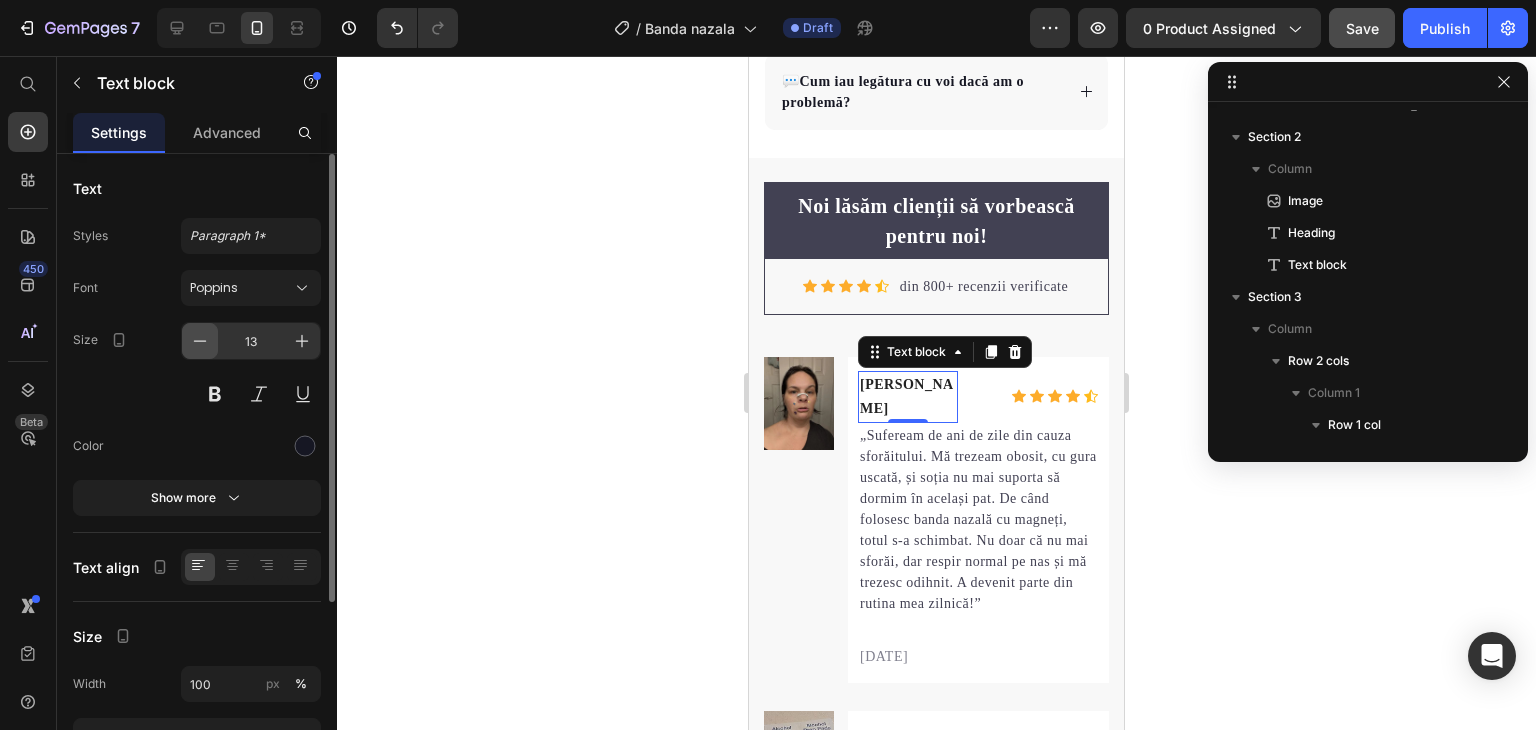 click at bounding box center (200, 341) 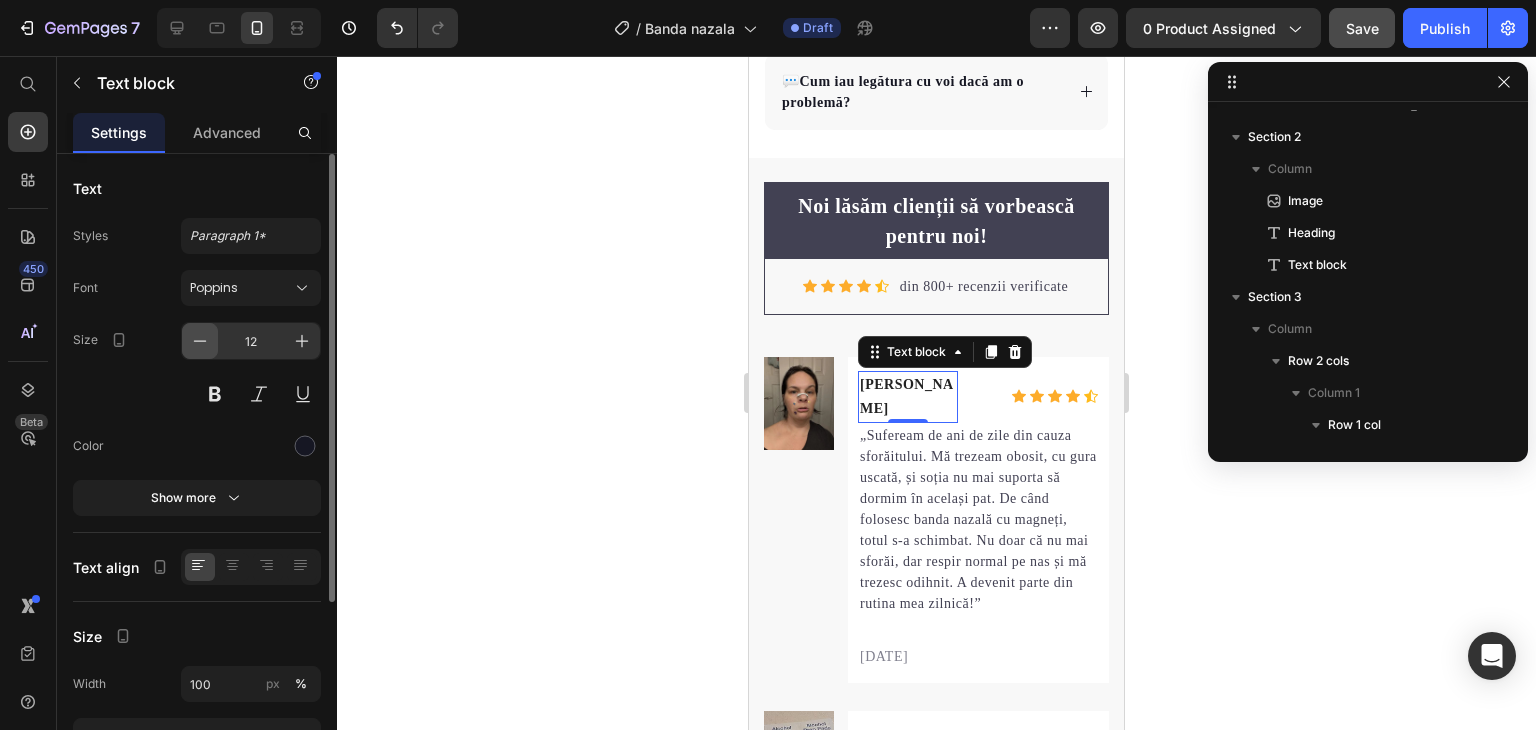 click 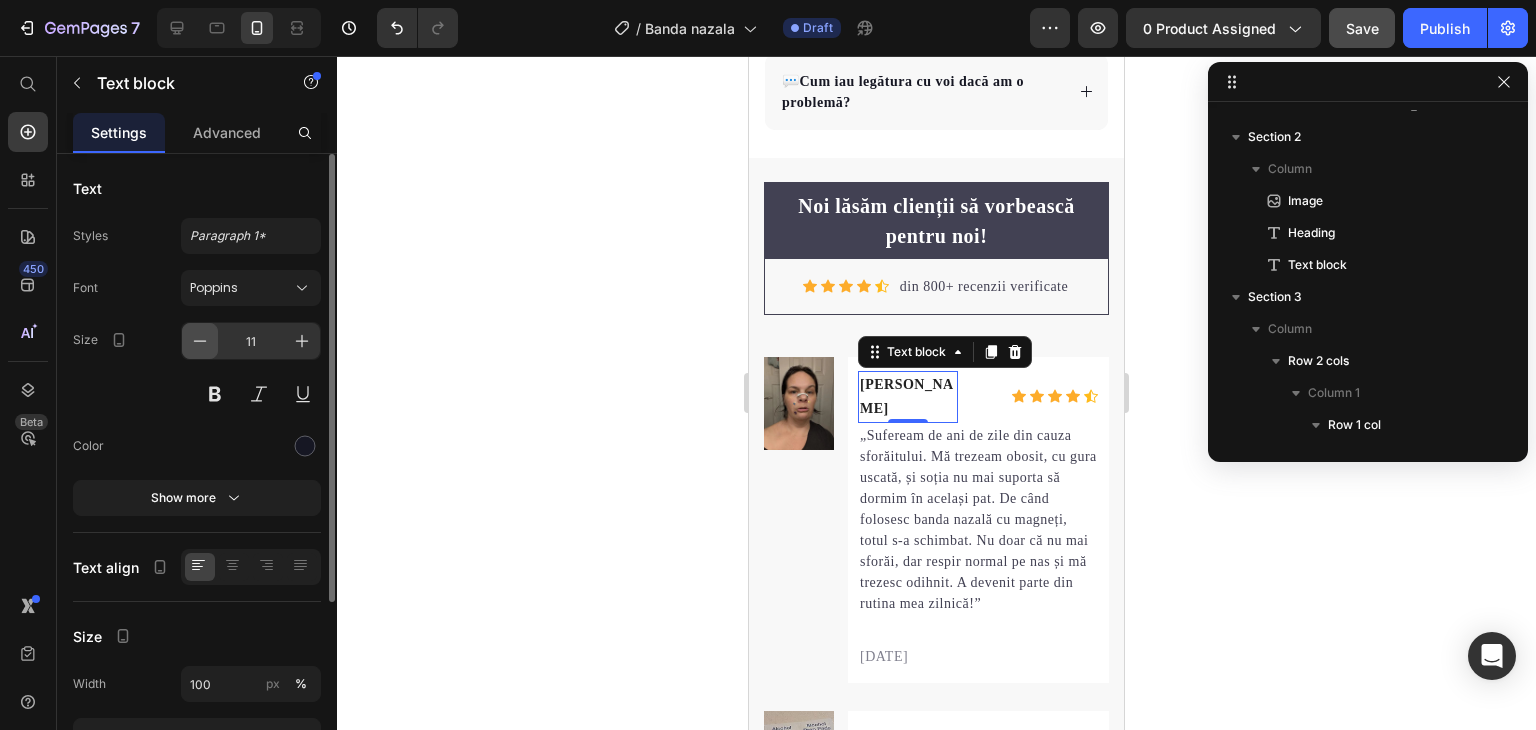 click 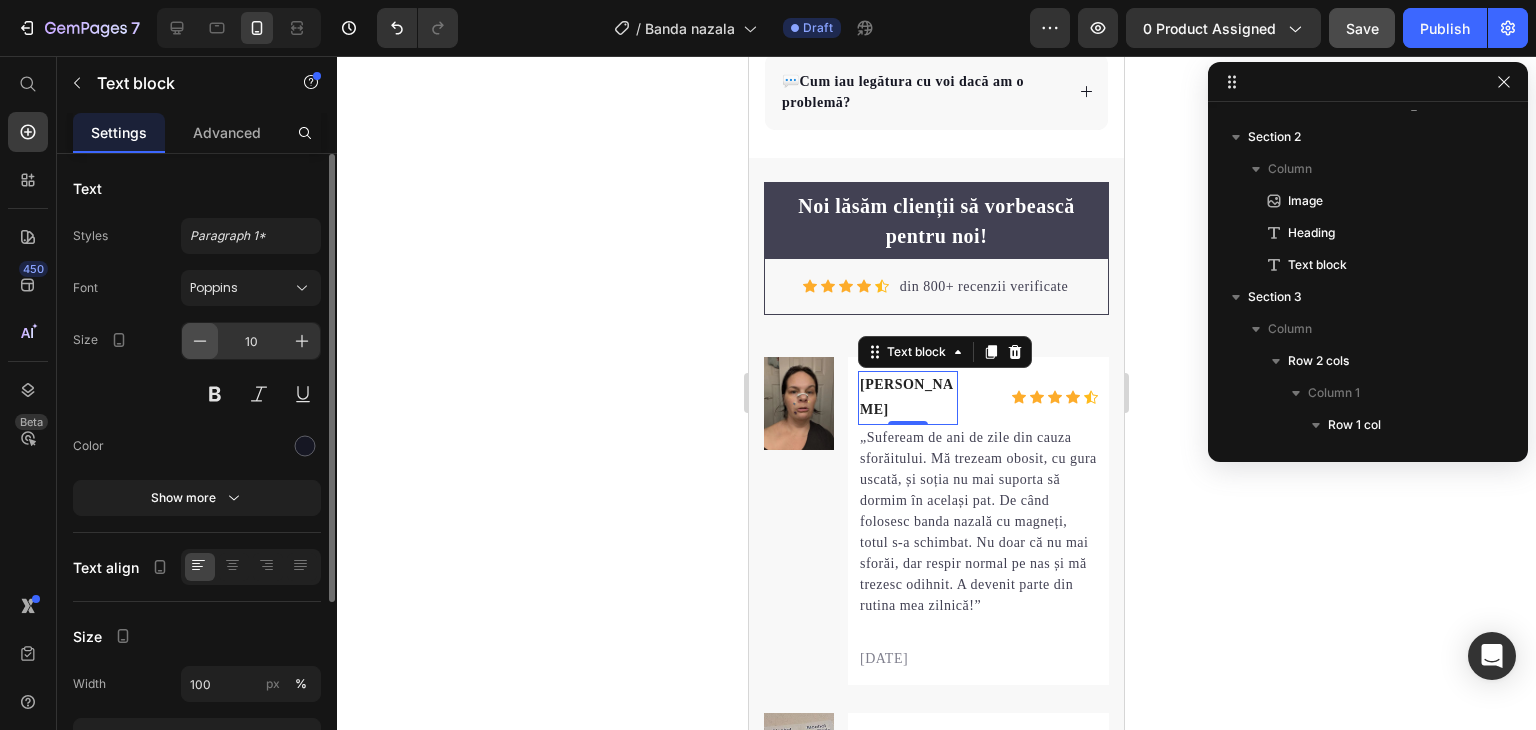 click 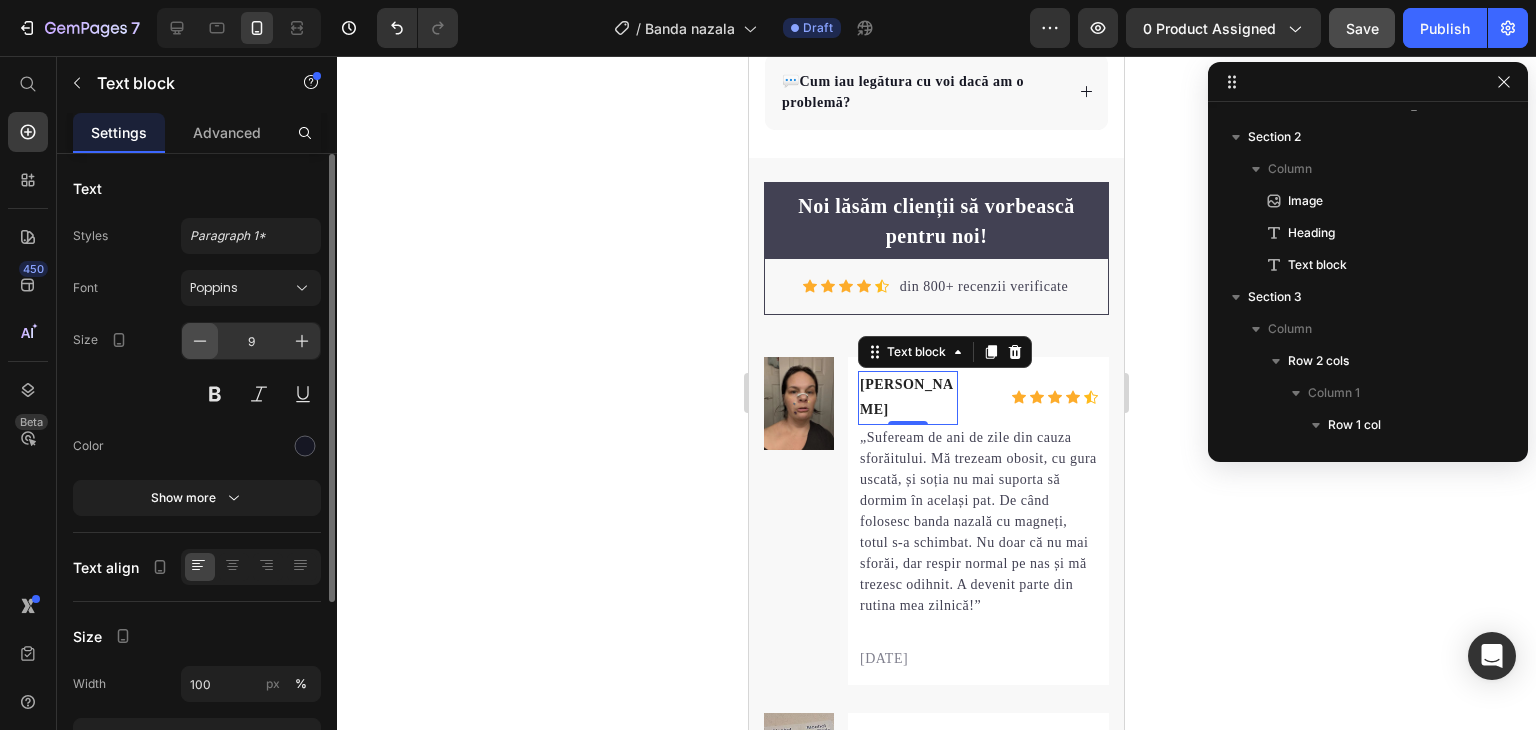 click 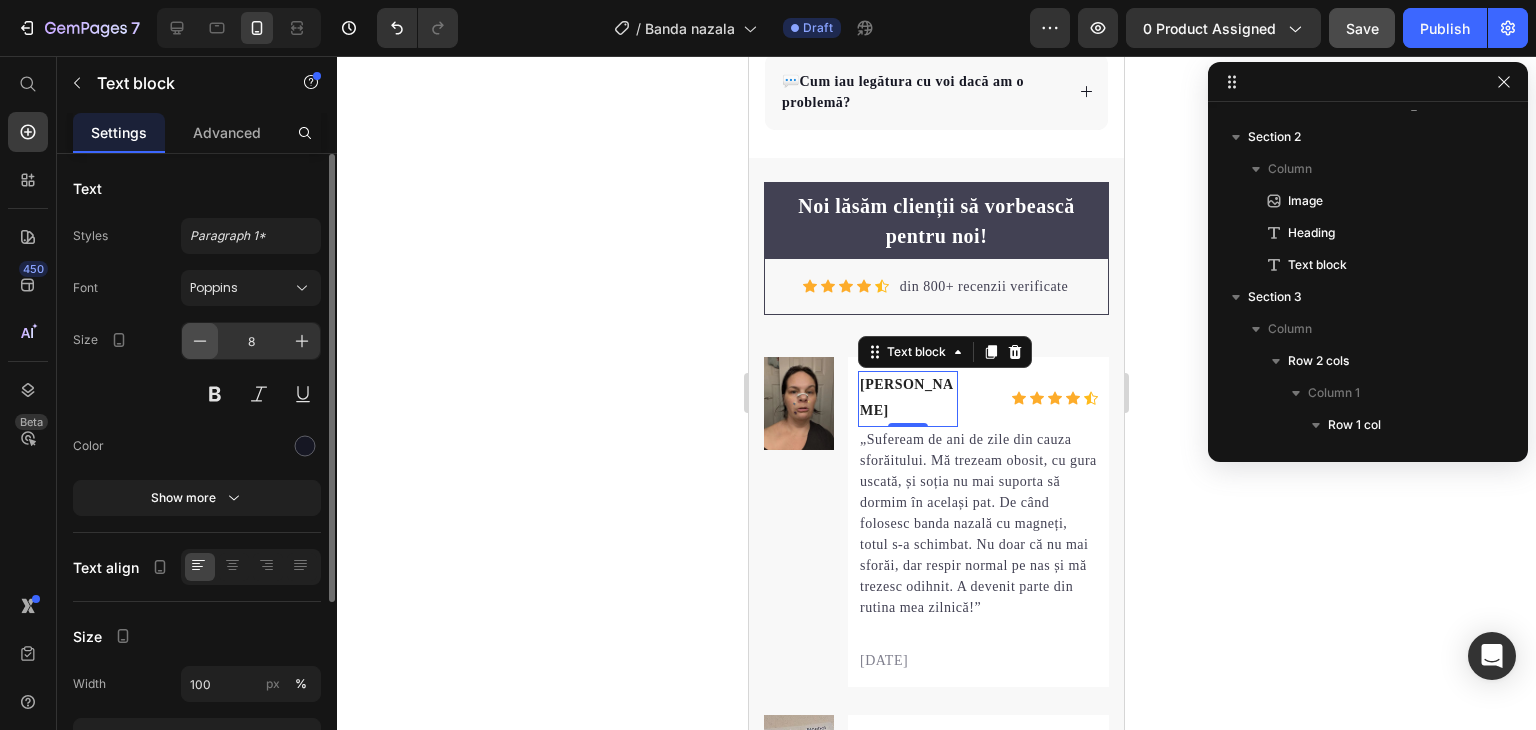 click 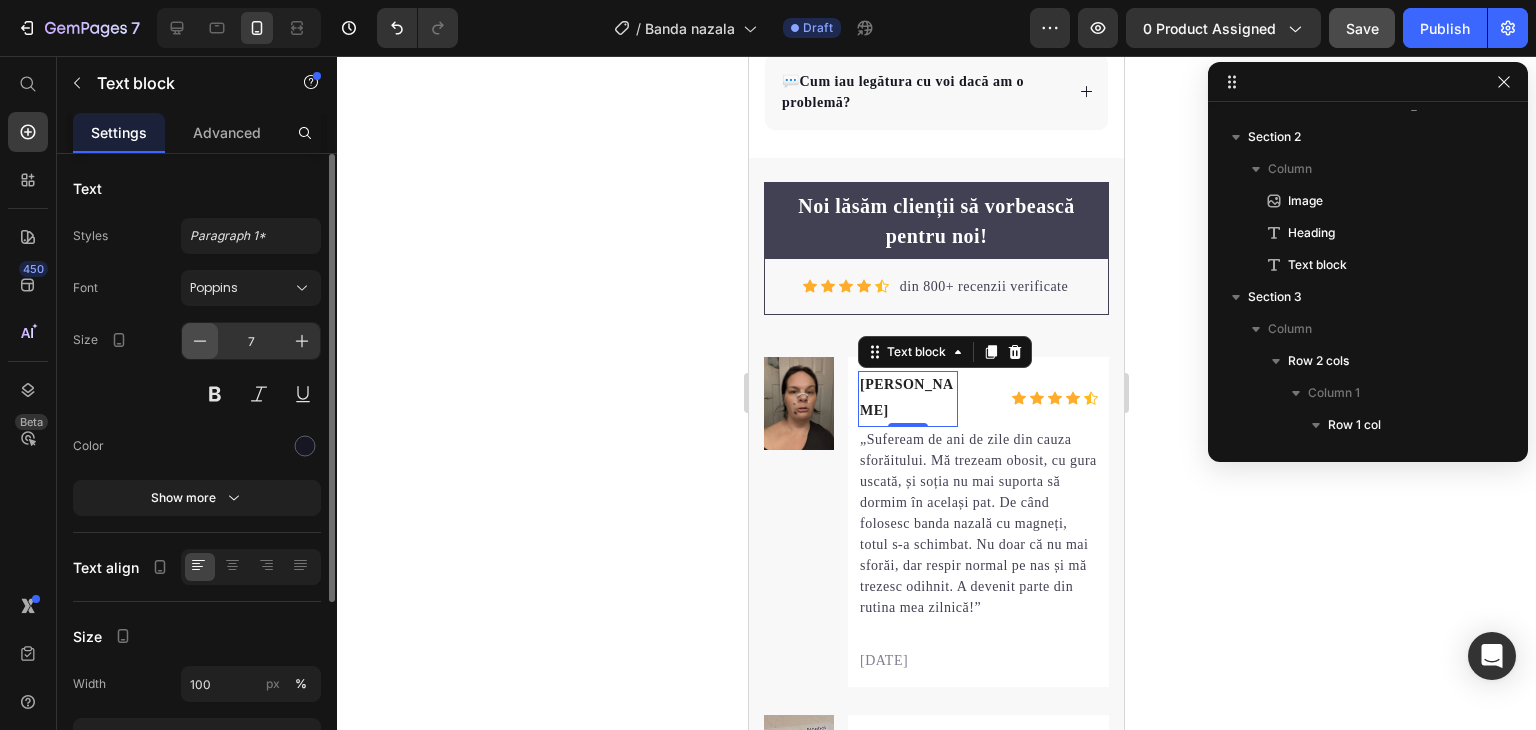 click 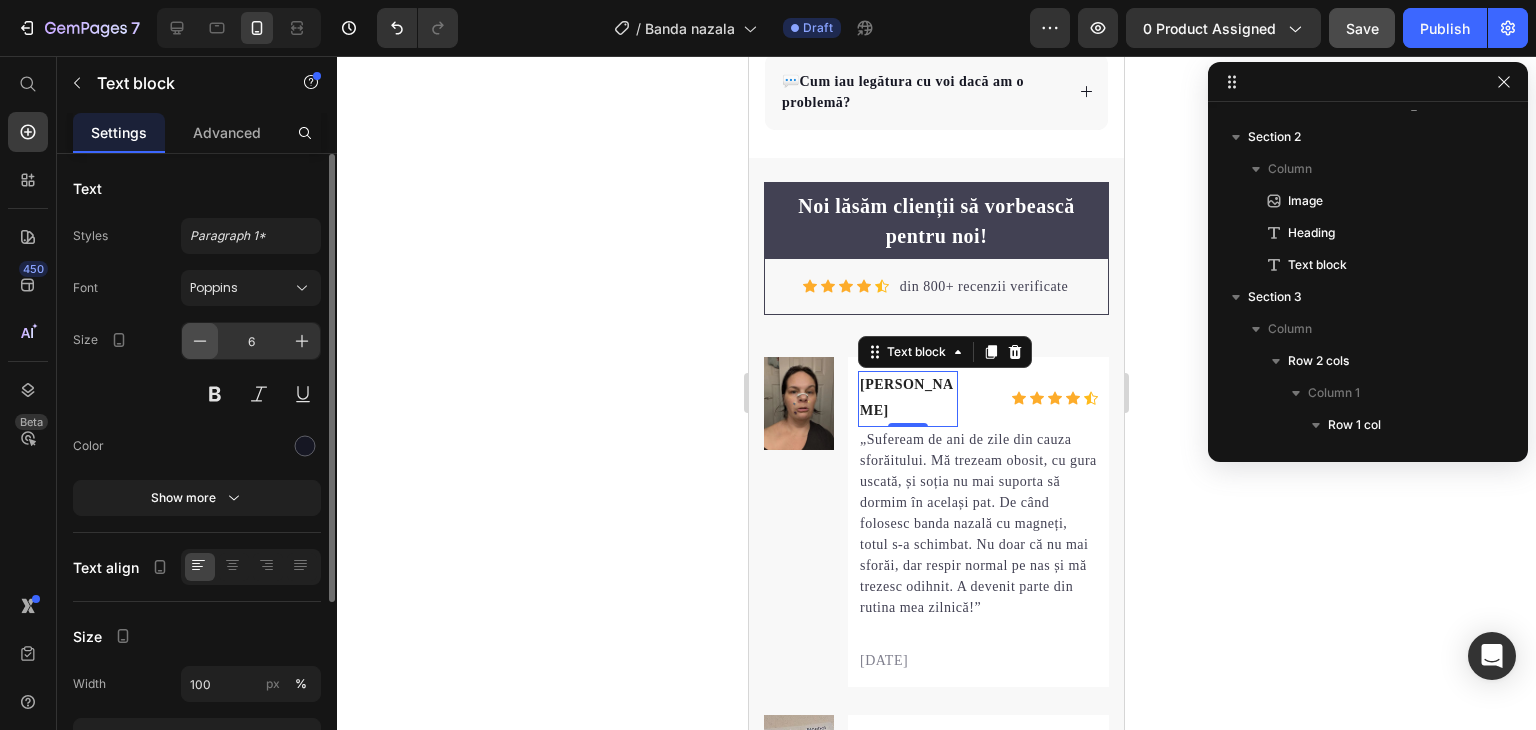 click 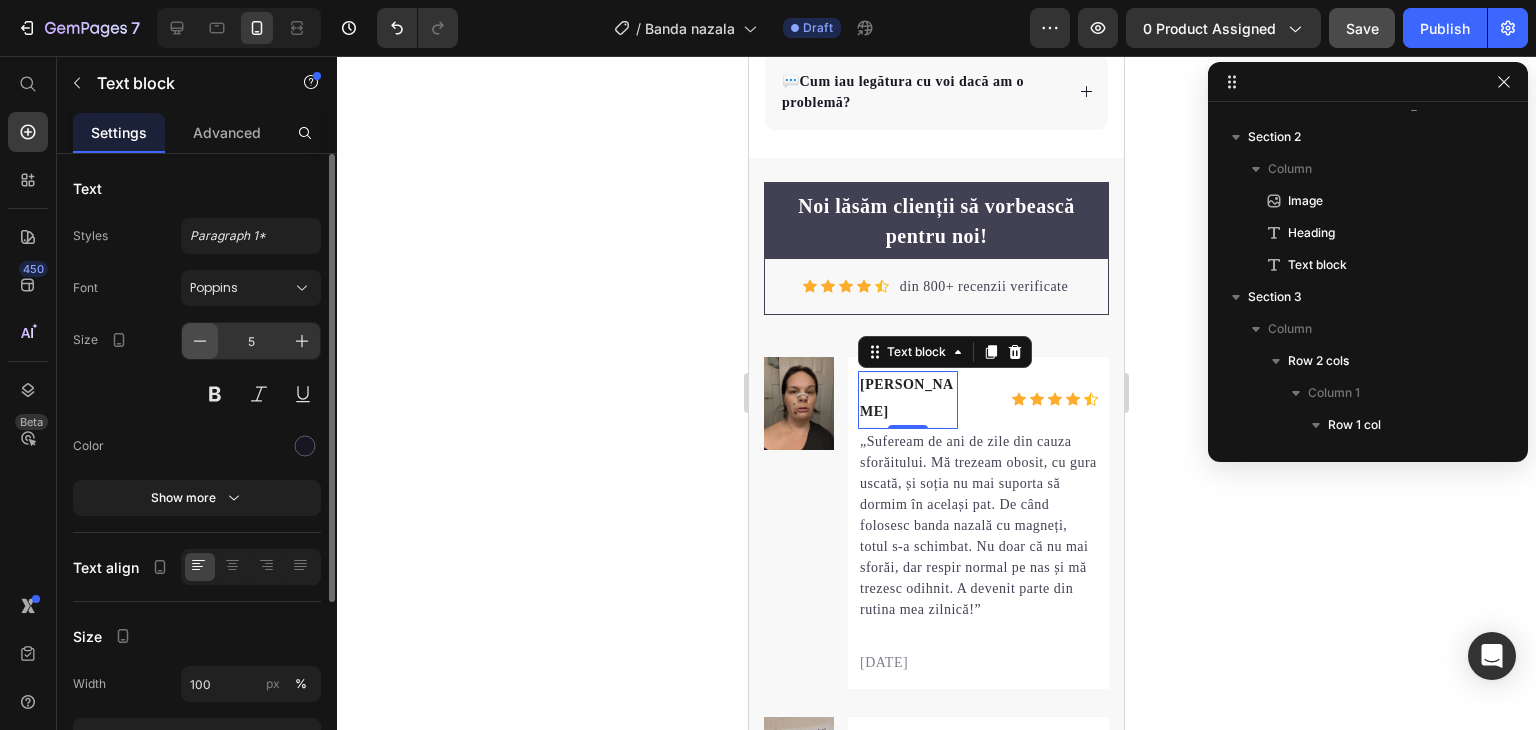 click 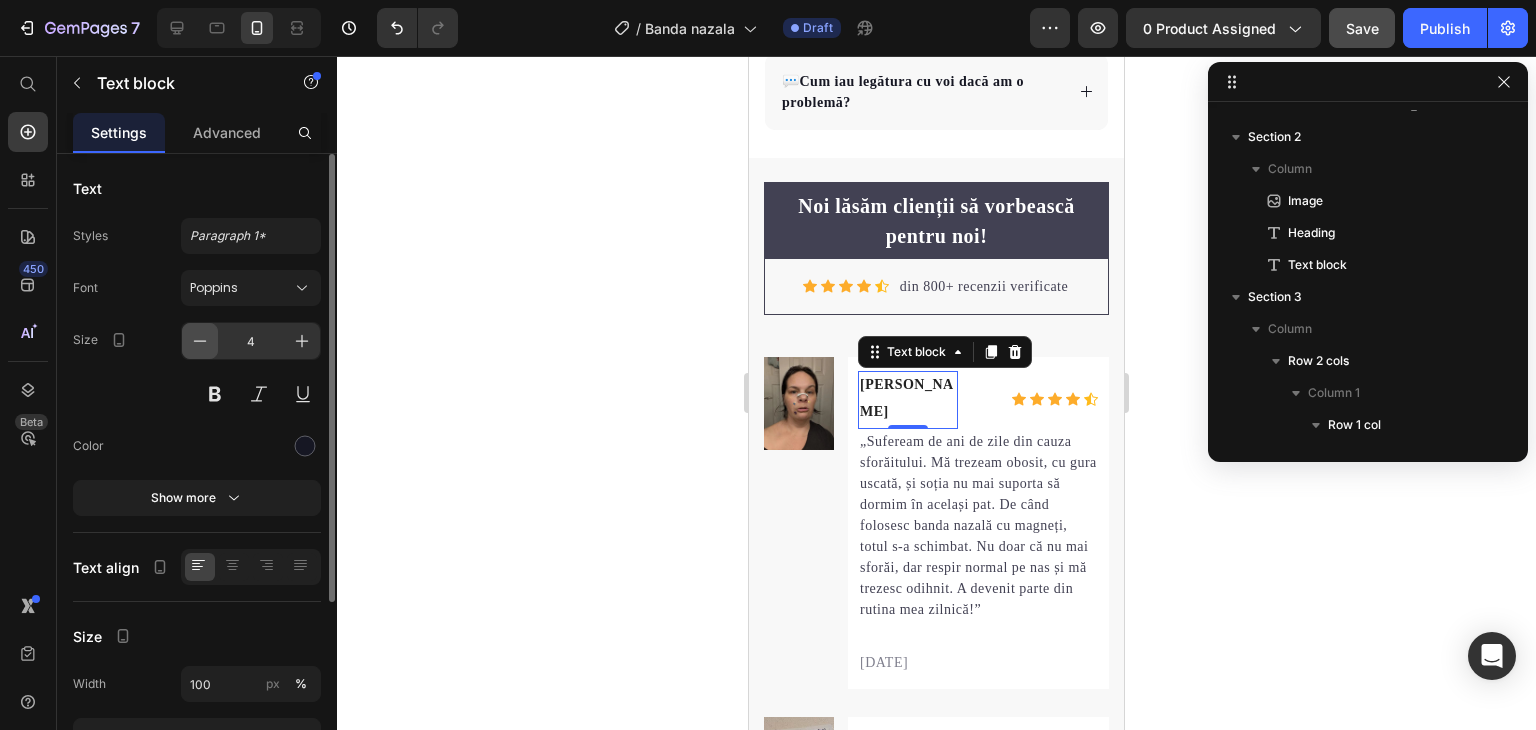 click 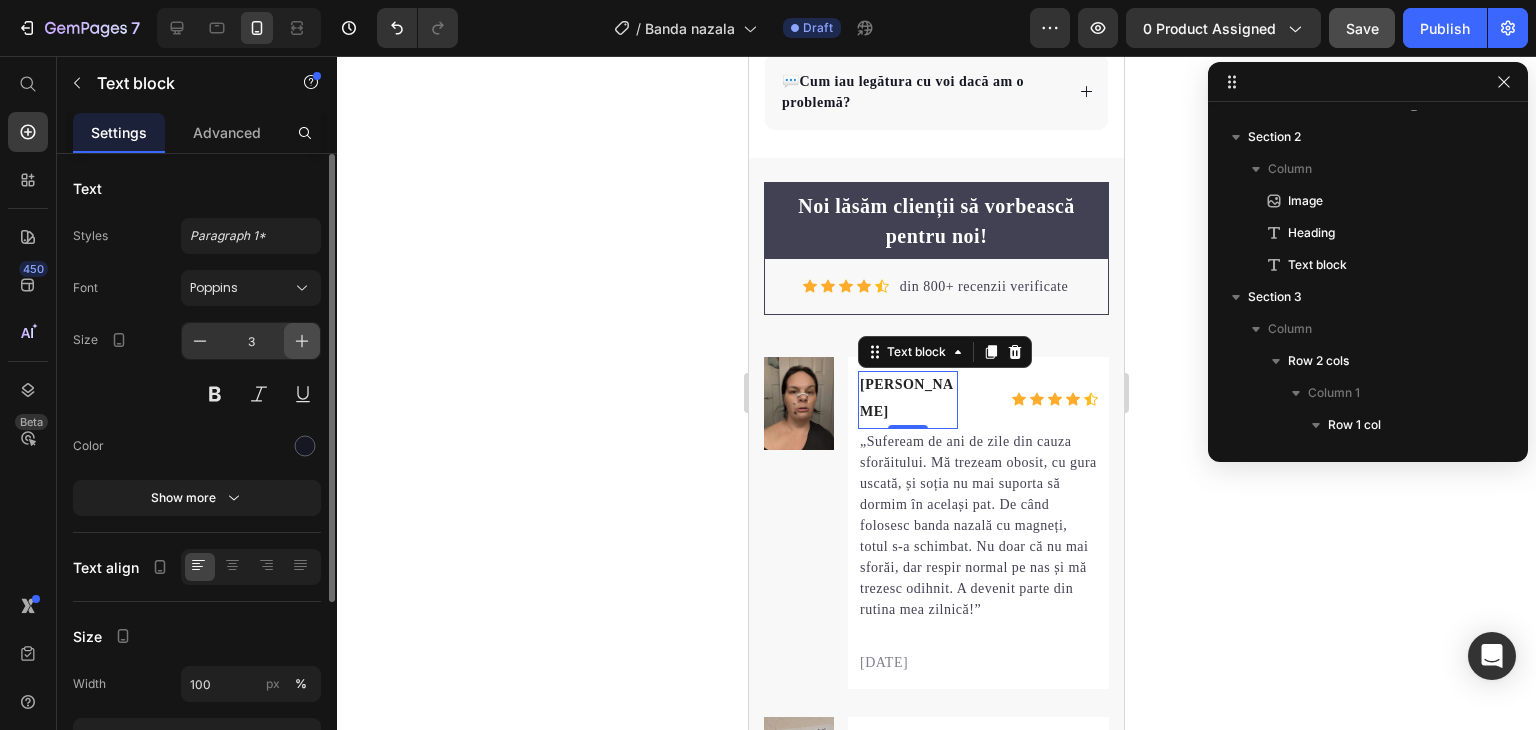 click 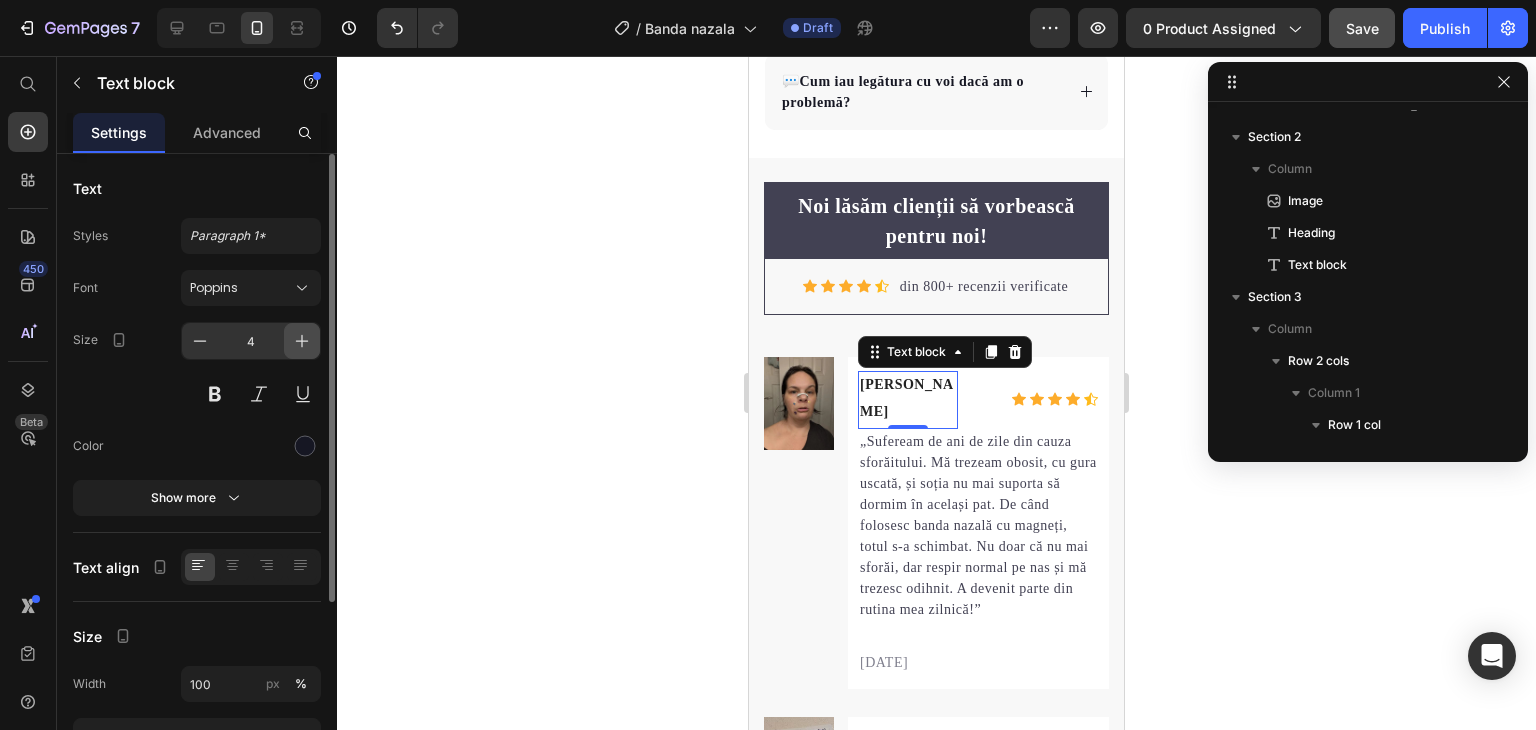 click 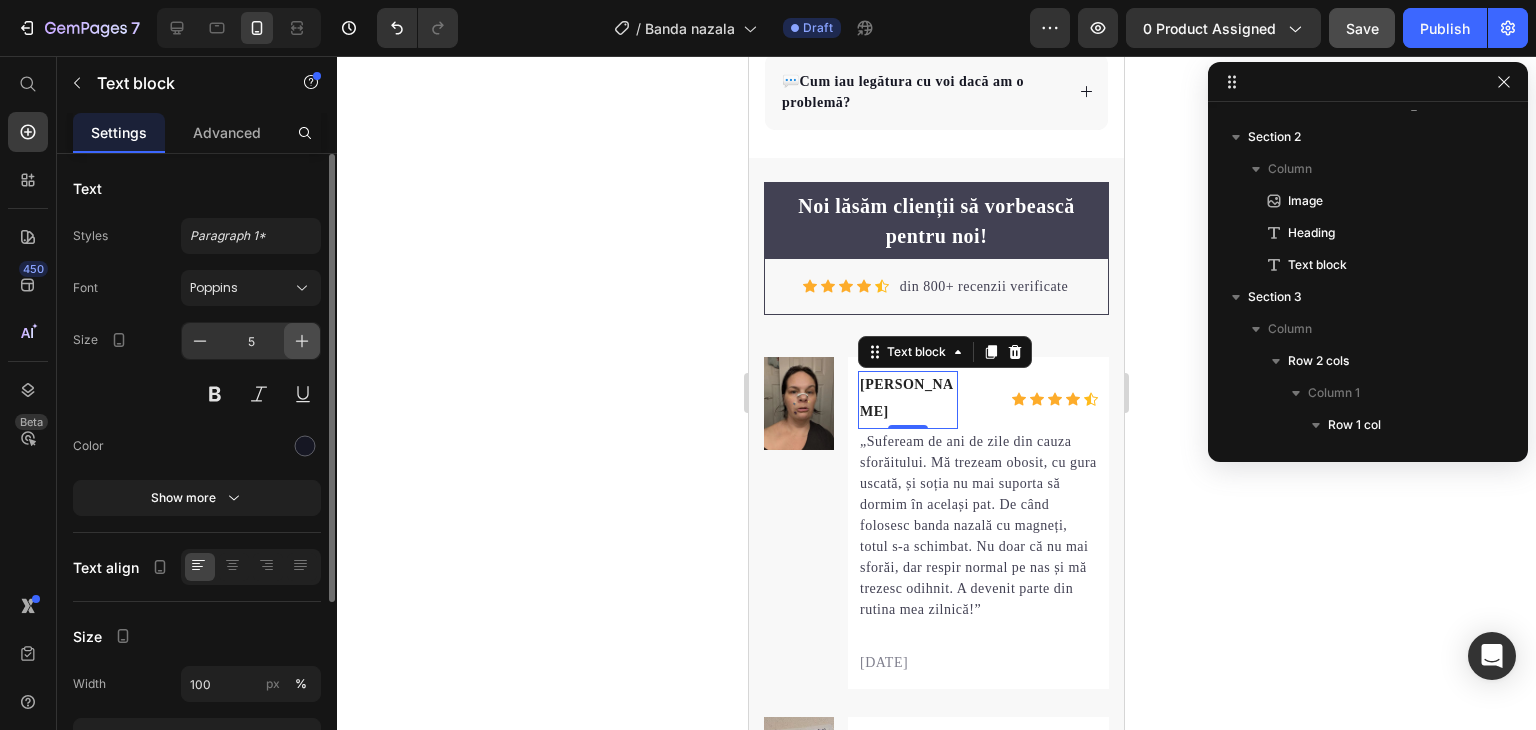 click 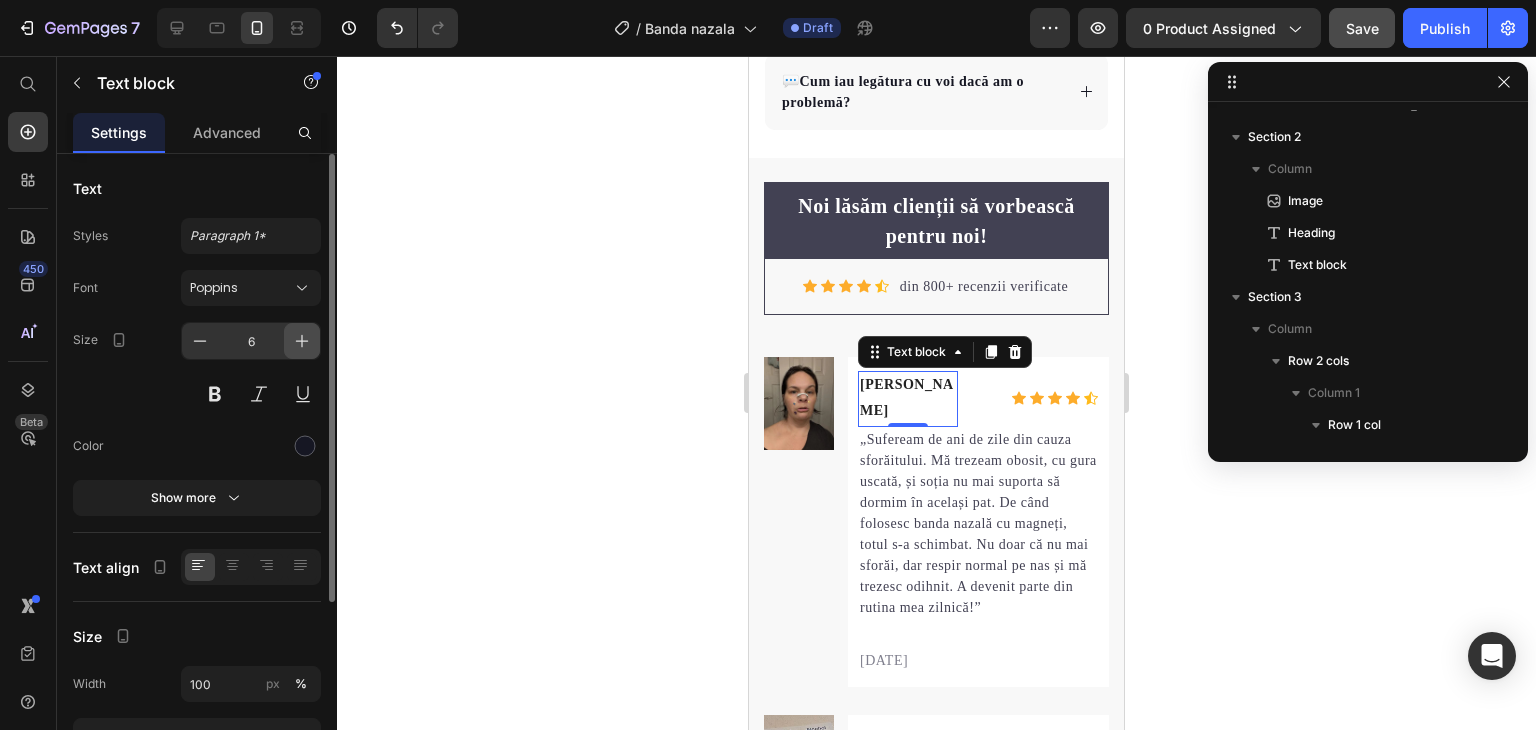 click 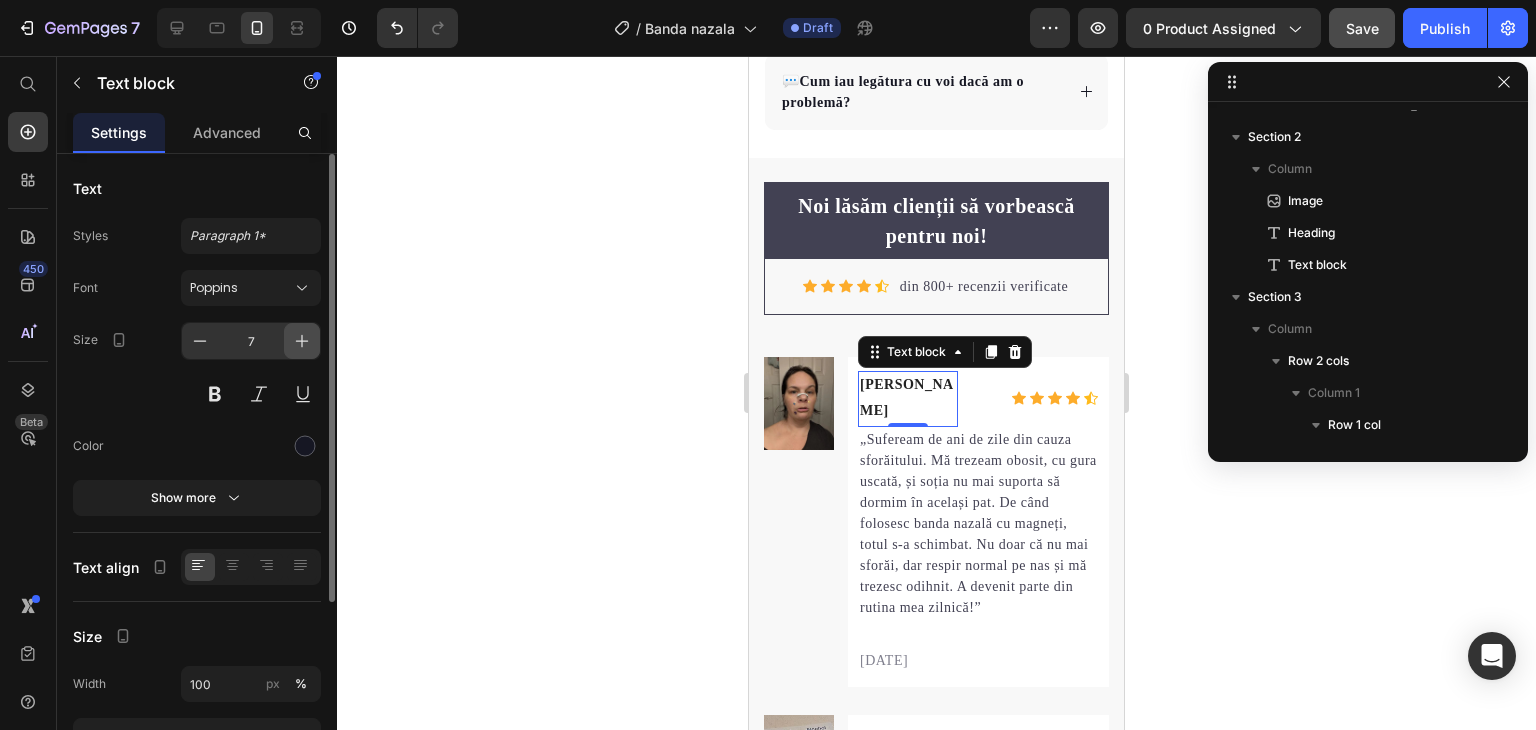 click 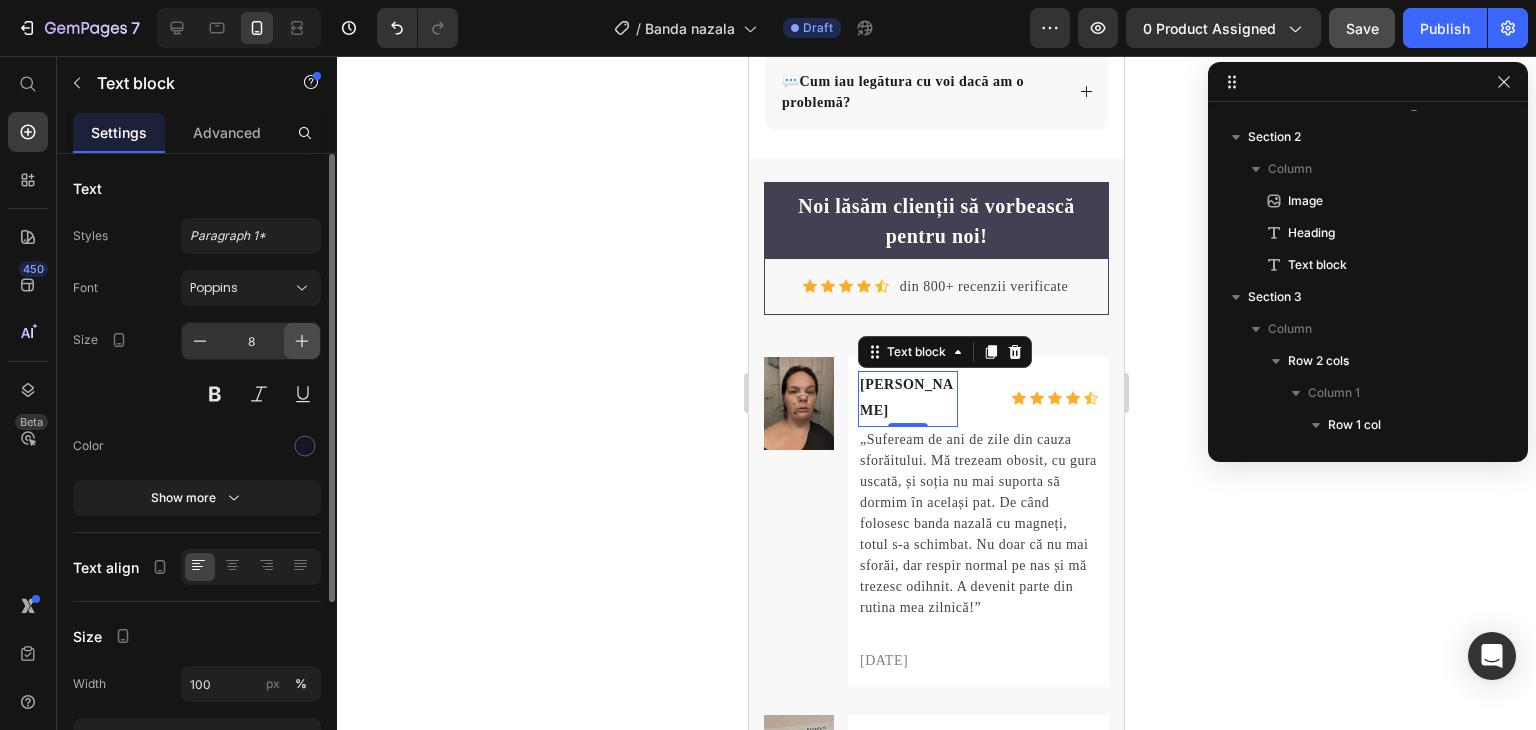 click 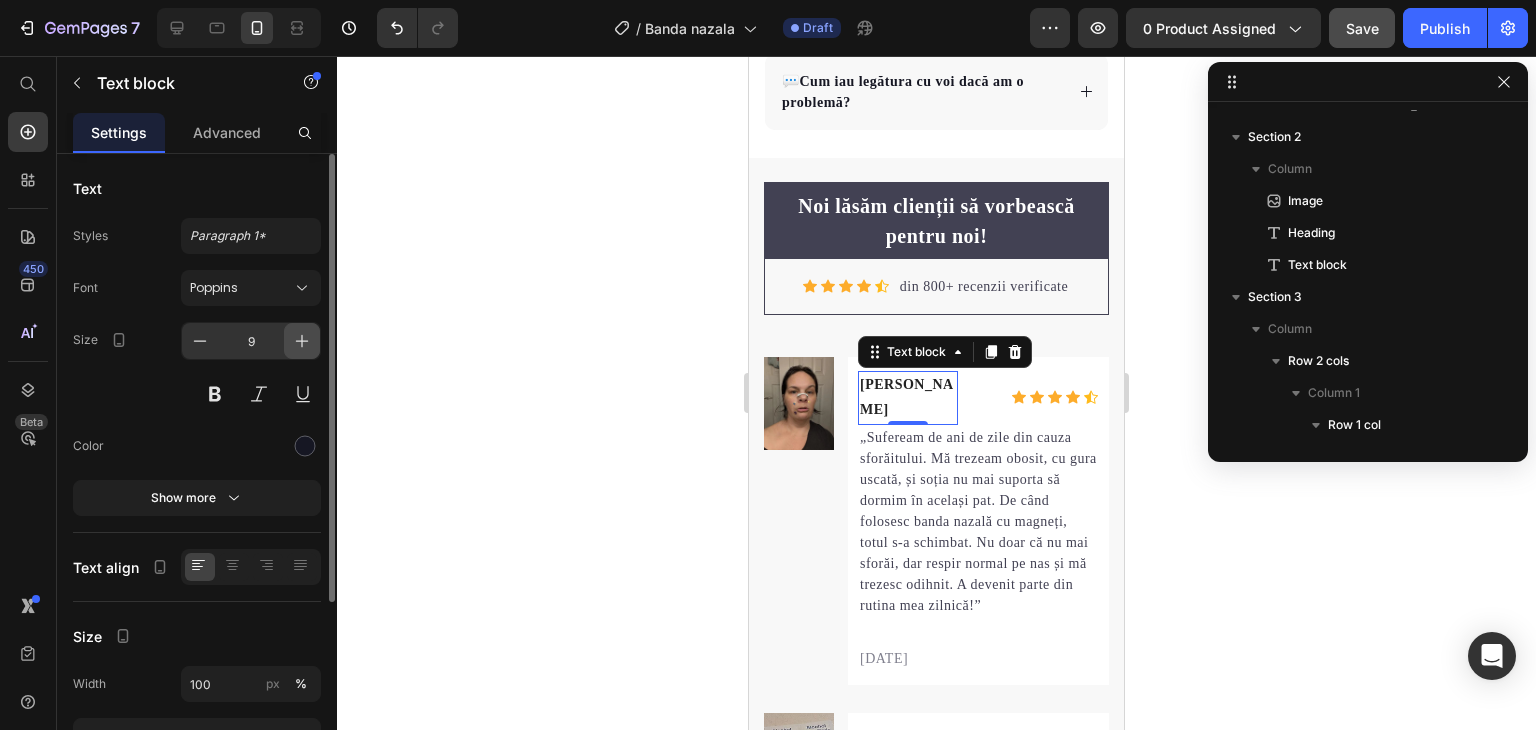 click 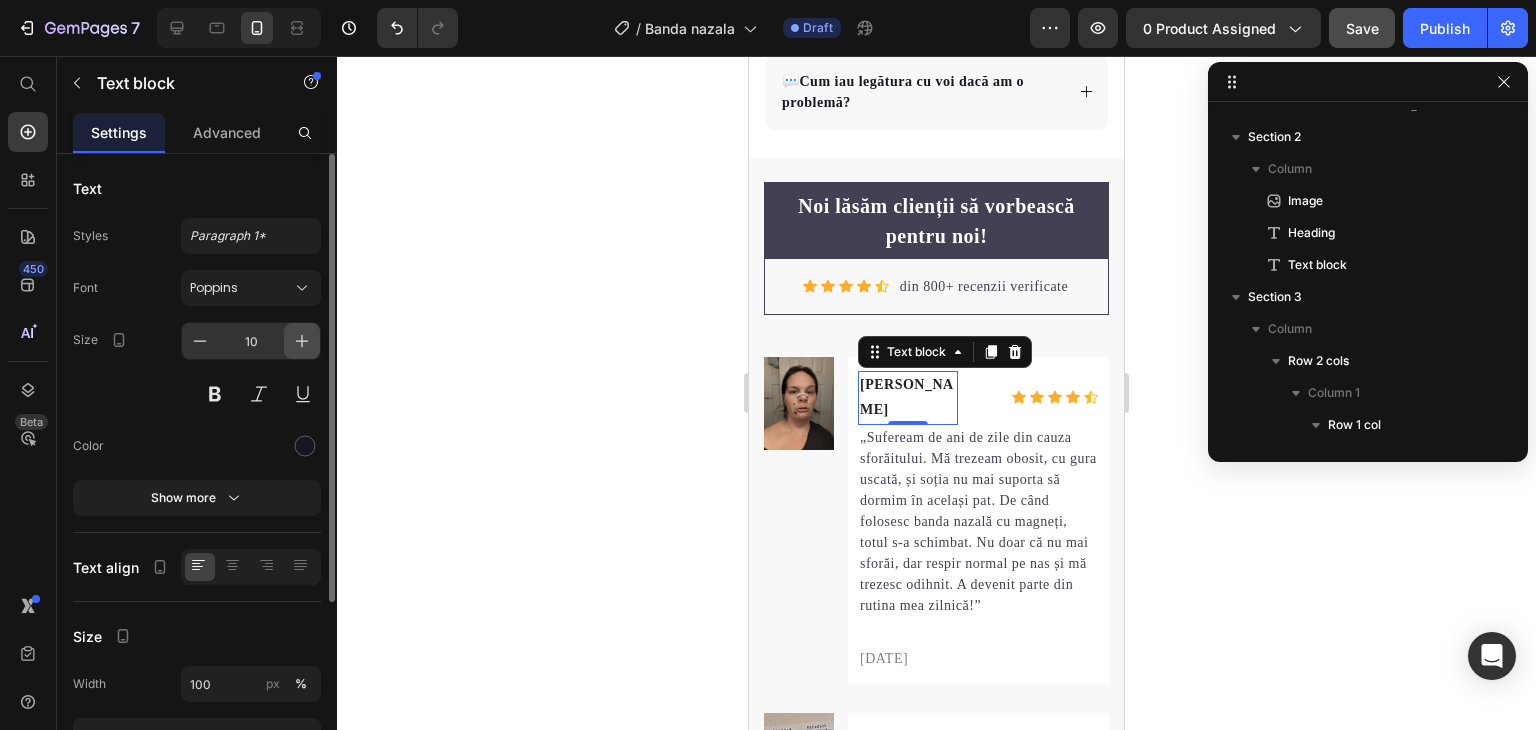 click 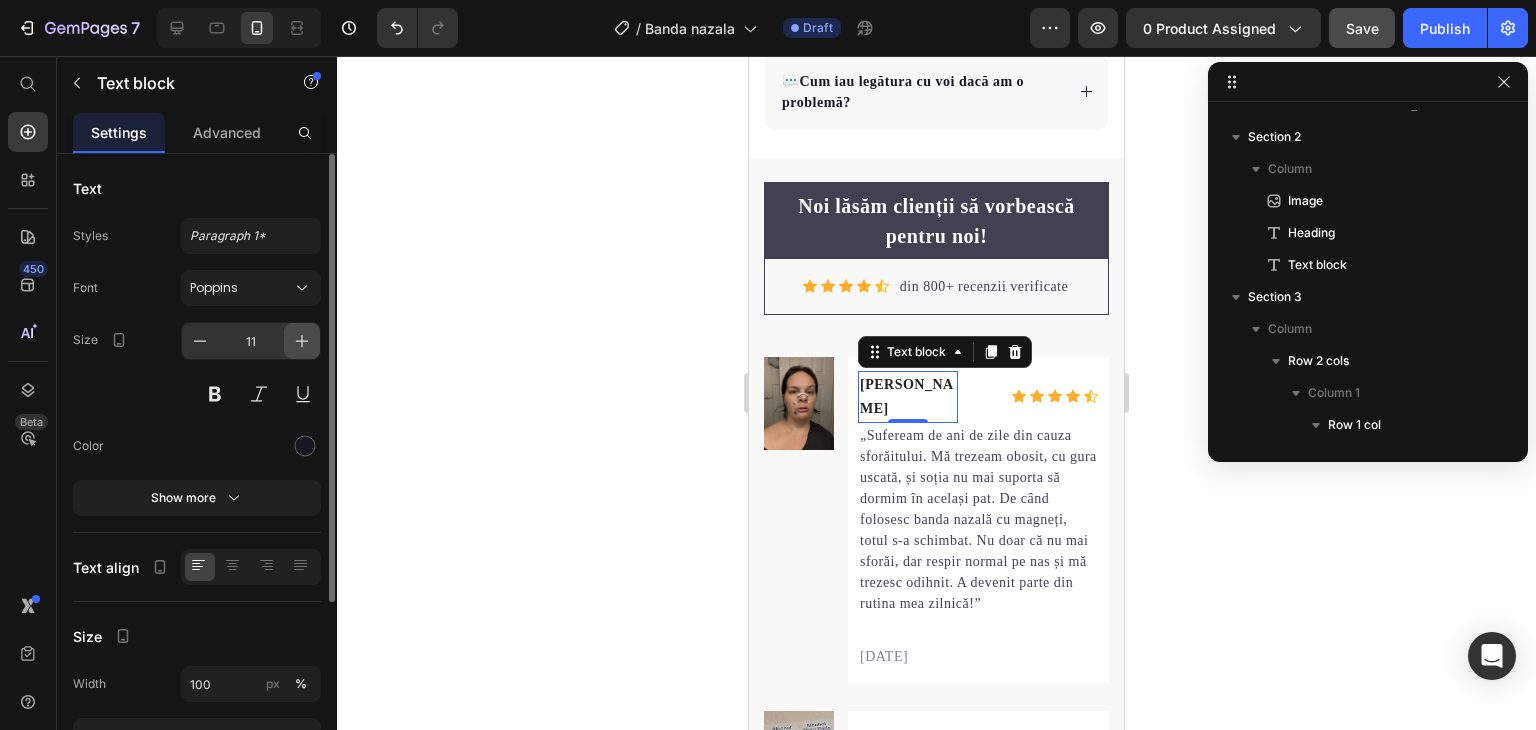 click 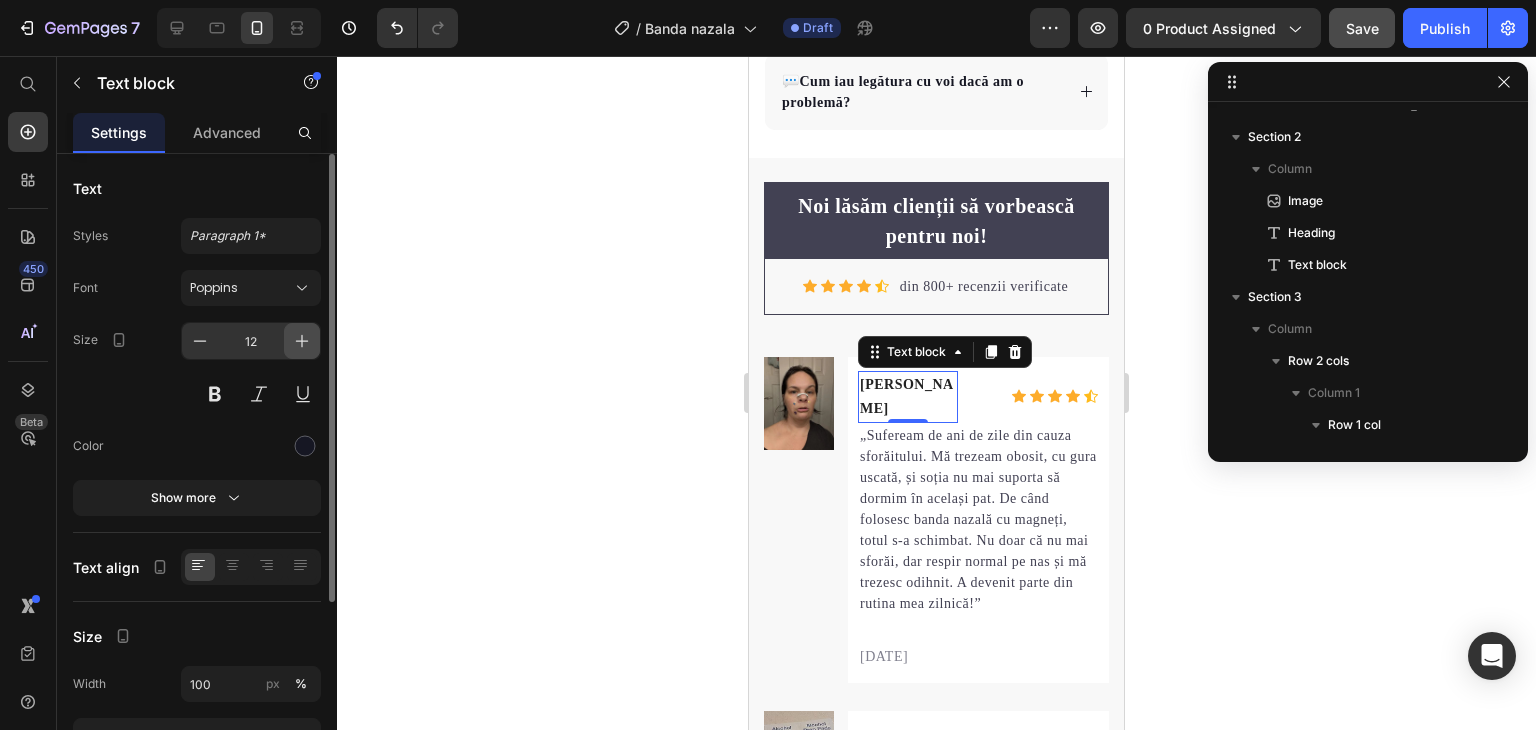 click 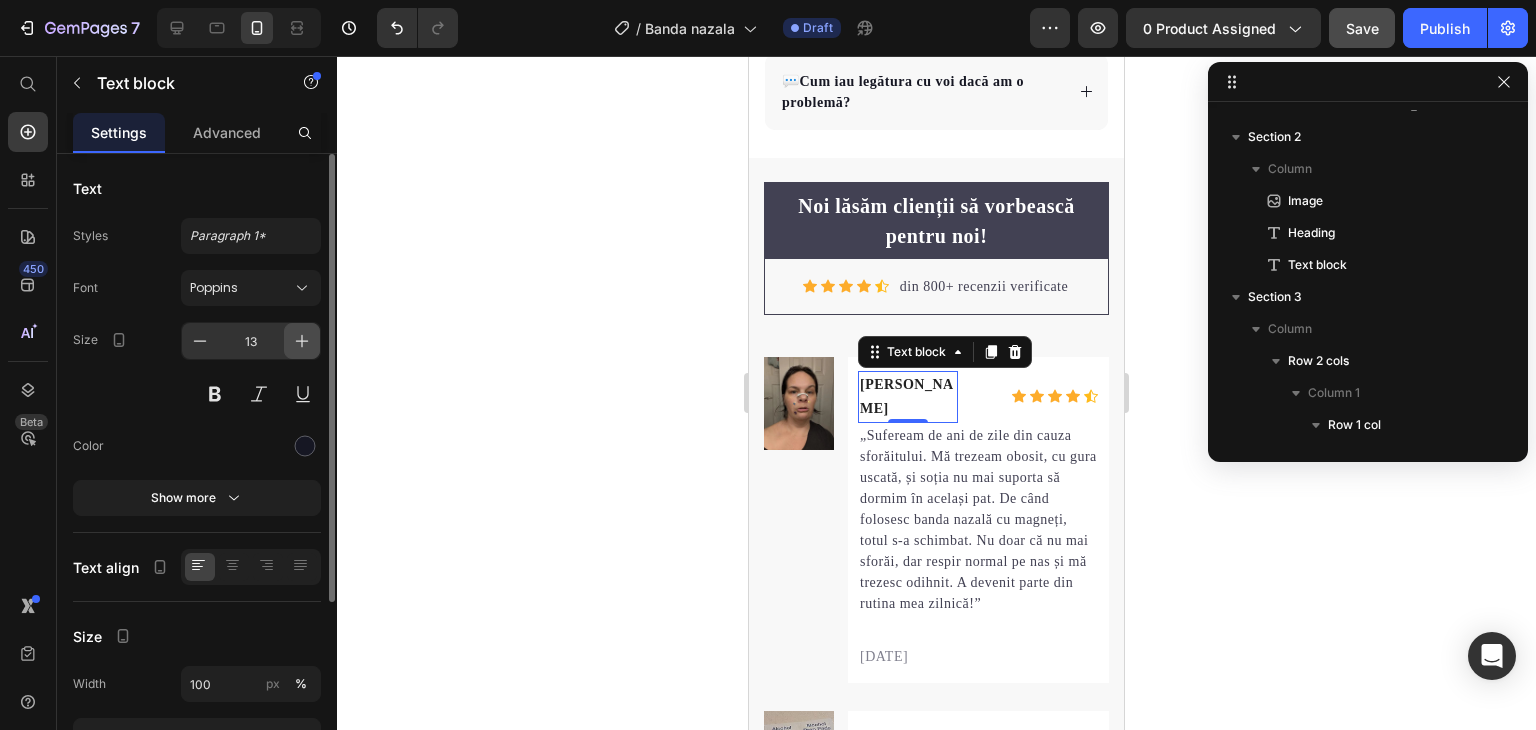 click 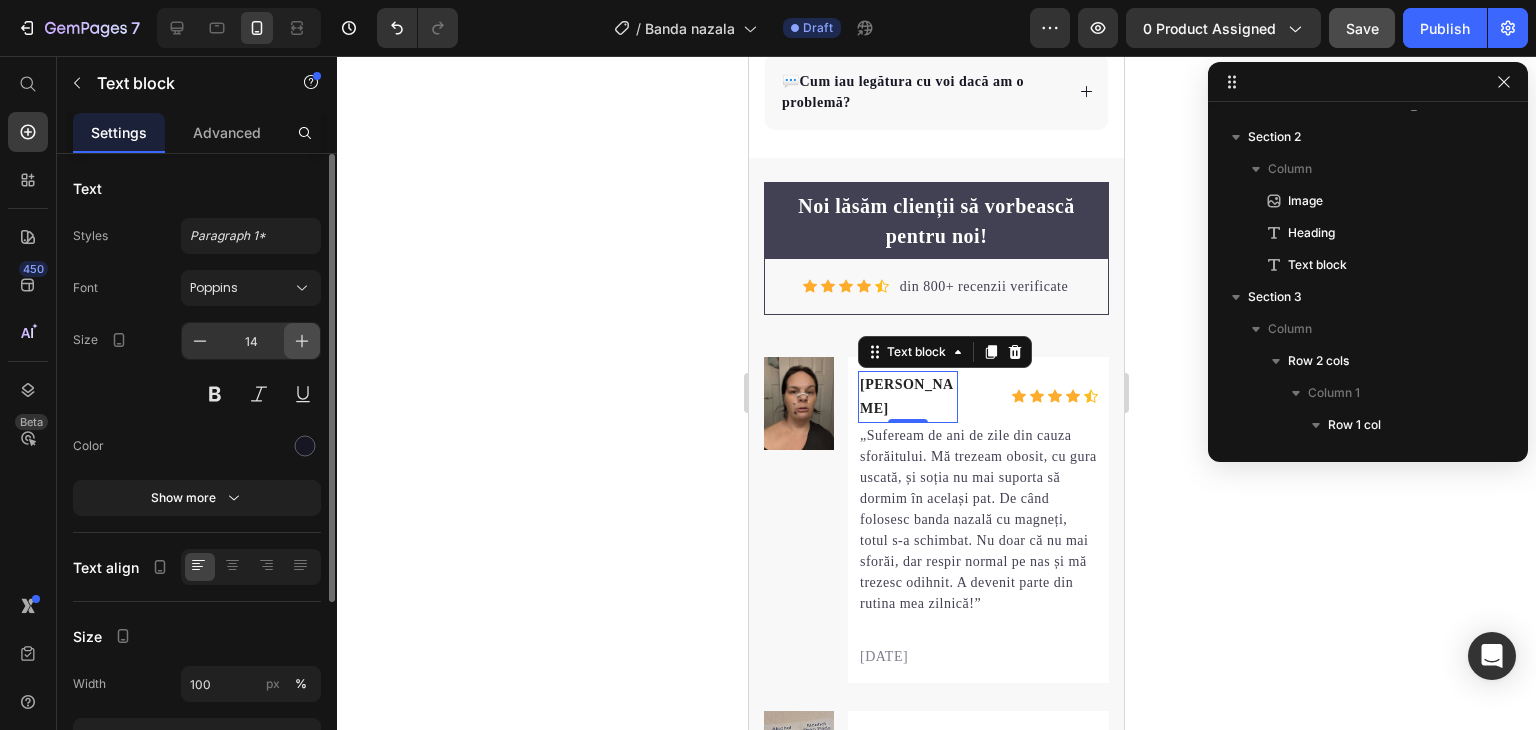 click 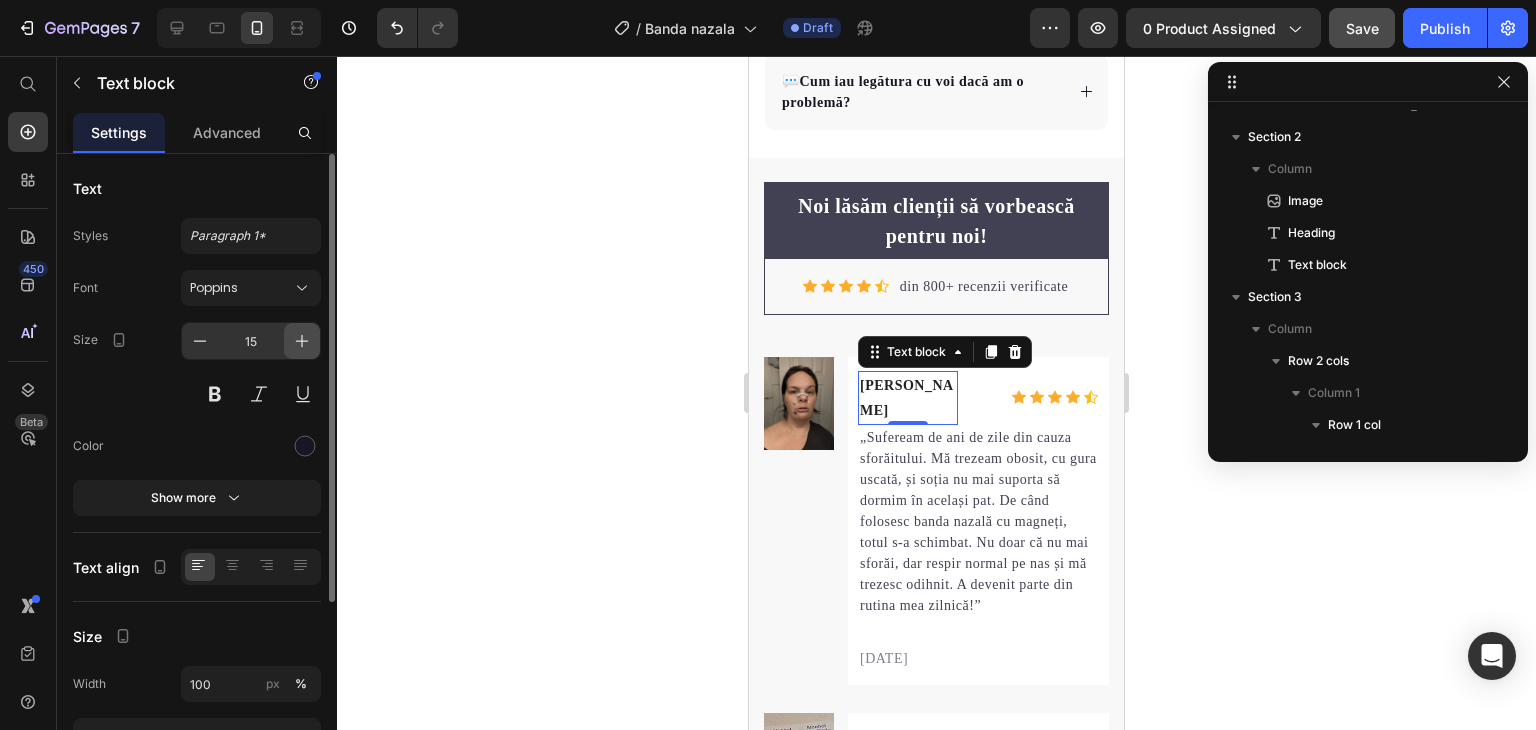 click 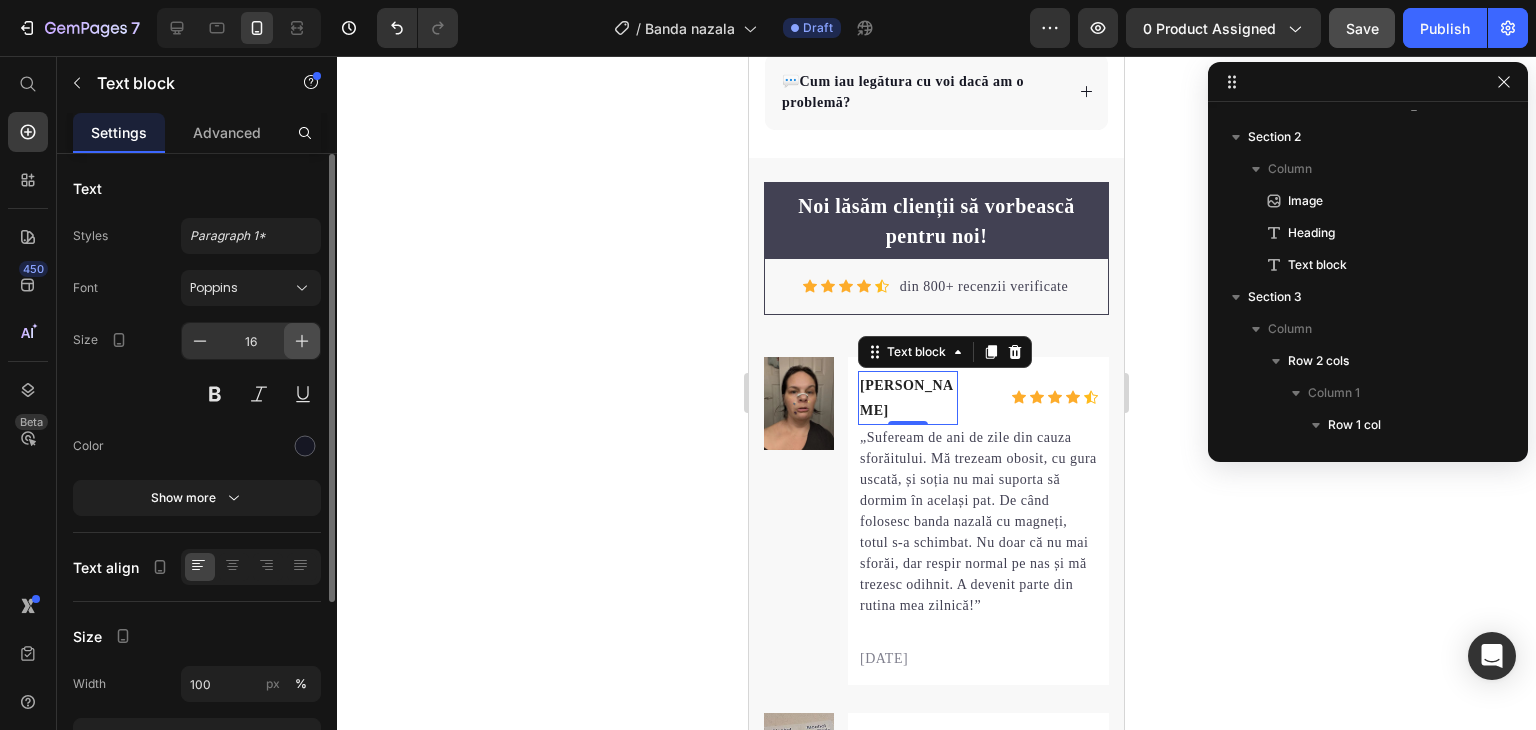 click 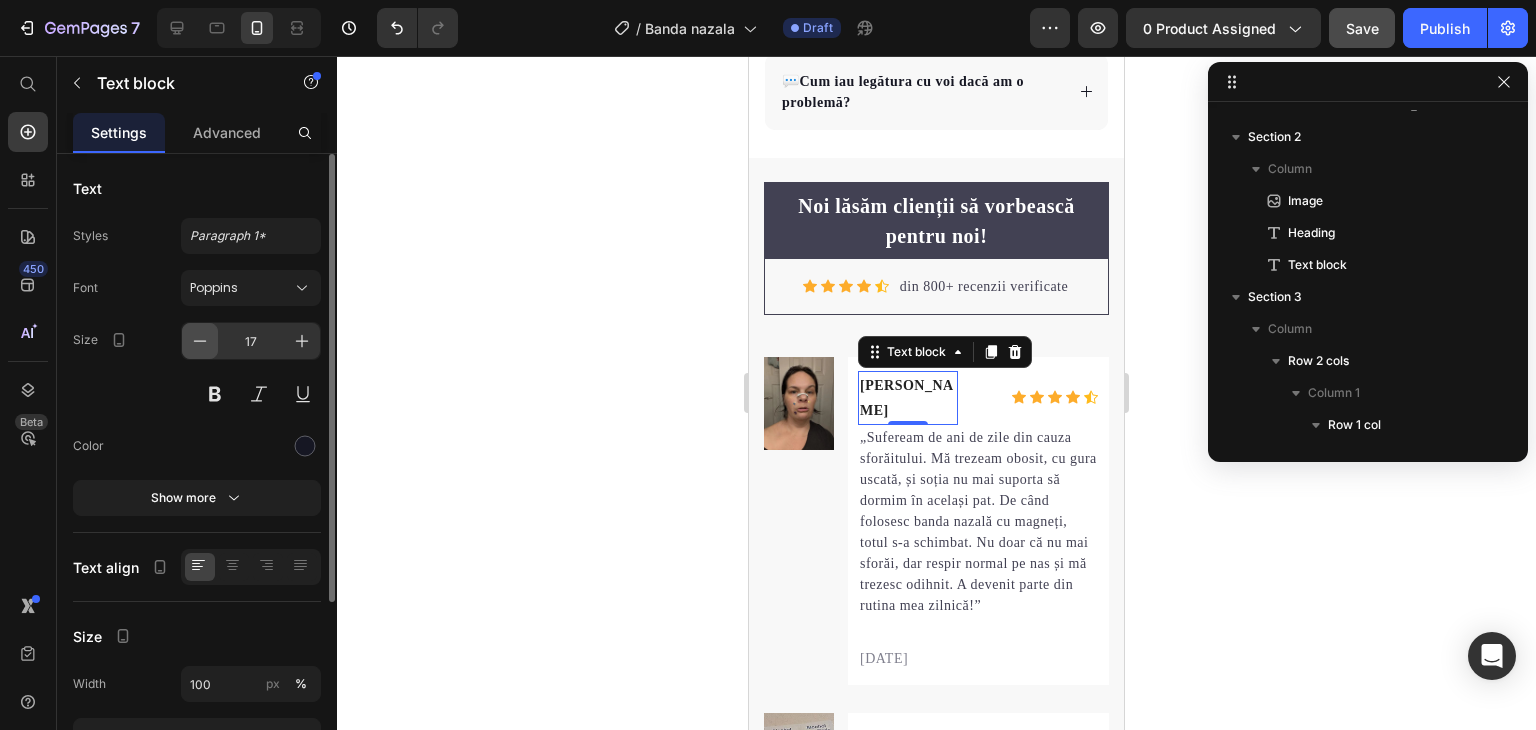click 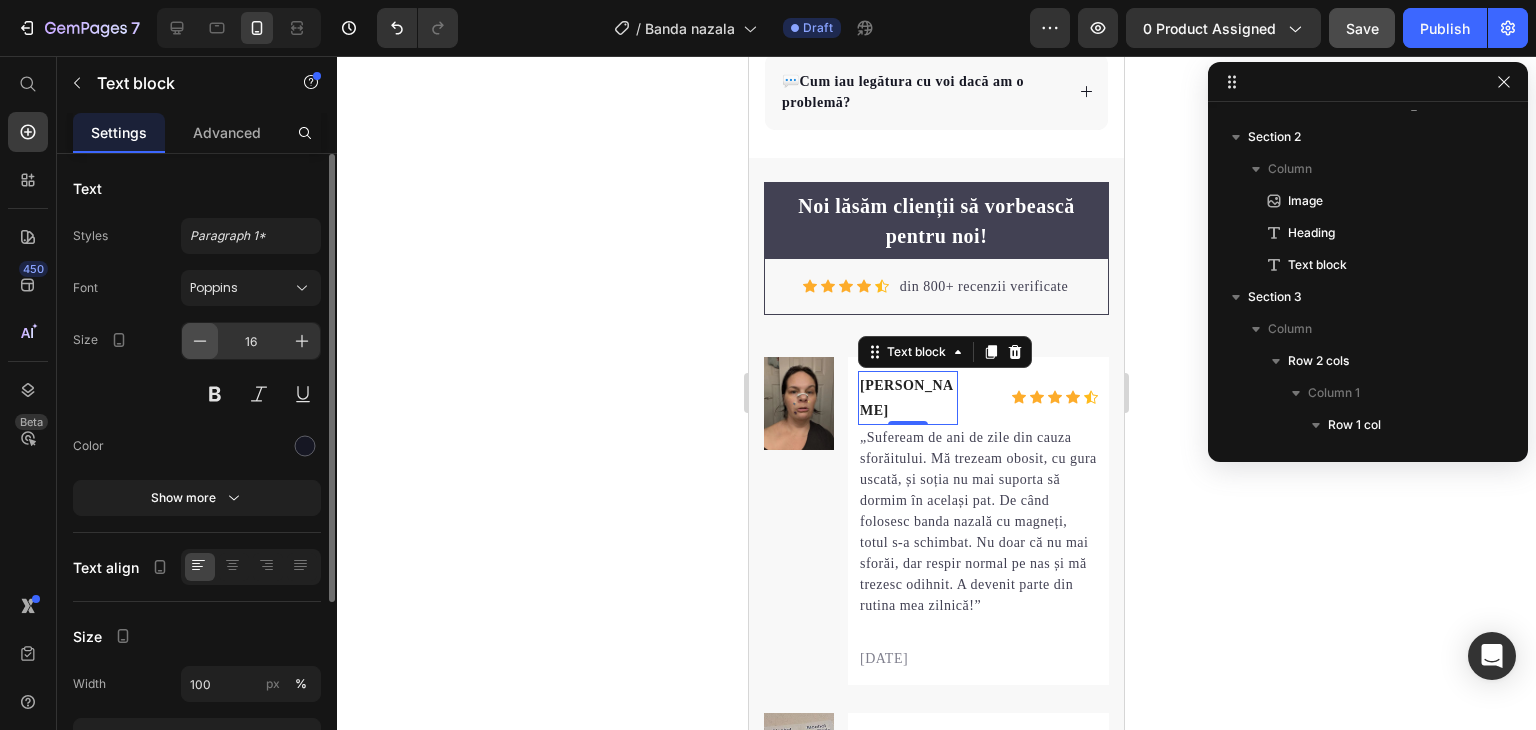 click 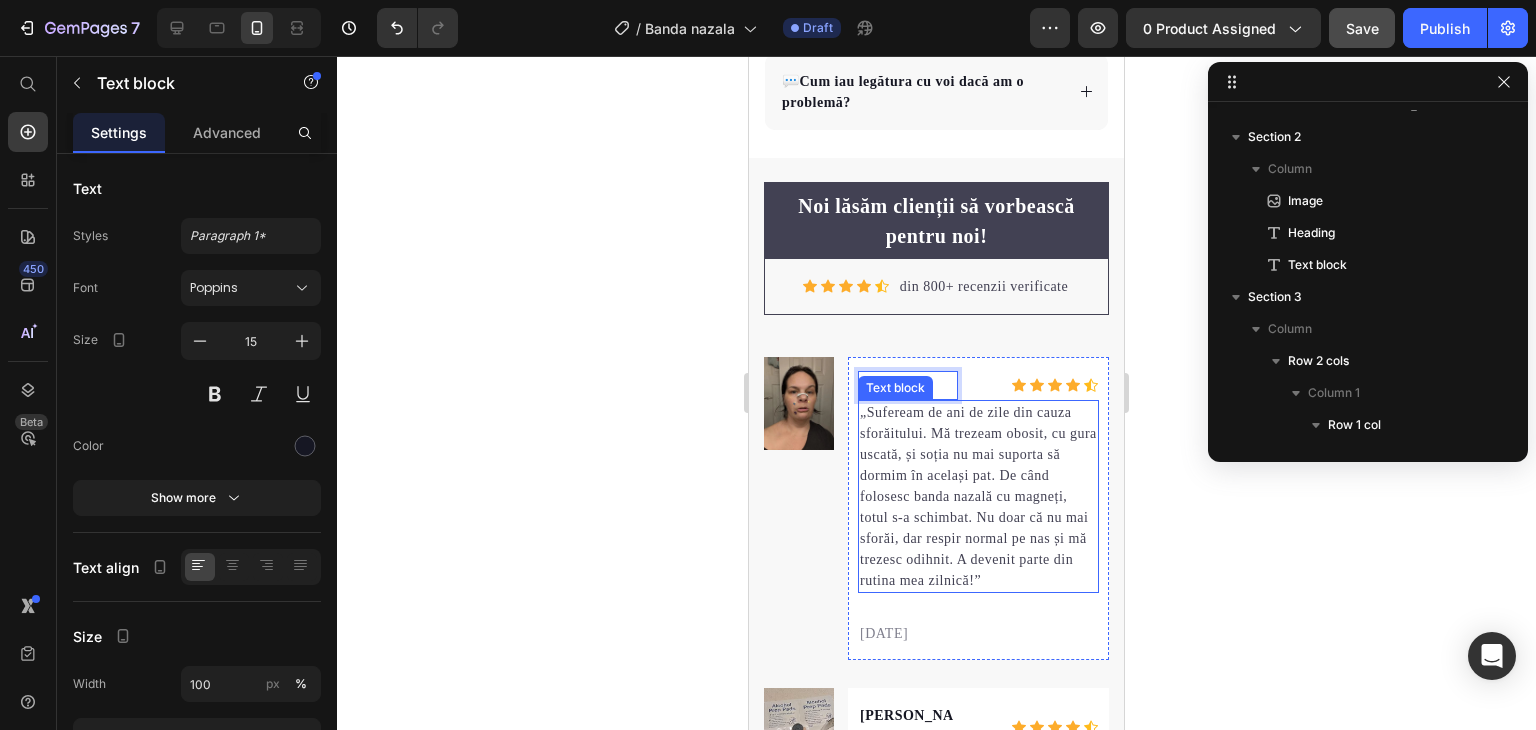 click on "„Sufeream de ani de zile din cauza sforăitului. Mă trezeam obosit, cu gura uscată, și soția nu mai suporta să dormim în același pat. De când folosesc banda nazală cu magneți, totul s-a schimbat. Nu doar că nu mai sforăi, dar respir normal pe nas și mă trezesc odihnit. A devenit parte din rutina mea zilnică!”" at bounding box center (978, 496) 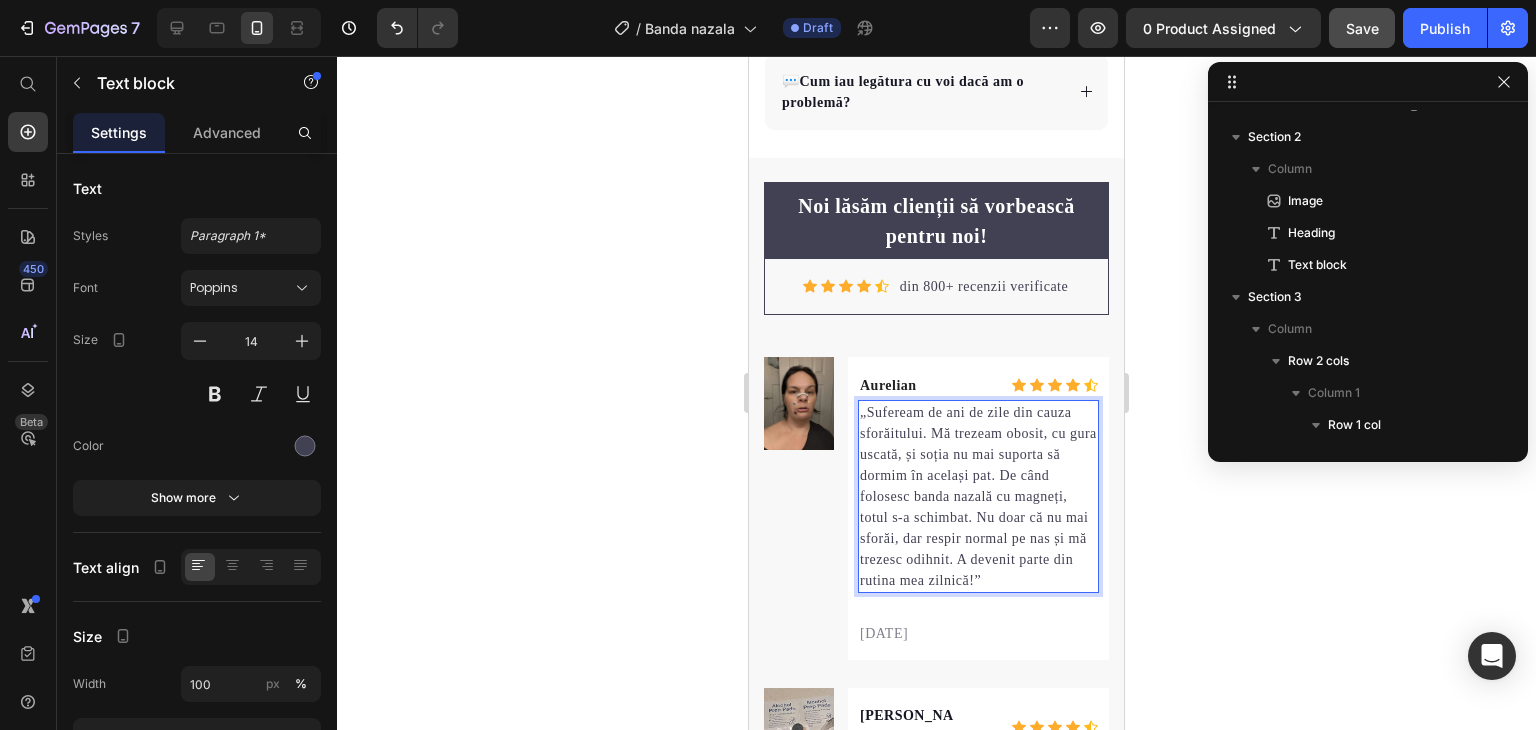 click on "„Sufeream de ani de zile din cauza sforăitului. Mă trezeam obosit, cu gura uscată, și soția nu mai suporta să dormim în același pat. De când folosesc banda nazală cu magneți, totul s-a schimbat. Nu doar că nu mai sforăi, dar respir normal pe nas și mă trezesc odihnit. A devenit parte din rutina mea zilnică!”" at bounding box center (978, 496) 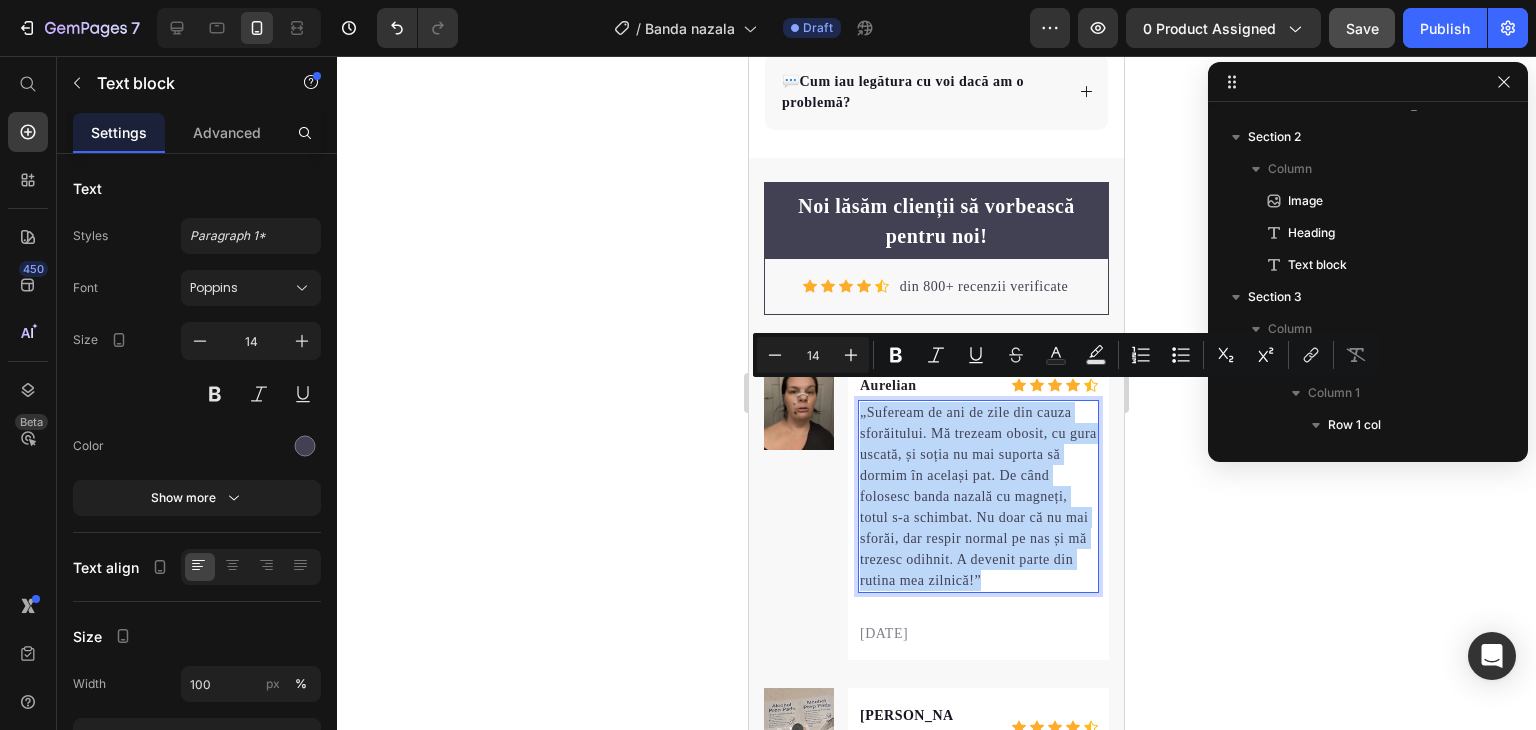 drag, startPoint x: 860, startPoint y: 393, endPoint x: 1049, endPoint y: 560, distance: 252.21024 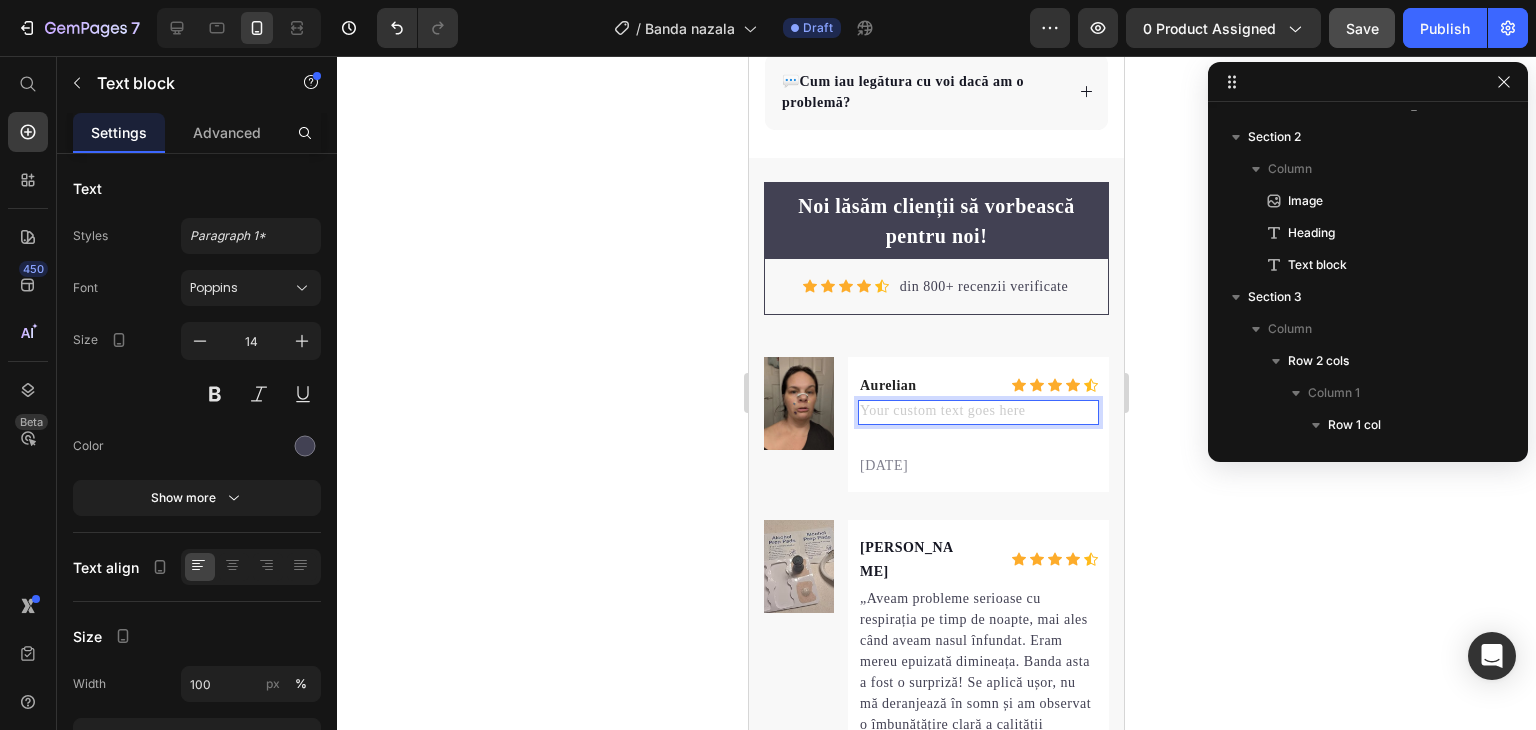click at bounding box center [978, 412] 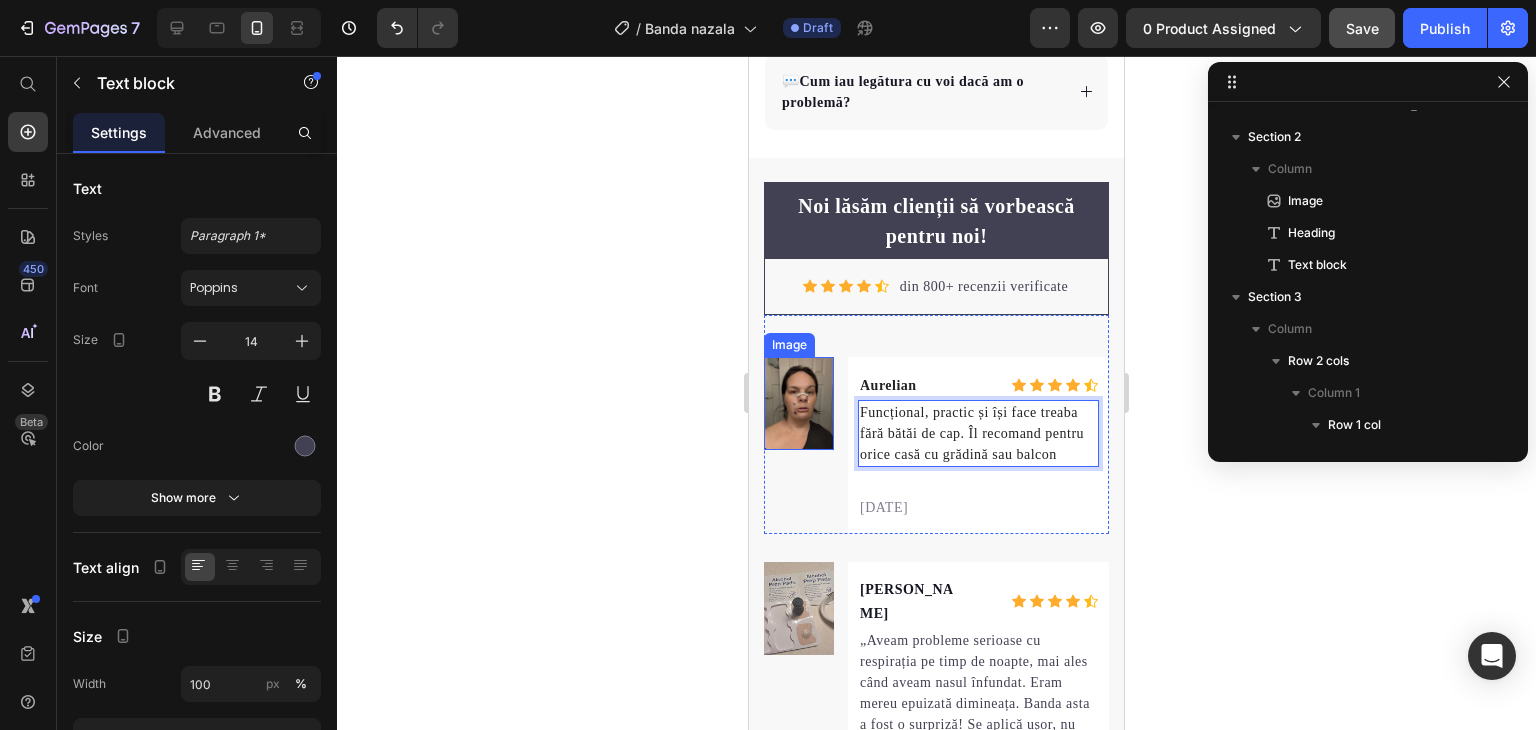 click on "Image" at bounding box center [789, 345] 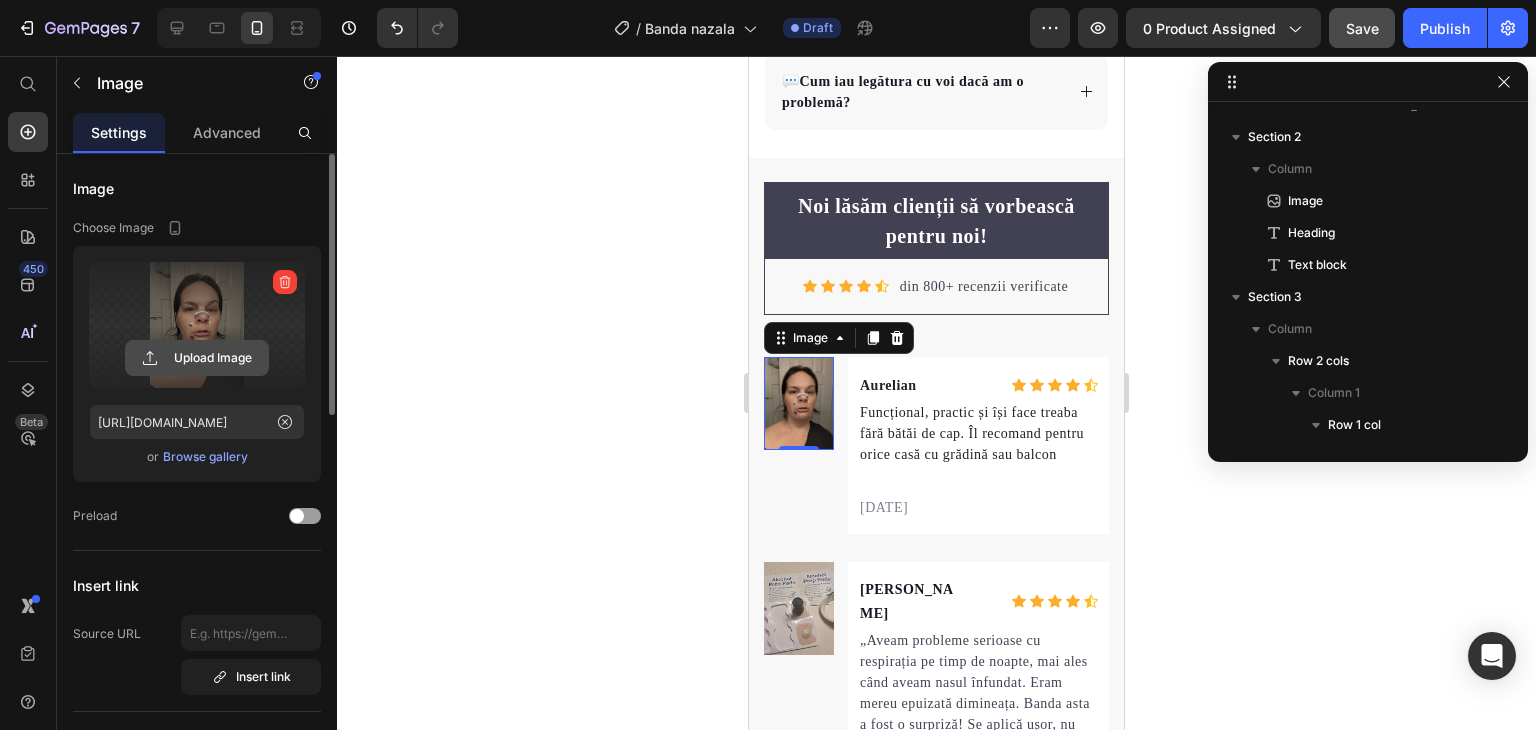 click 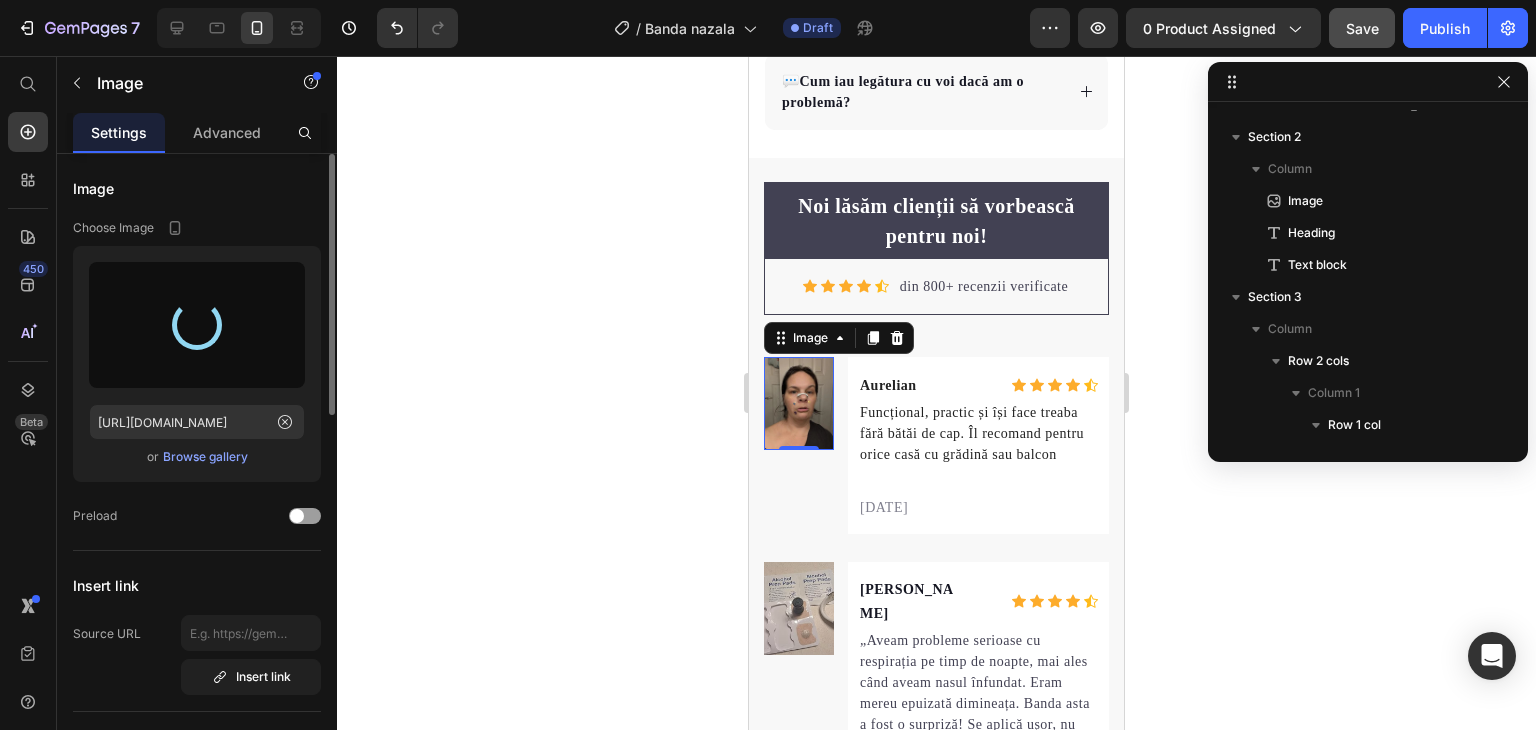 click at bounding box center [197, 325] 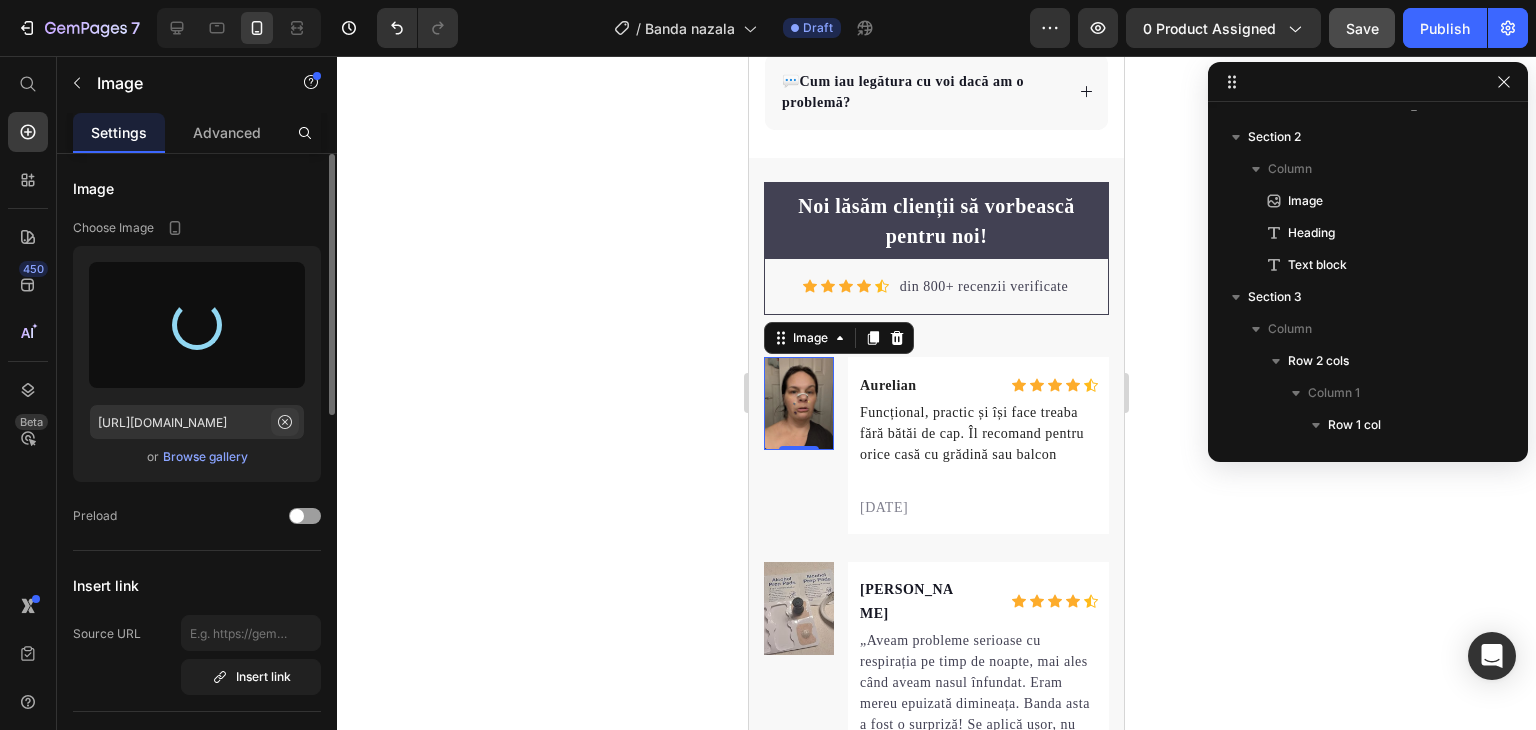 click 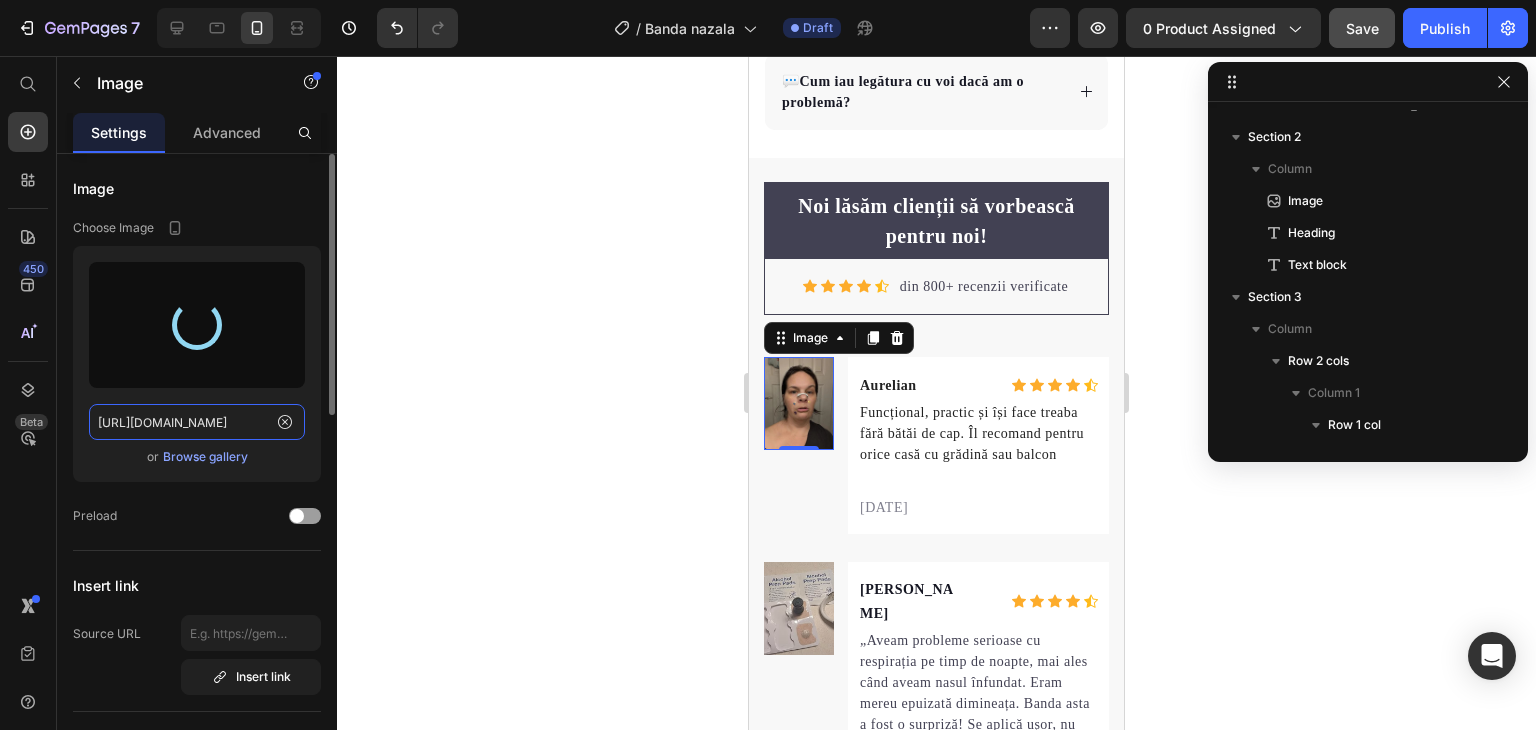 type 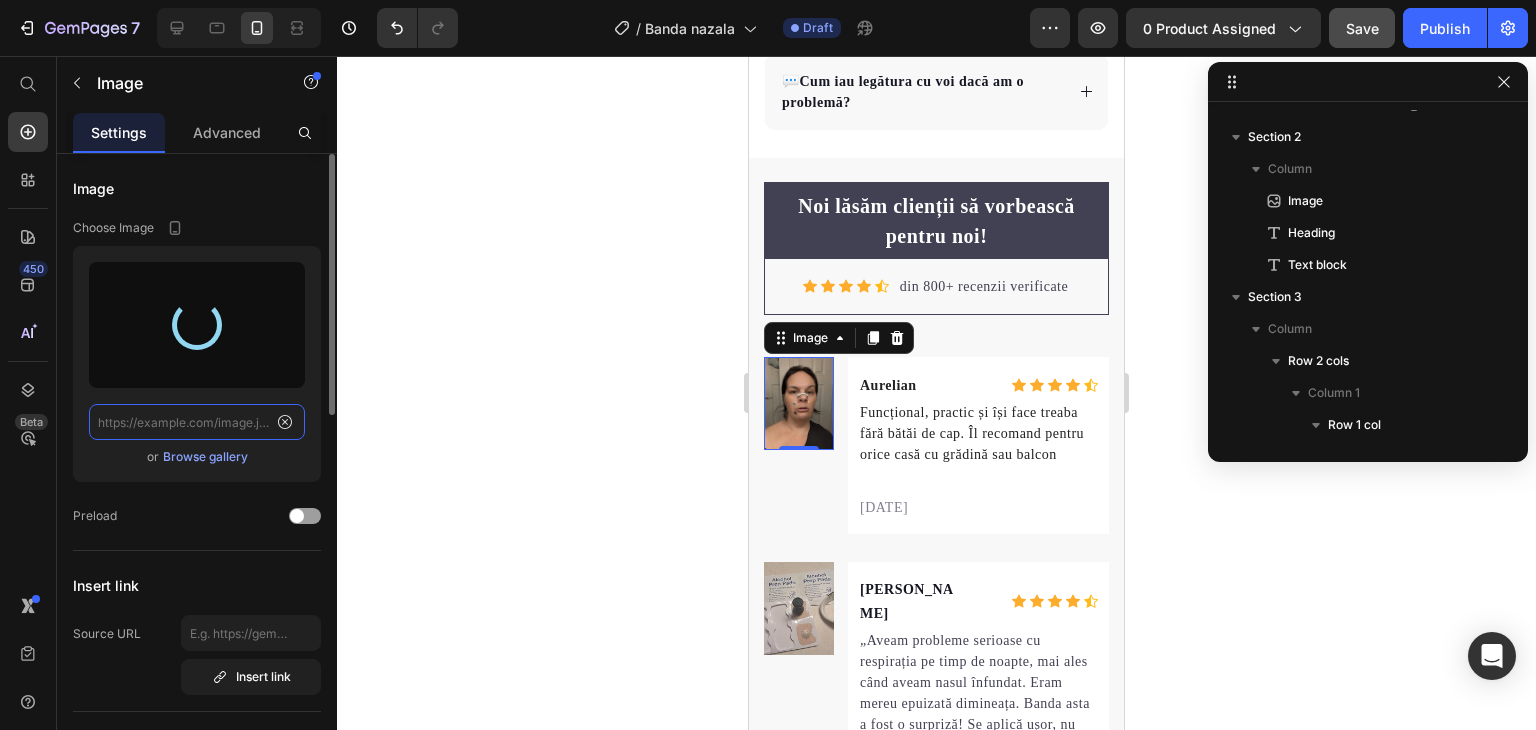 scroll, scrollTop: 0, scrollLeft: 0, axis: both 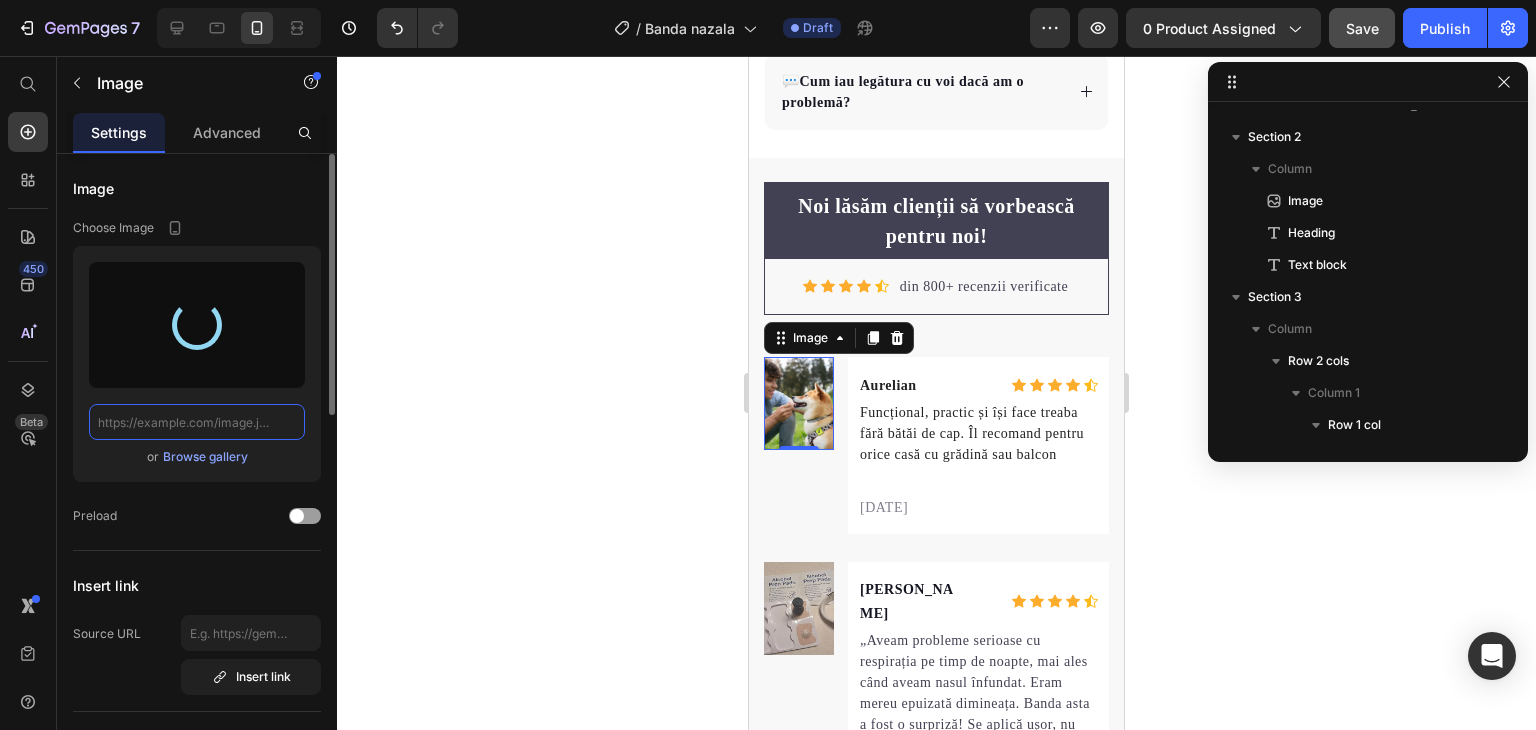 click 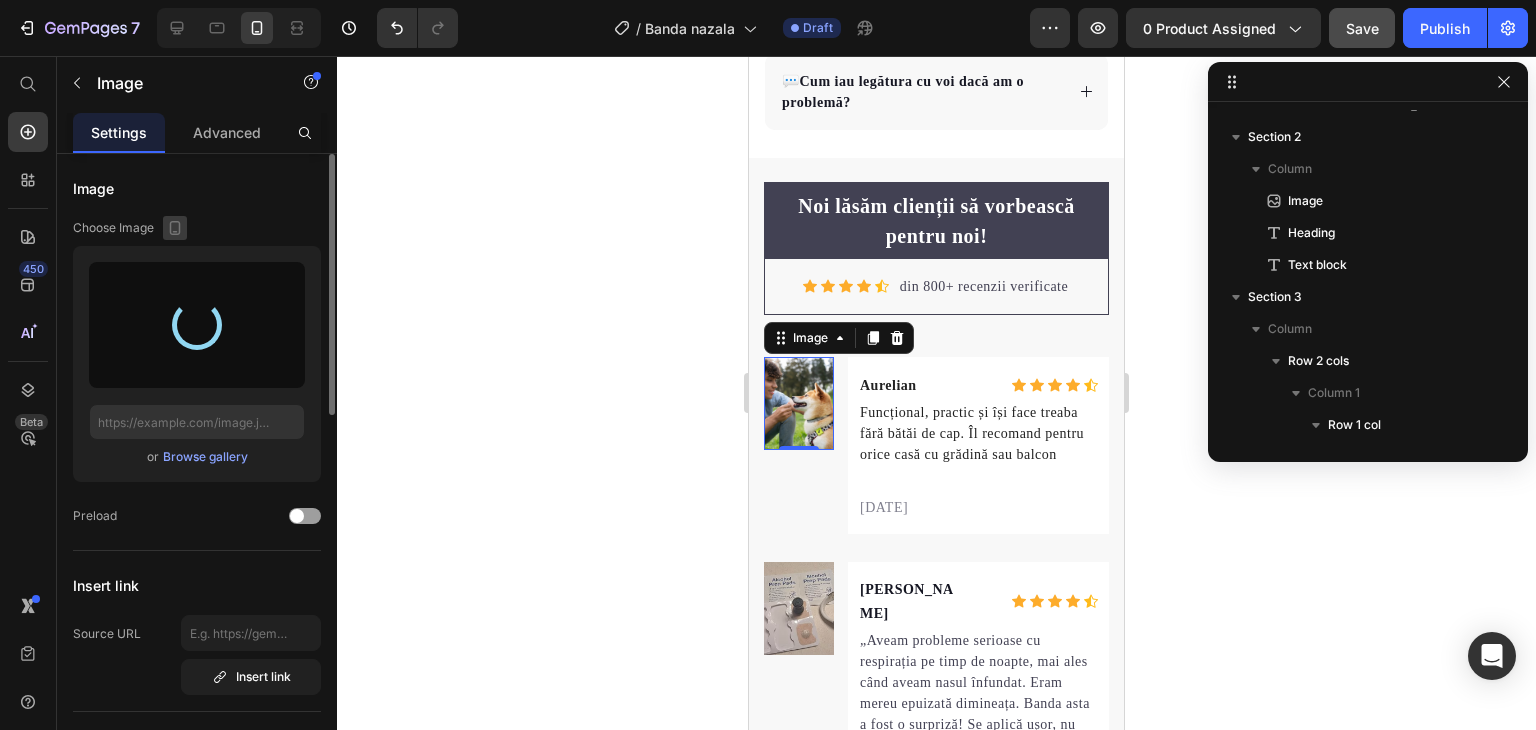 drag, startPoint x: 194, startPoint y: 336, endPoint x: 174, endPoint y: 235, distance: 102.96116 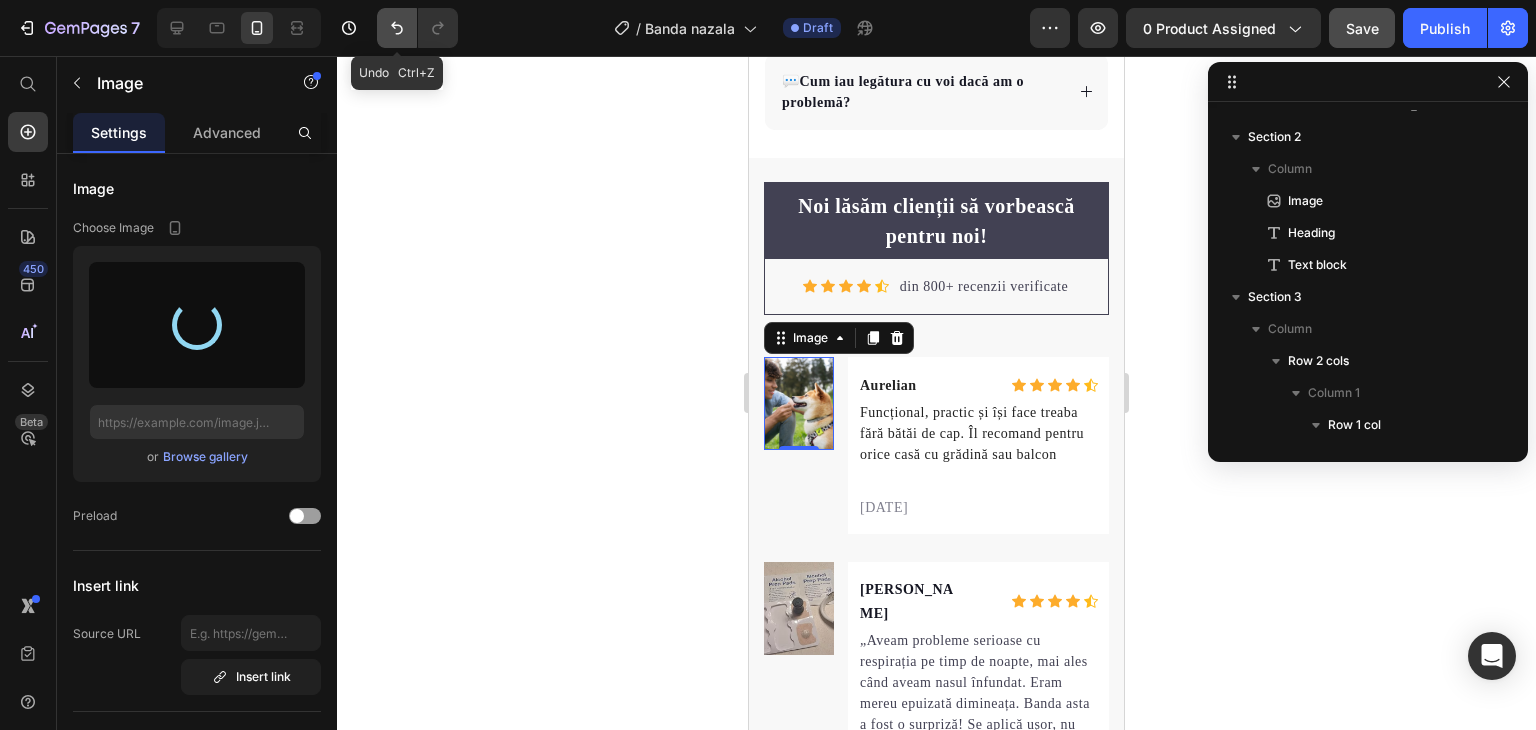 click 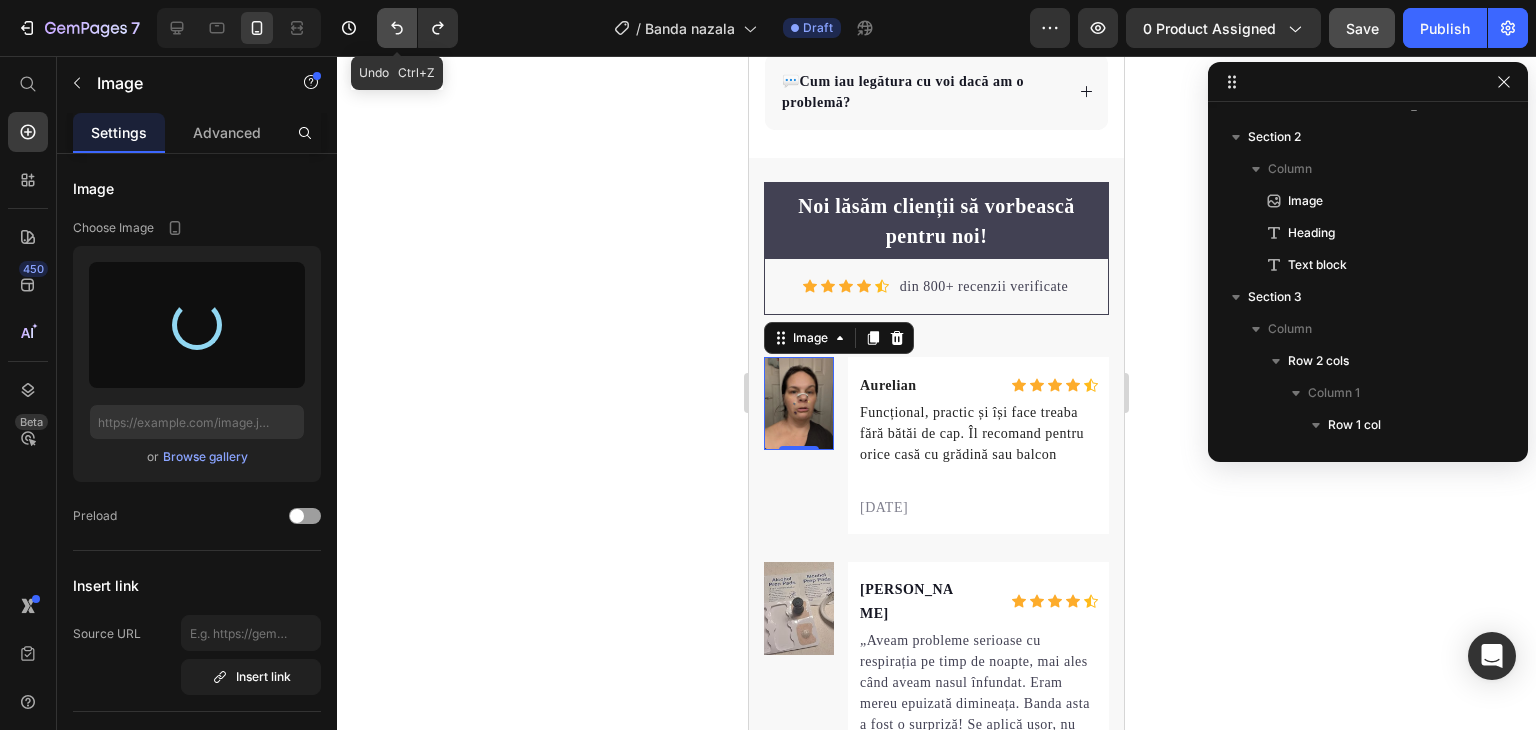 click 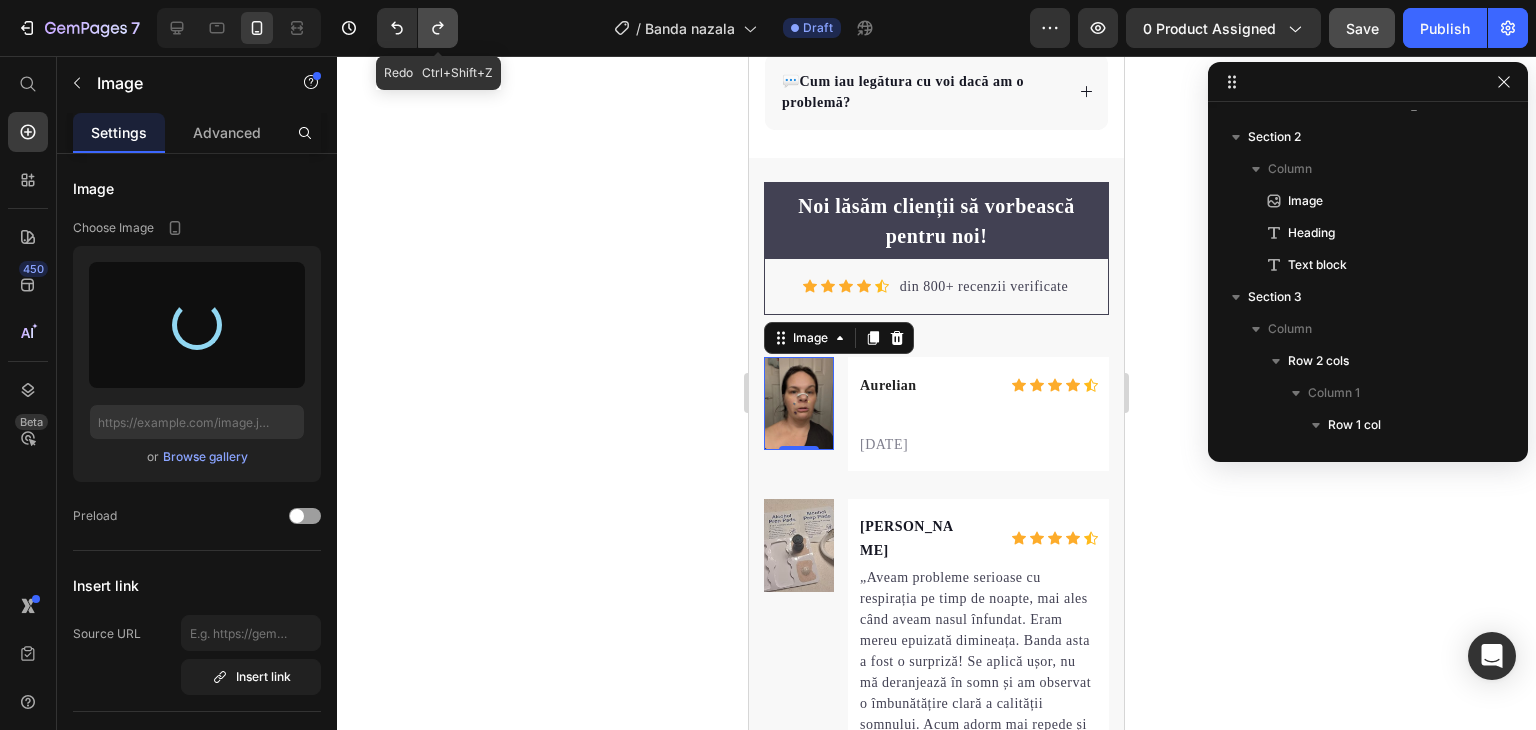 click 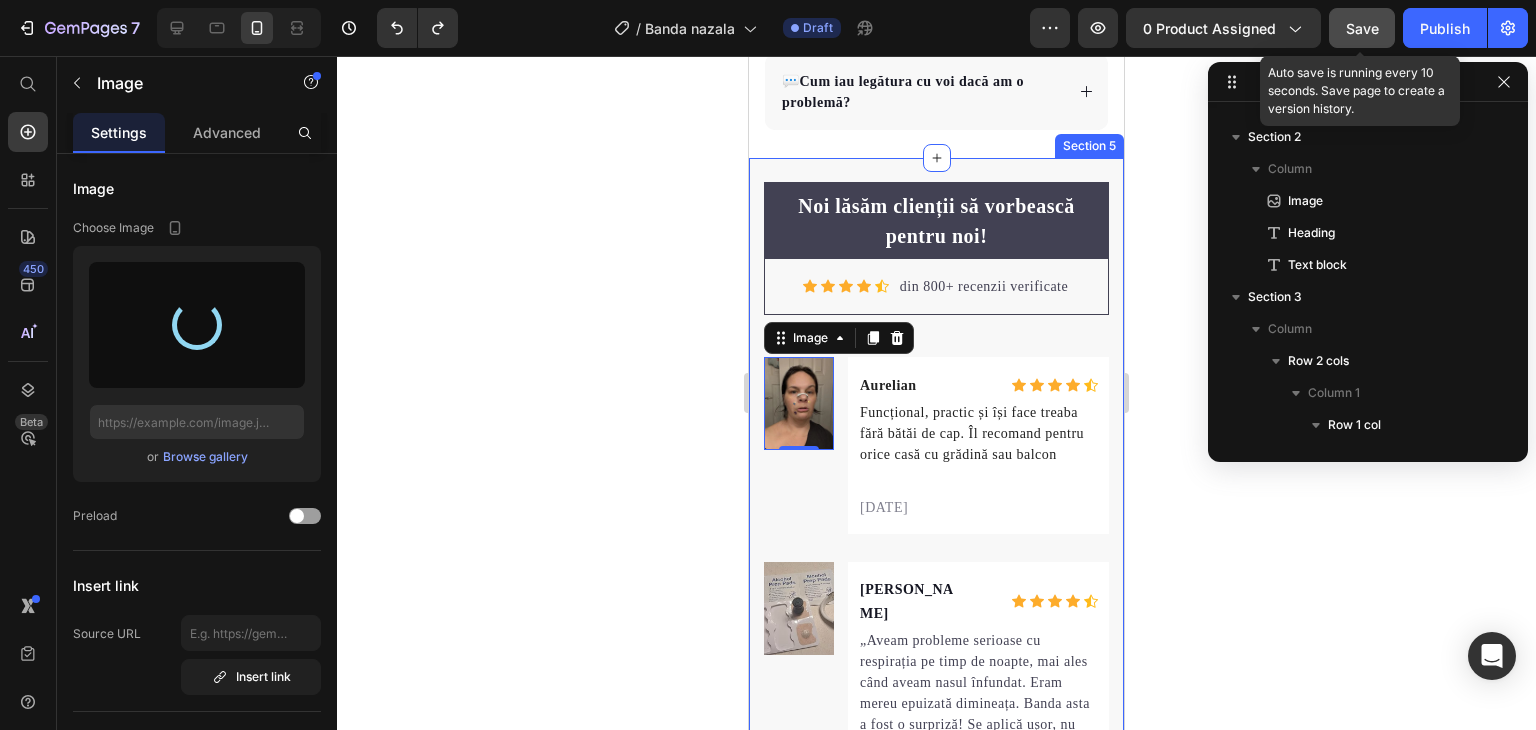 click on "Save" 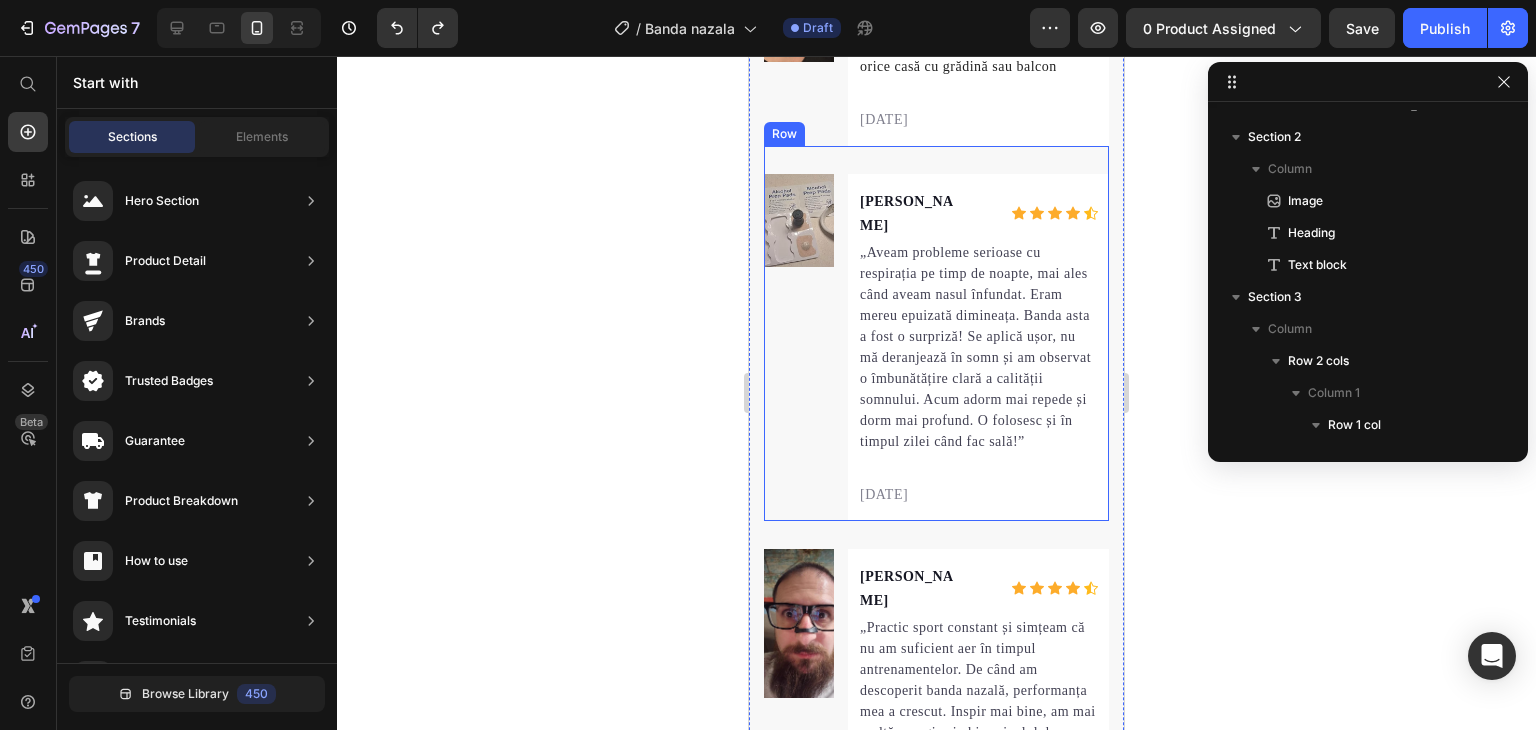 scroll, scrollTop: 3272, scrollLeft: 0, axis: vertical 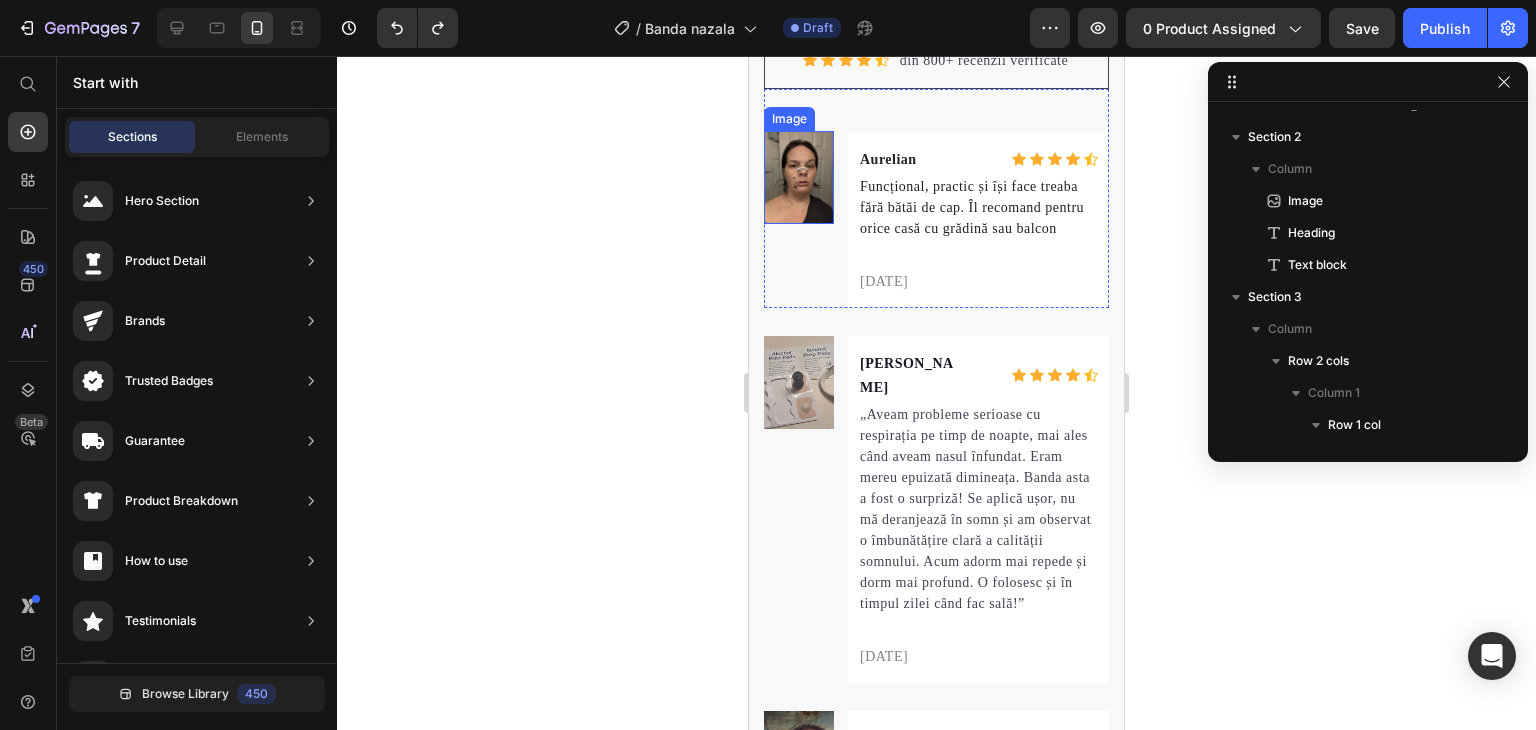 click at bounding box center [799, 177] 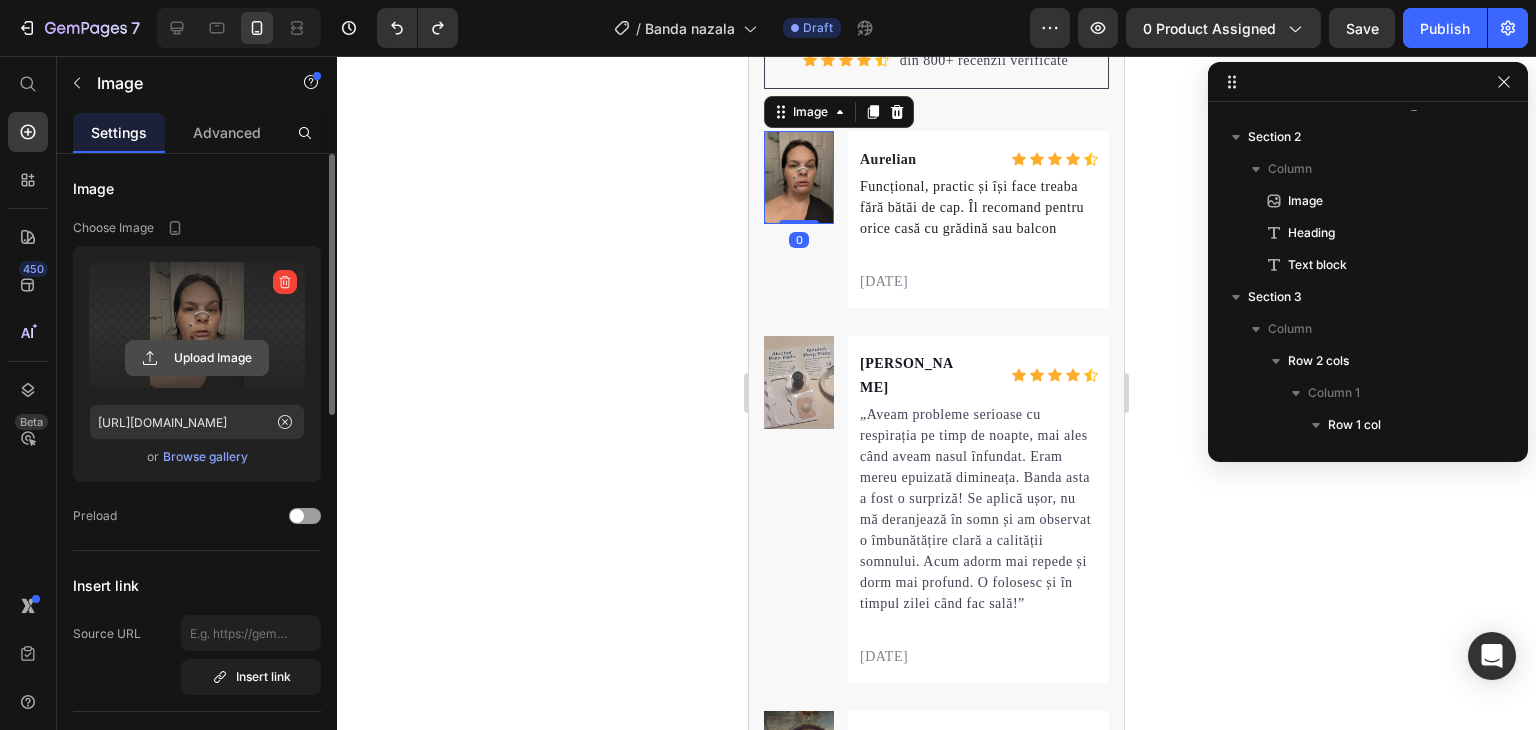click 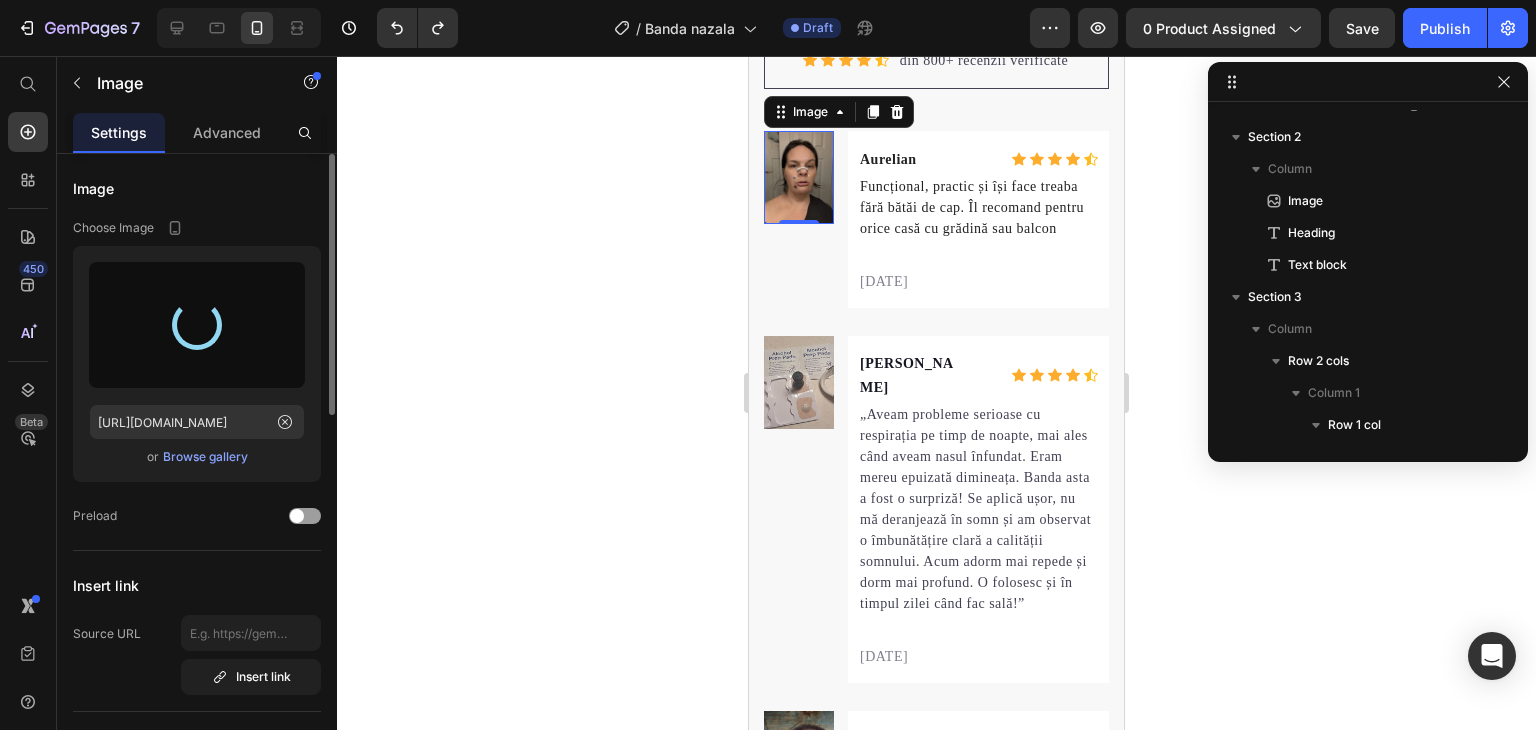 type on "[URL][DOMAIN_NAME]" 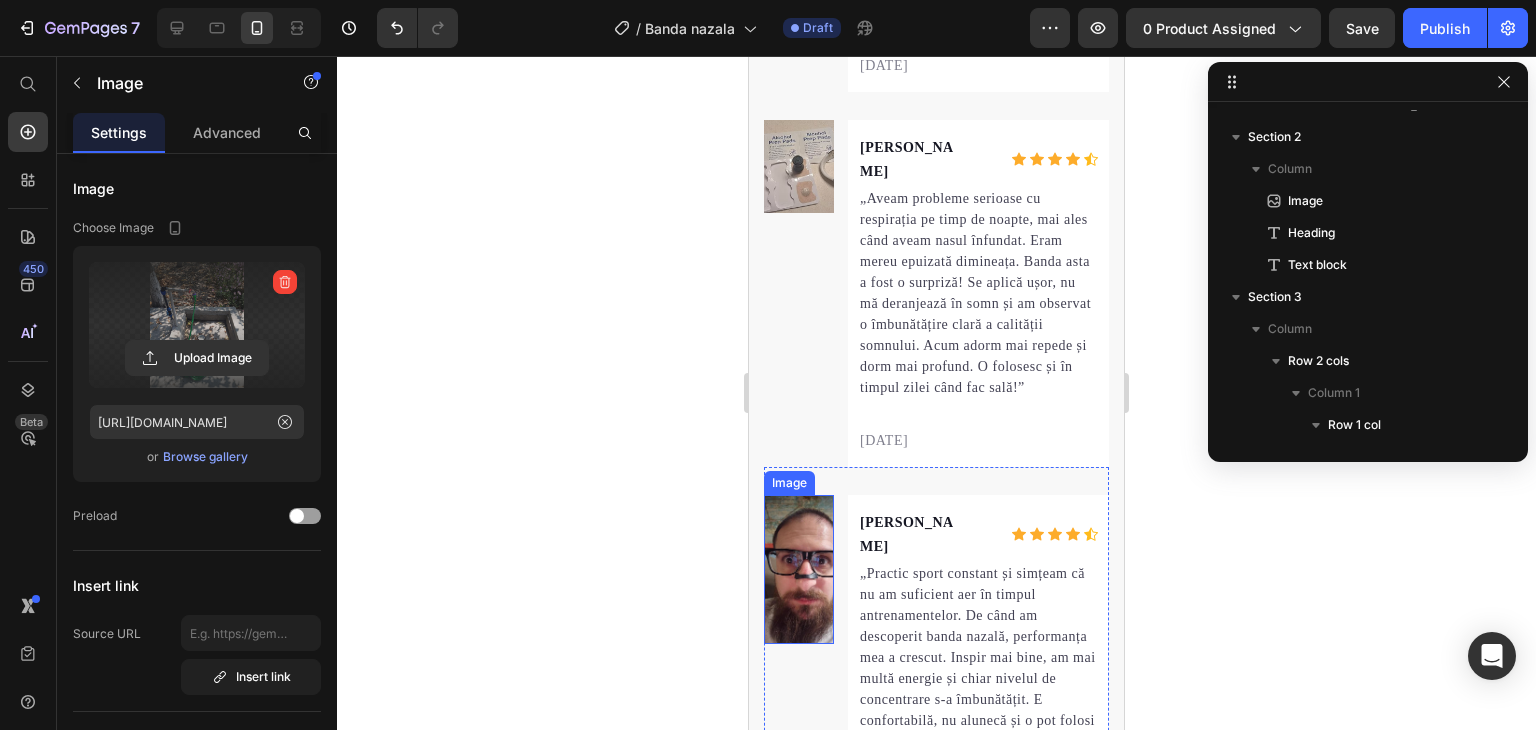 scroll, scrollTop: 3472, scrollLeft: 0, axis: vertical 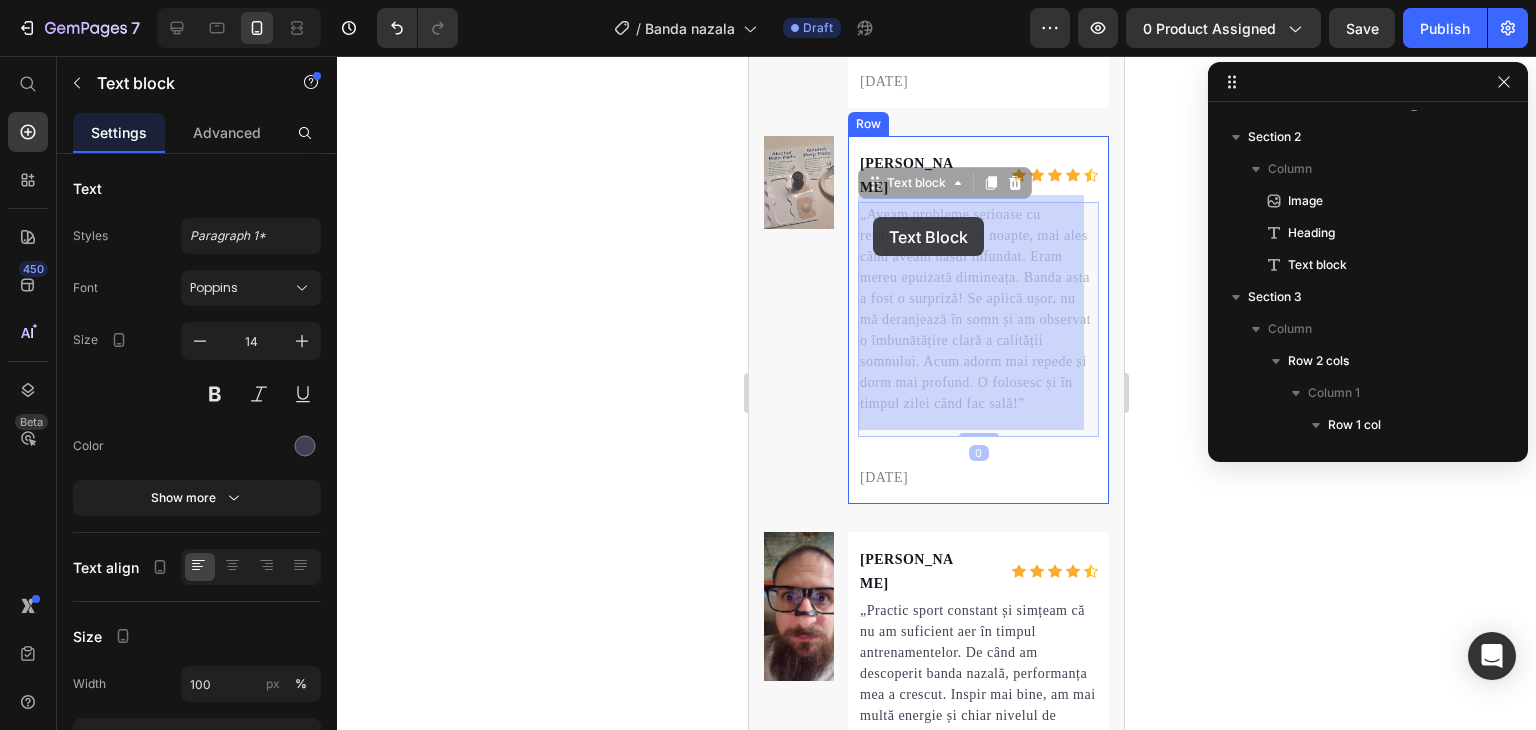 drag, startPoint x: 858, startPoint y: 210, endPoint x: 873, endPoint y: 217, distance: 16.552946 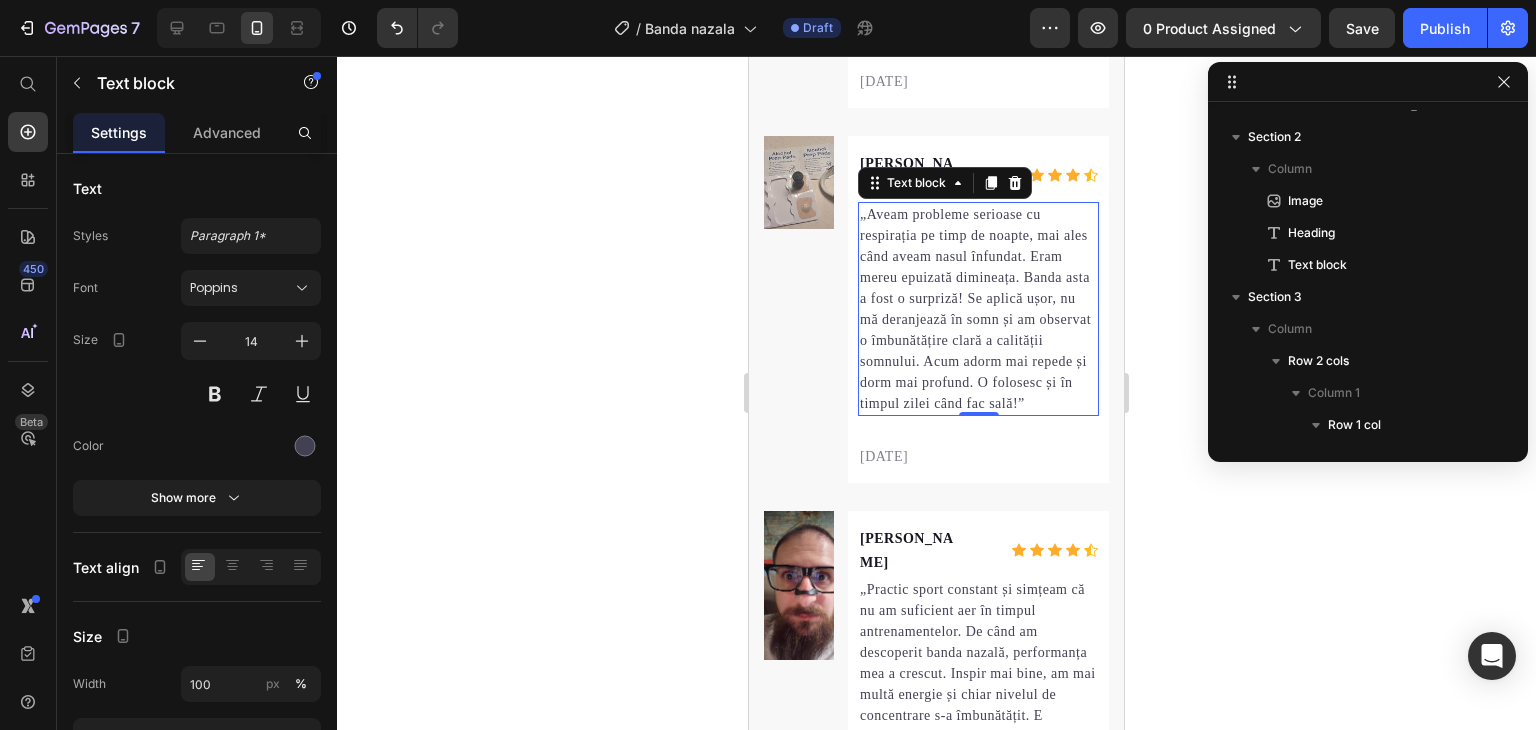 click on "„Aveam probleme serioase cu respirația pe timp de noapte, mai ales când aveam nasul înfundat. Eram mereu epuizată dimineața. Banda asta a fost o surpriză! Se aplică ușor, nu mă deranjează în somn și am observat o îmbunătățire clară a calității somnului. Acum adorm mai repede și dorm mai profund. O folosesc și în timpul zilei când fac sală!”" at bounding box center (978, 309) 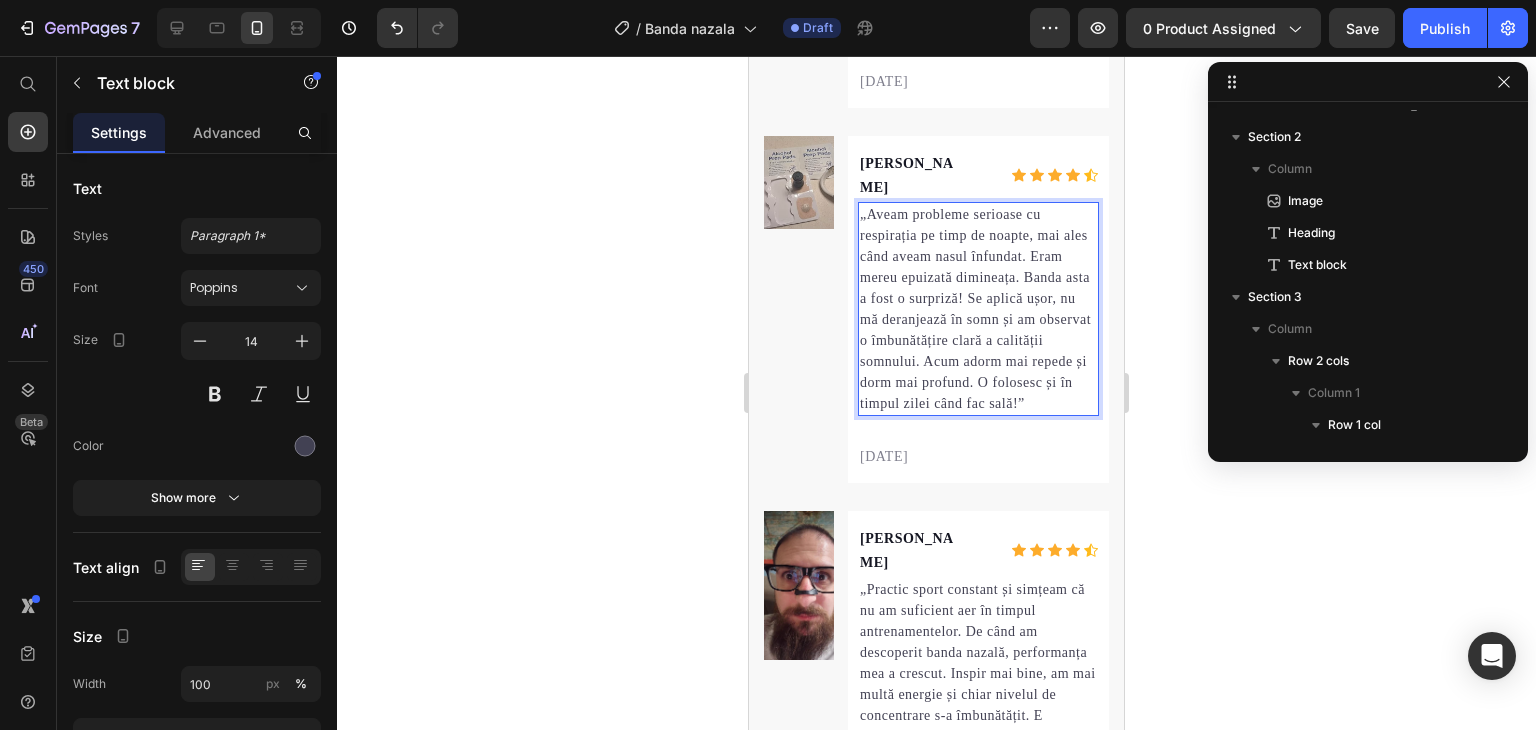 click on "„Aveam probleme serioase cu respirația pe timp de noapte, mai ales când aveam nasul înfundat. Eram mereu epuizată dimineața. Banda asta a fost o surpriză! Se aplică ușor, nu mă deranjează în somn și am observat o îmbunătățire clară a calității somnului. Acum adorm mai repede și dorm mai profund. O folosesc și în timpul zilei când fac sală!”" at bounding box center [978, 309] 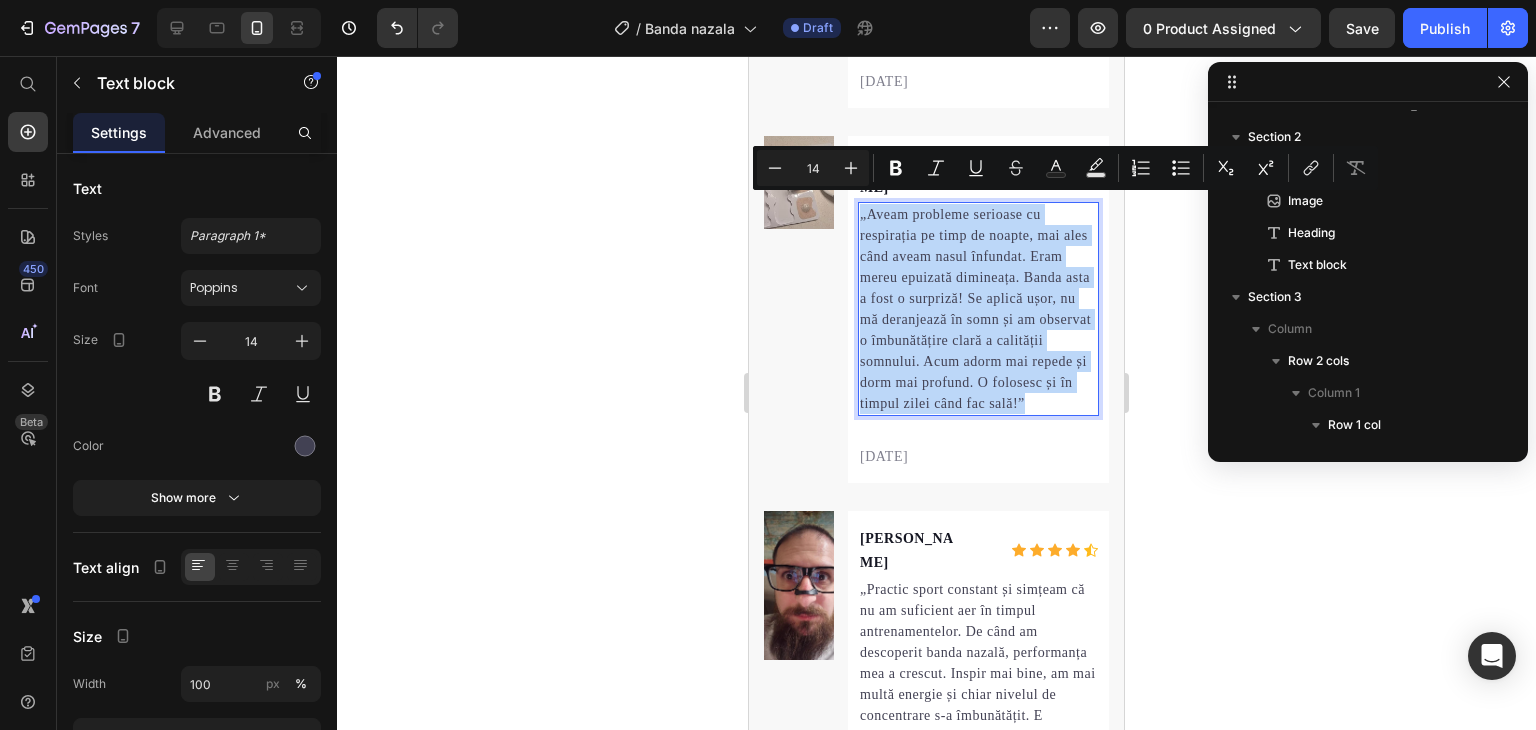 drag, startPoint x: 862, startPoint y: 211, endPoint x: 1005, endPoint y: 421, distance: 254.06496 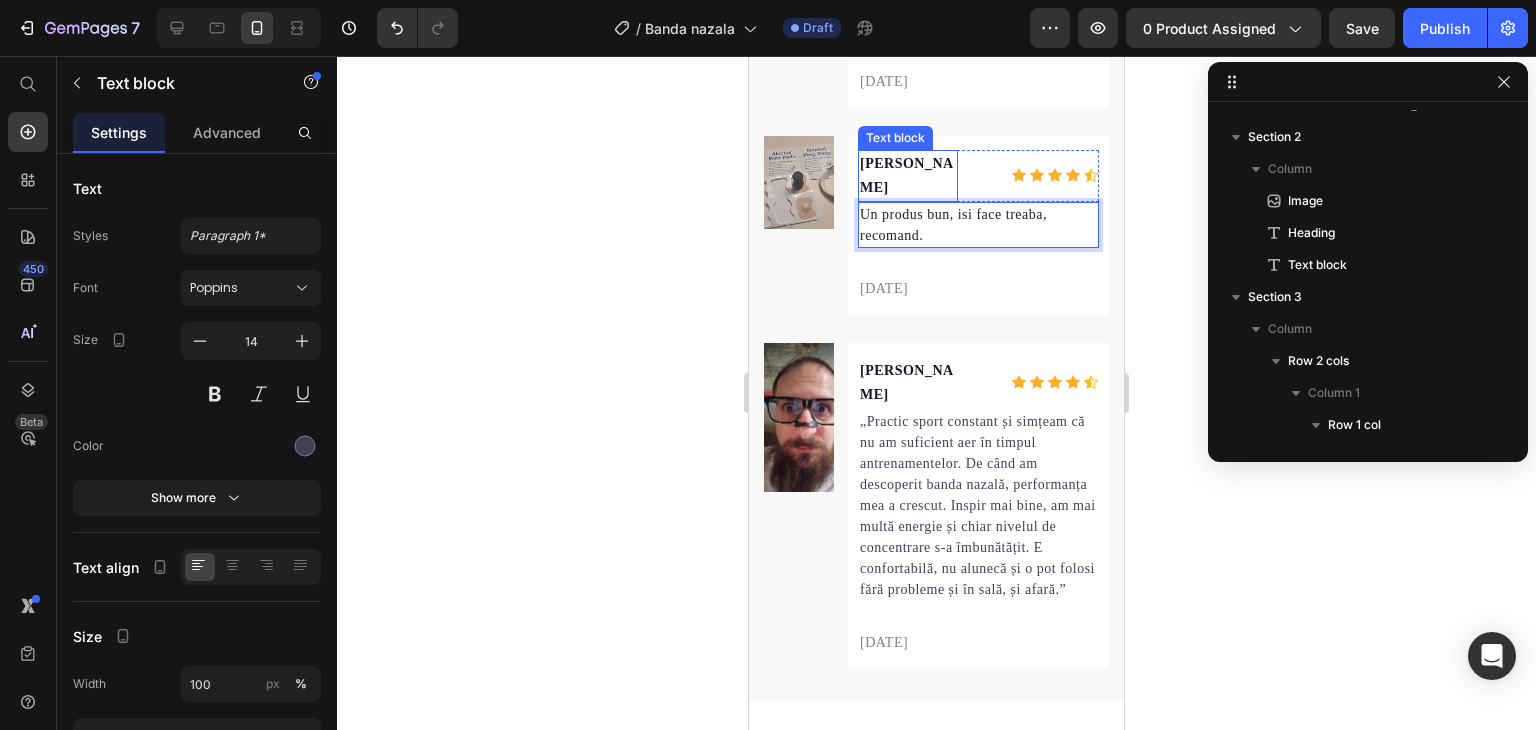 click on "[PERSON_NAME]" at bounding box center (908, 176) 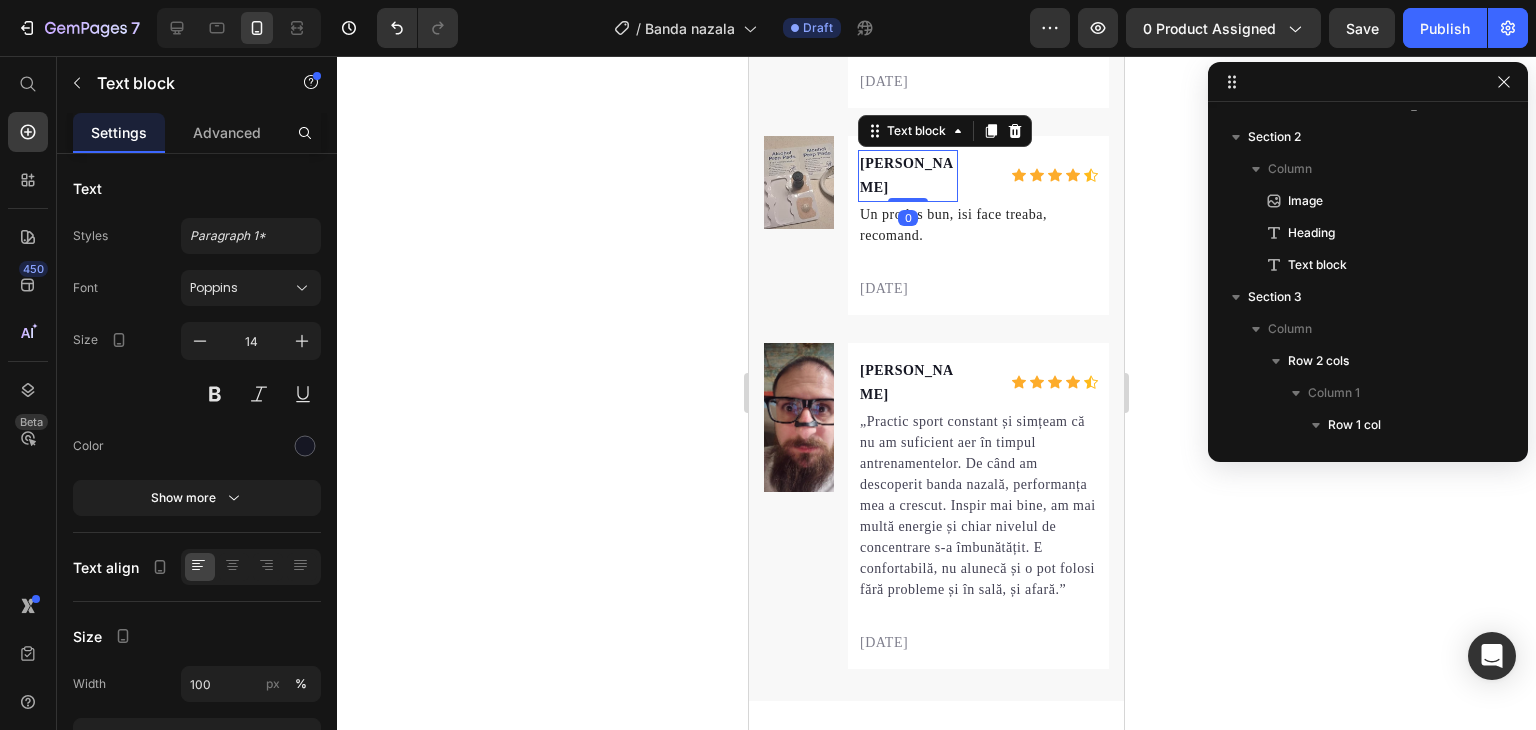 click on "[PERSON_NAME]" at bounding box center [908, 176] 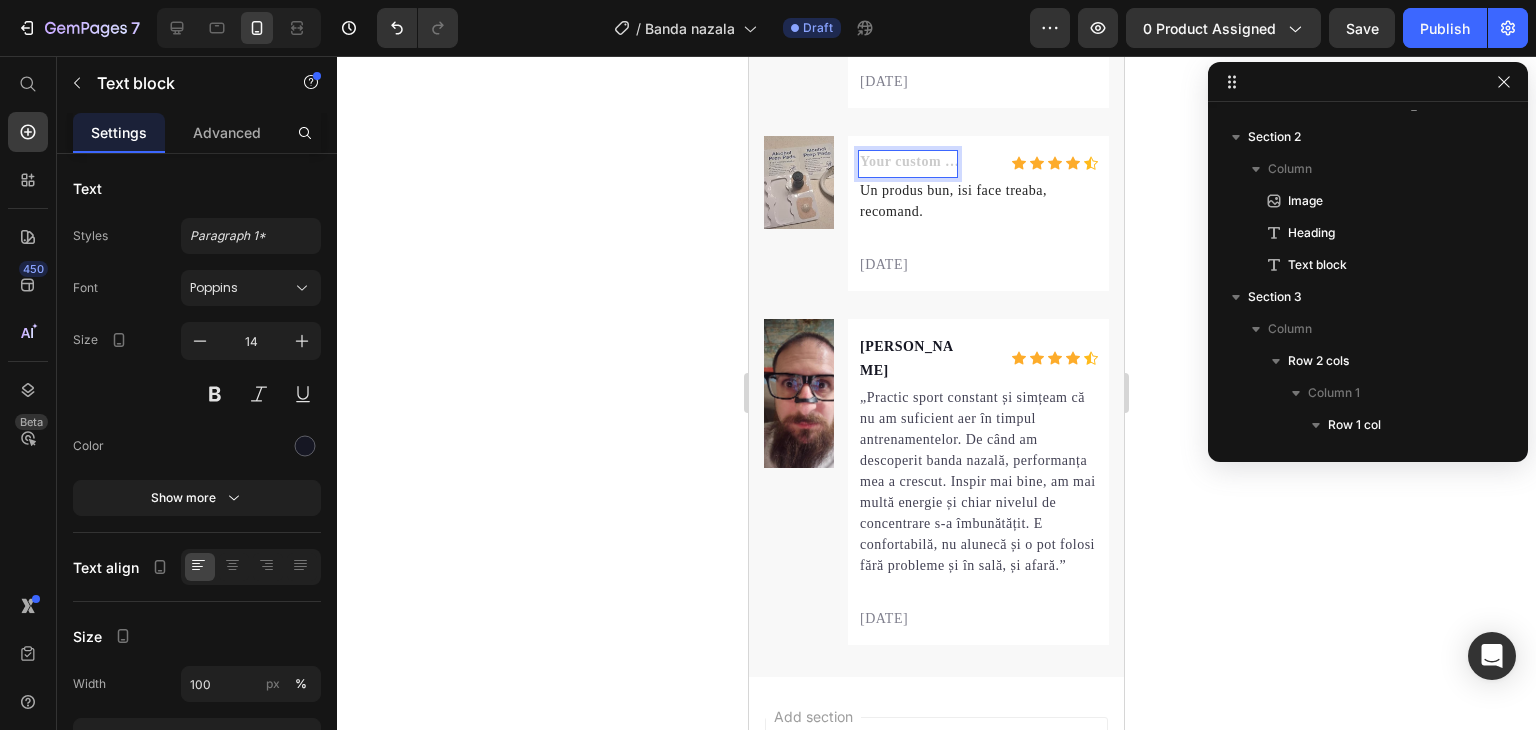 scroll, scrollTop: 3467, scrollLeft: 0, axis: vertical 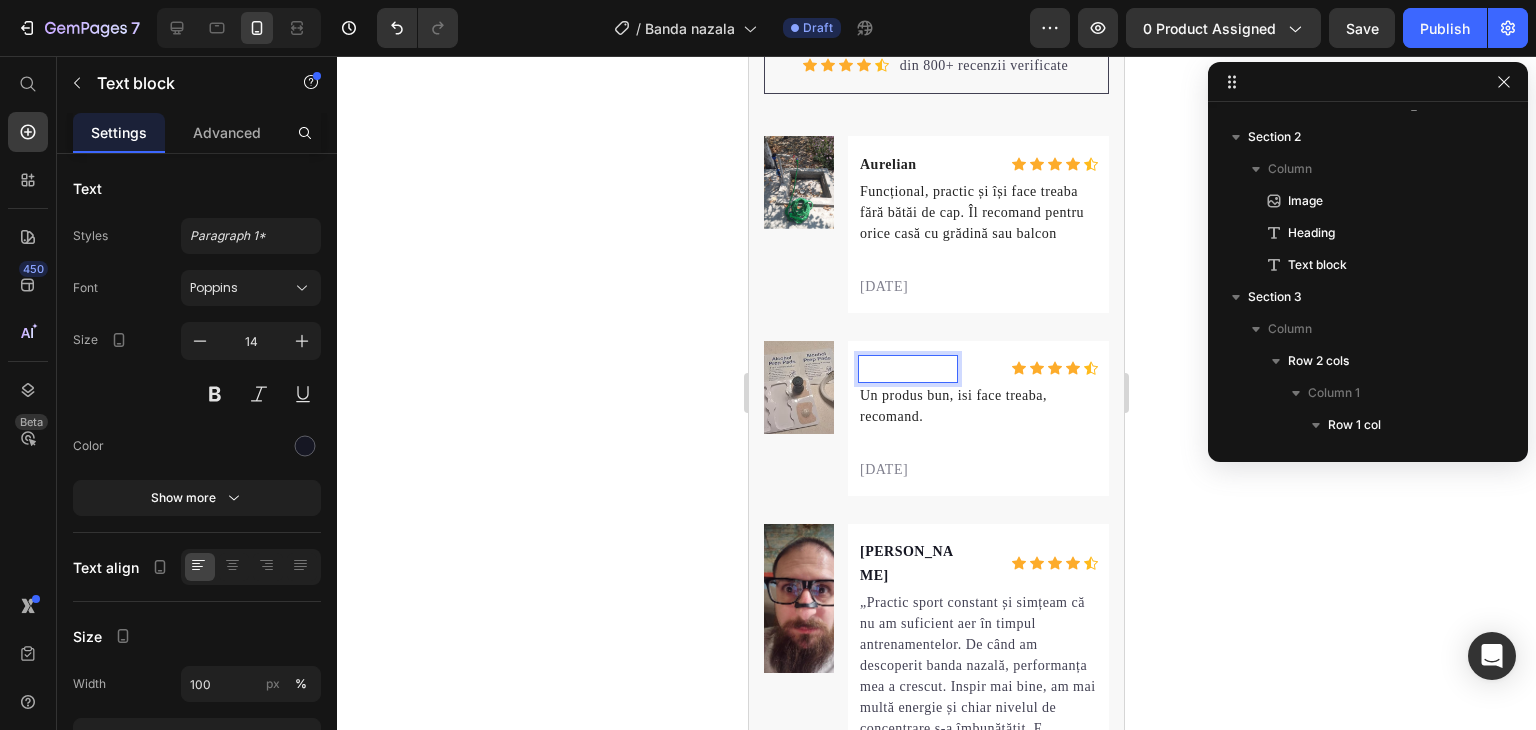 click at bounding box center (908, 369) 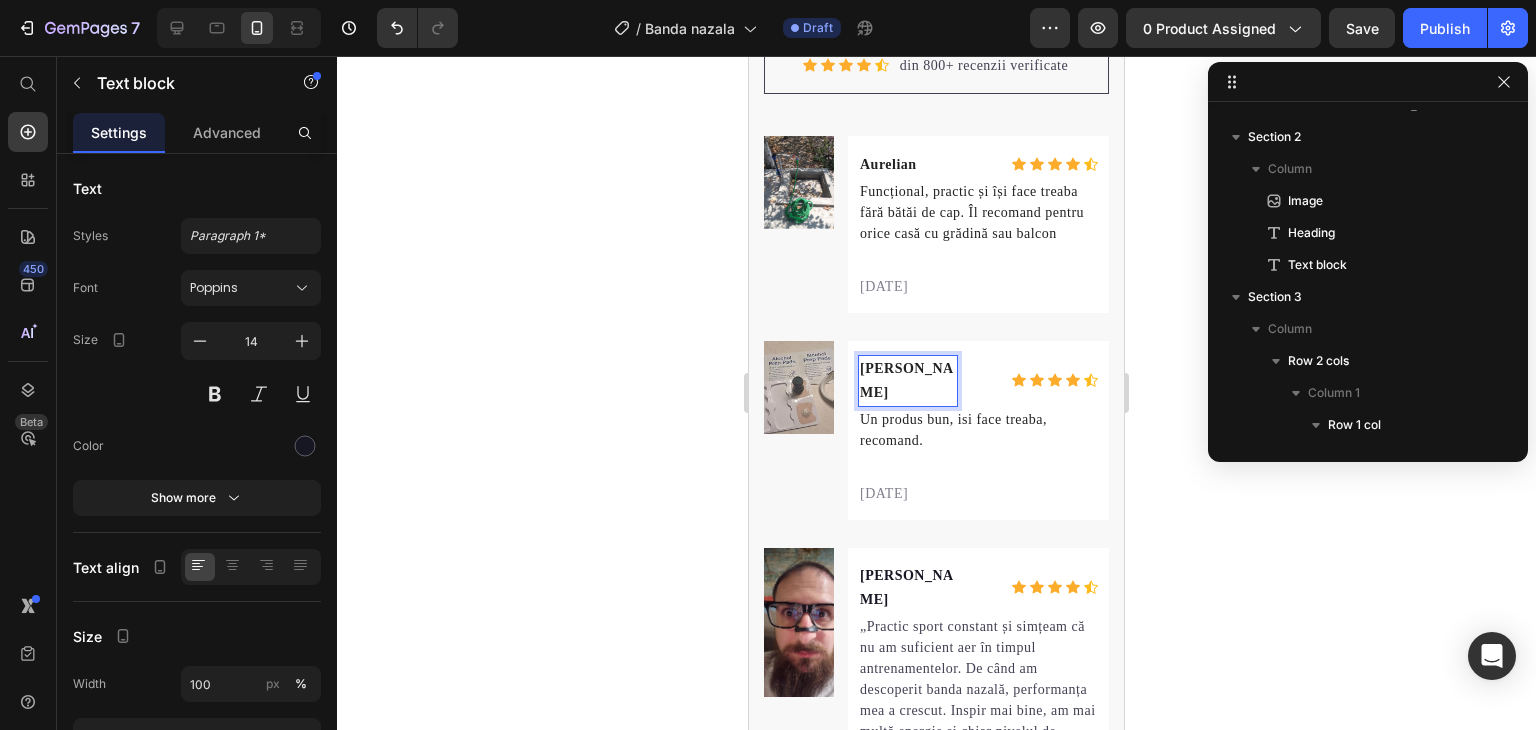 click on "[PERSON_NAME]" at bounding box center (908, 381) 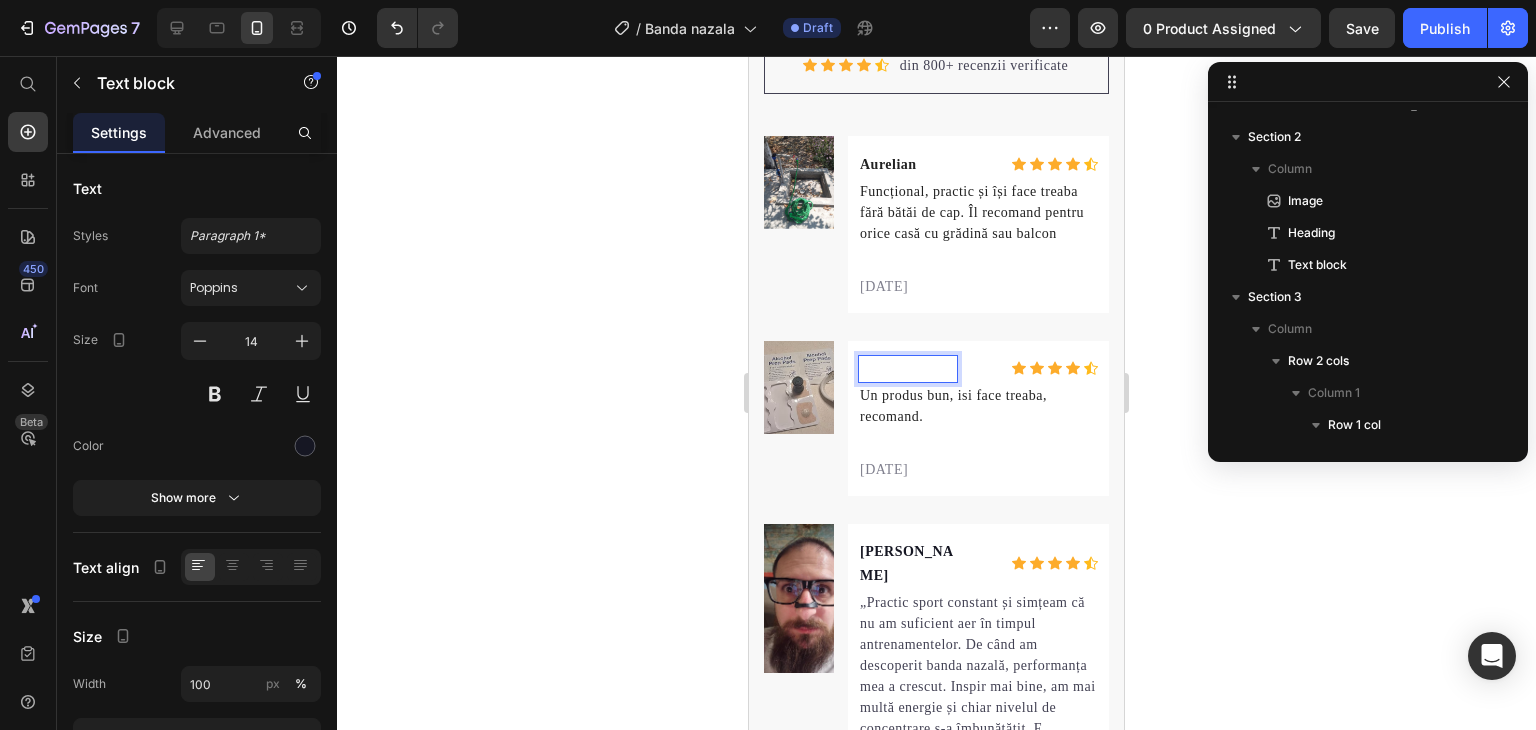 scroll, scrollTop: 3261, scrollLeft: 0, axis: vertical 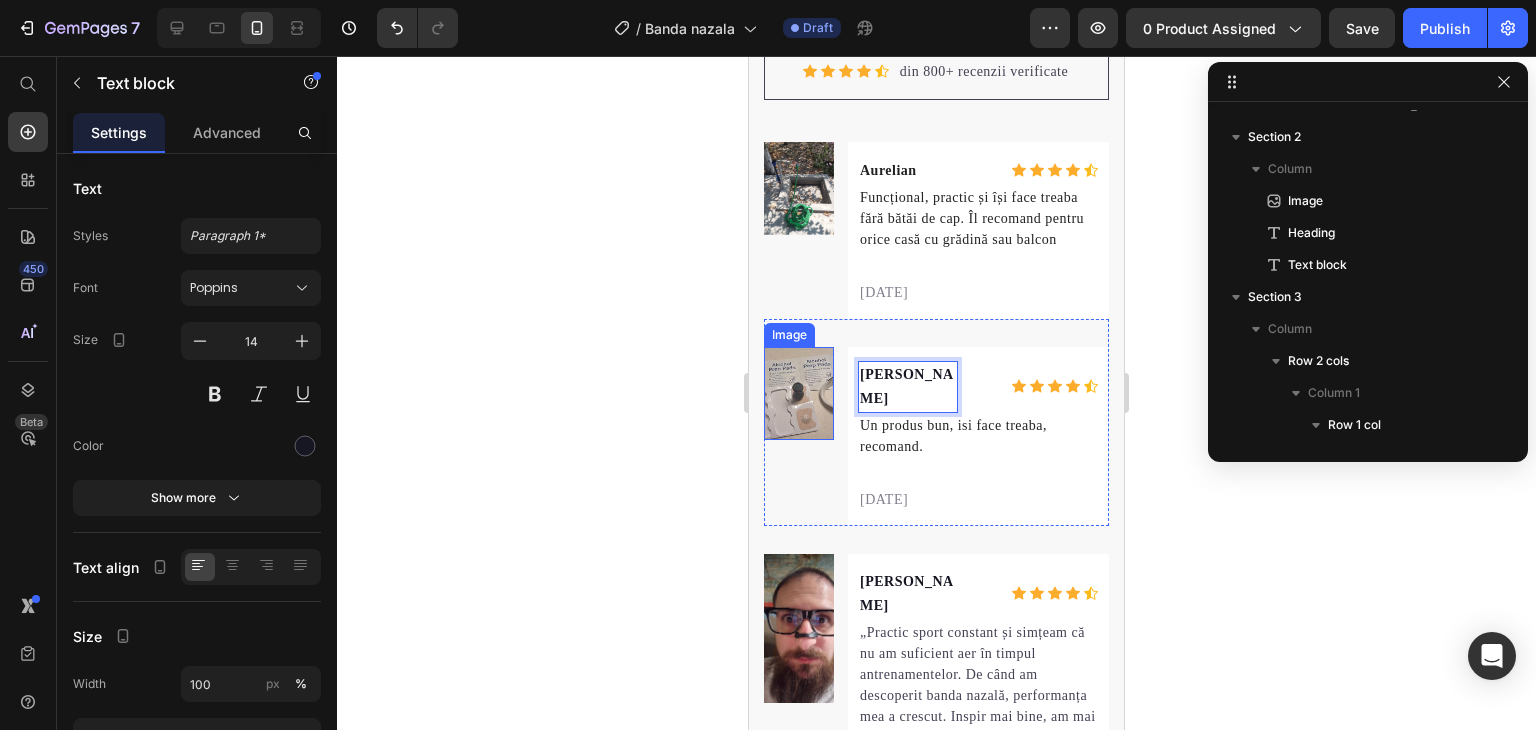 click at bounding box center [799, 393] 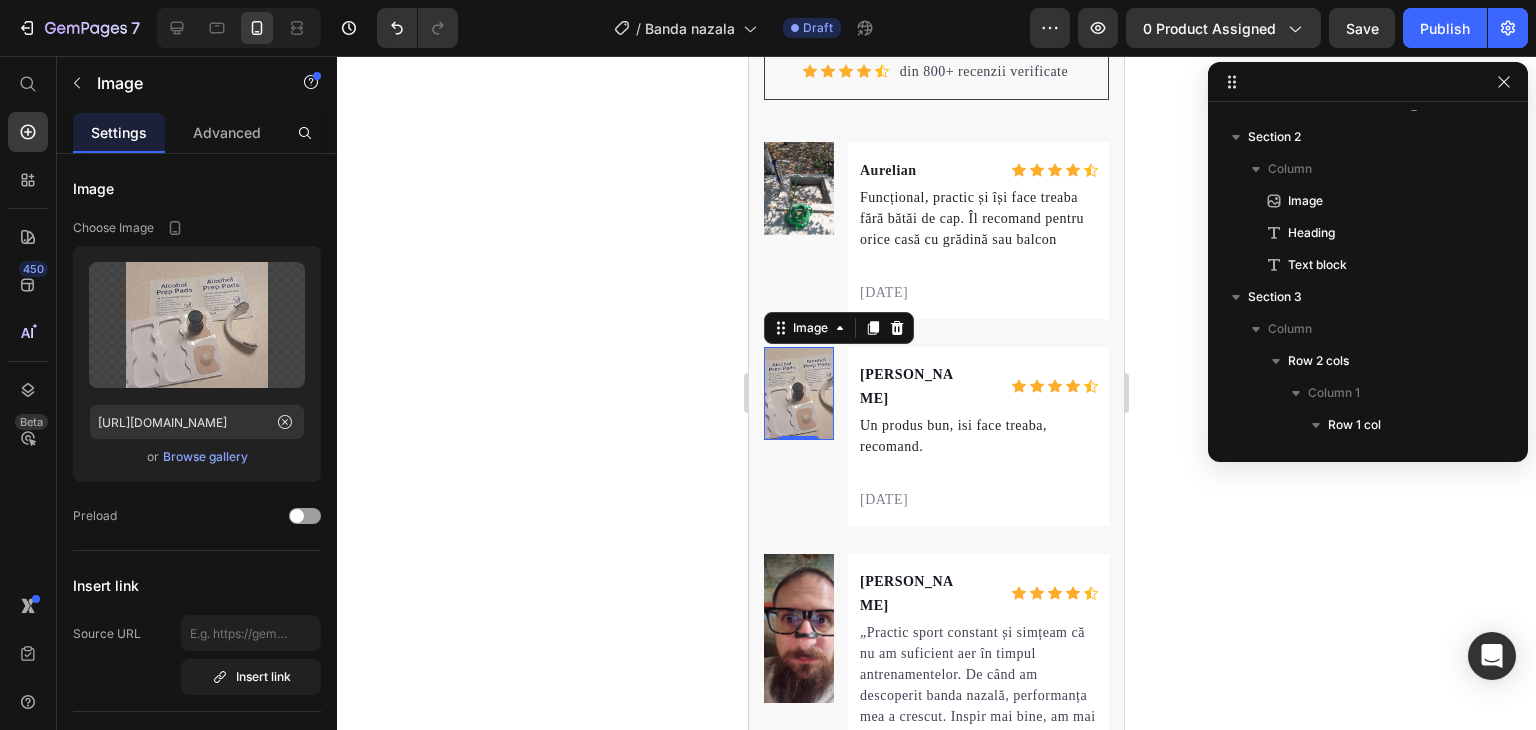 click at bounding box center [799, 393] 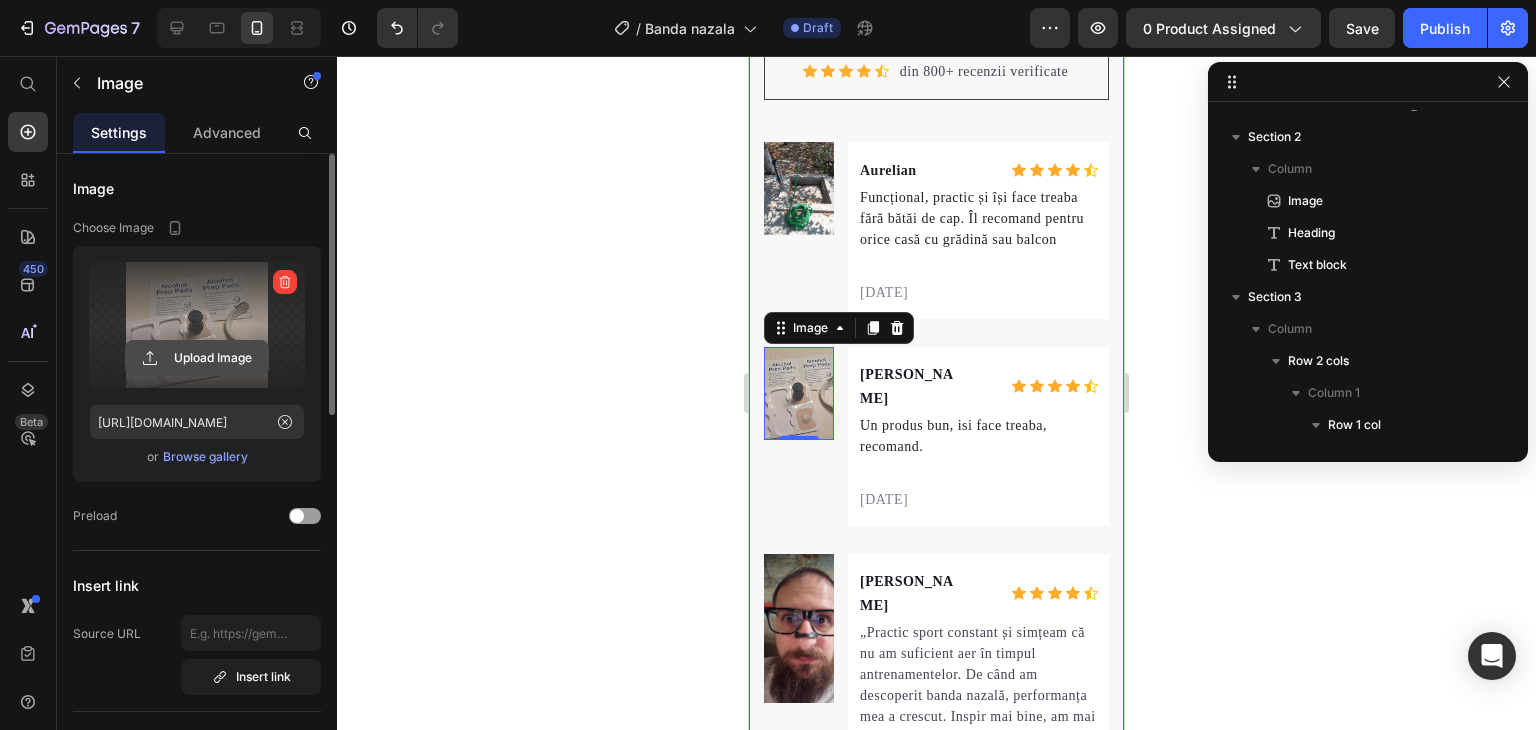 click 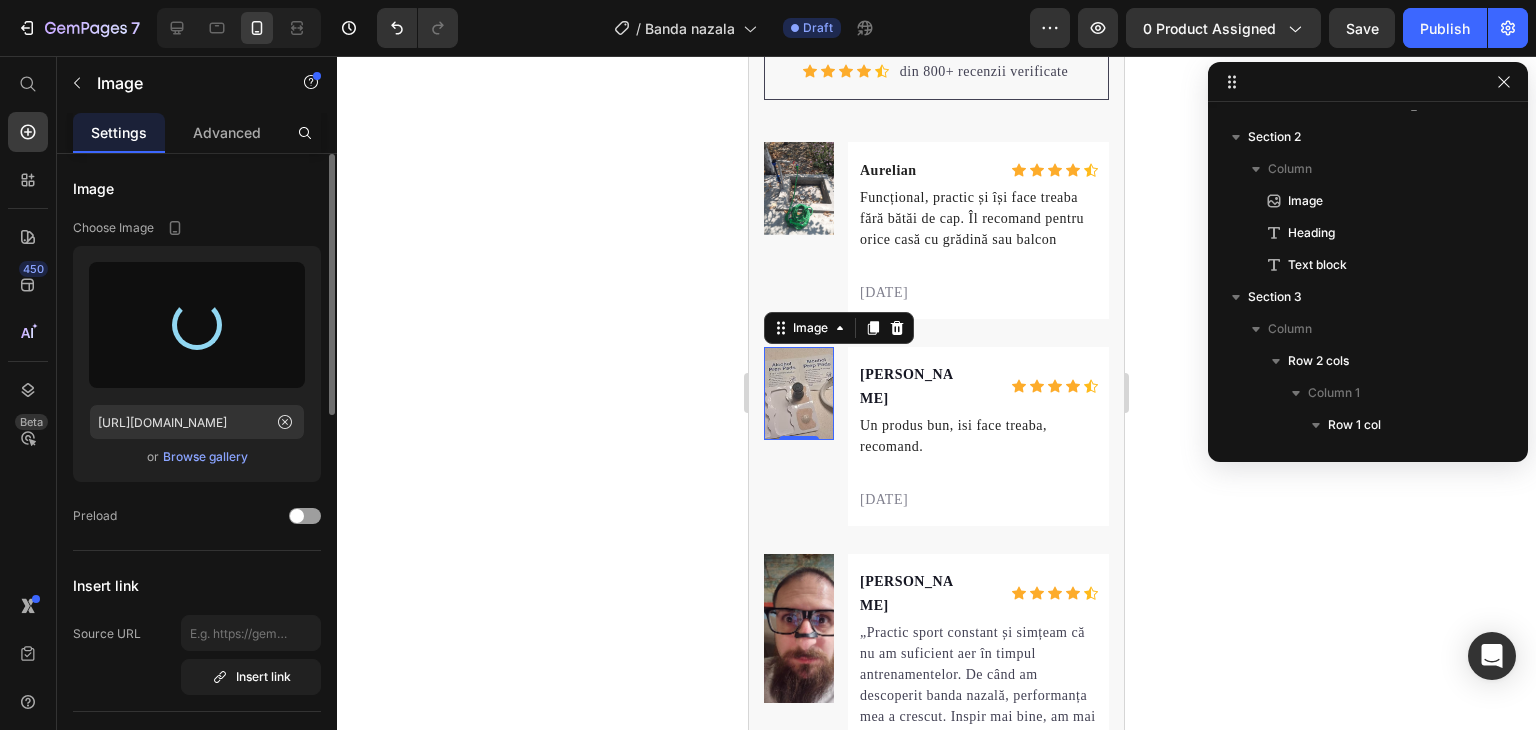 click at bounding box center (799, 393) 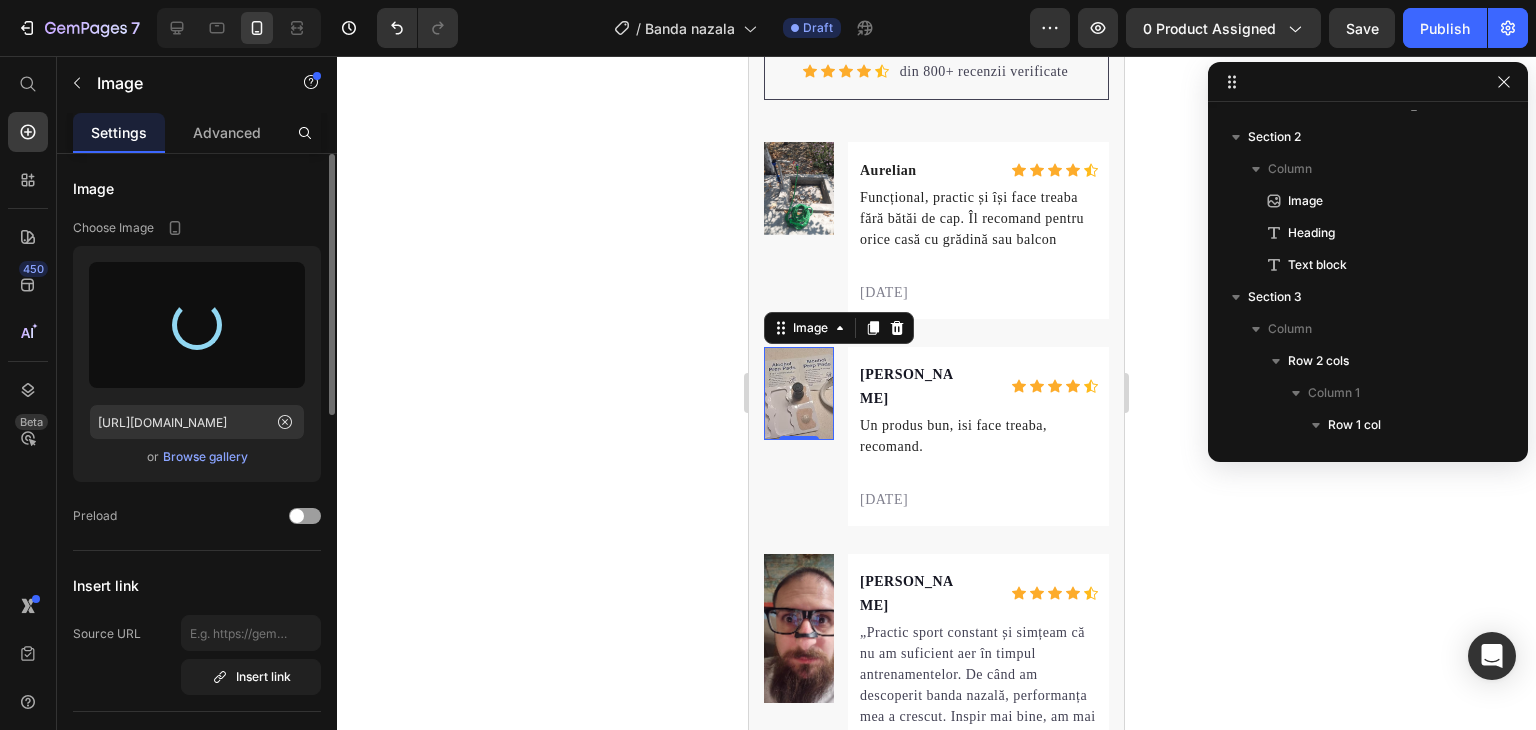 click at bounding box center [197, 325] 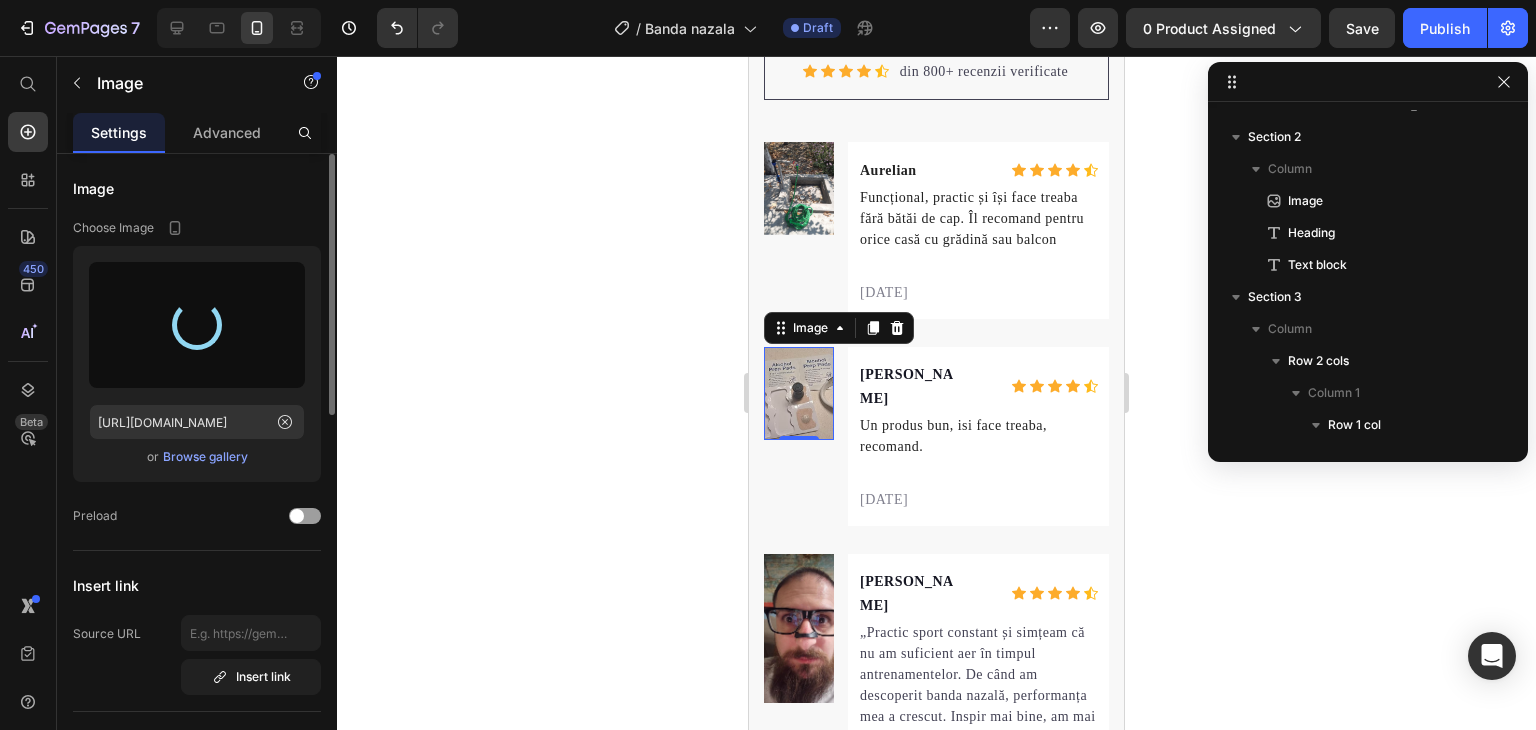 click at bounding box center (196, 324) 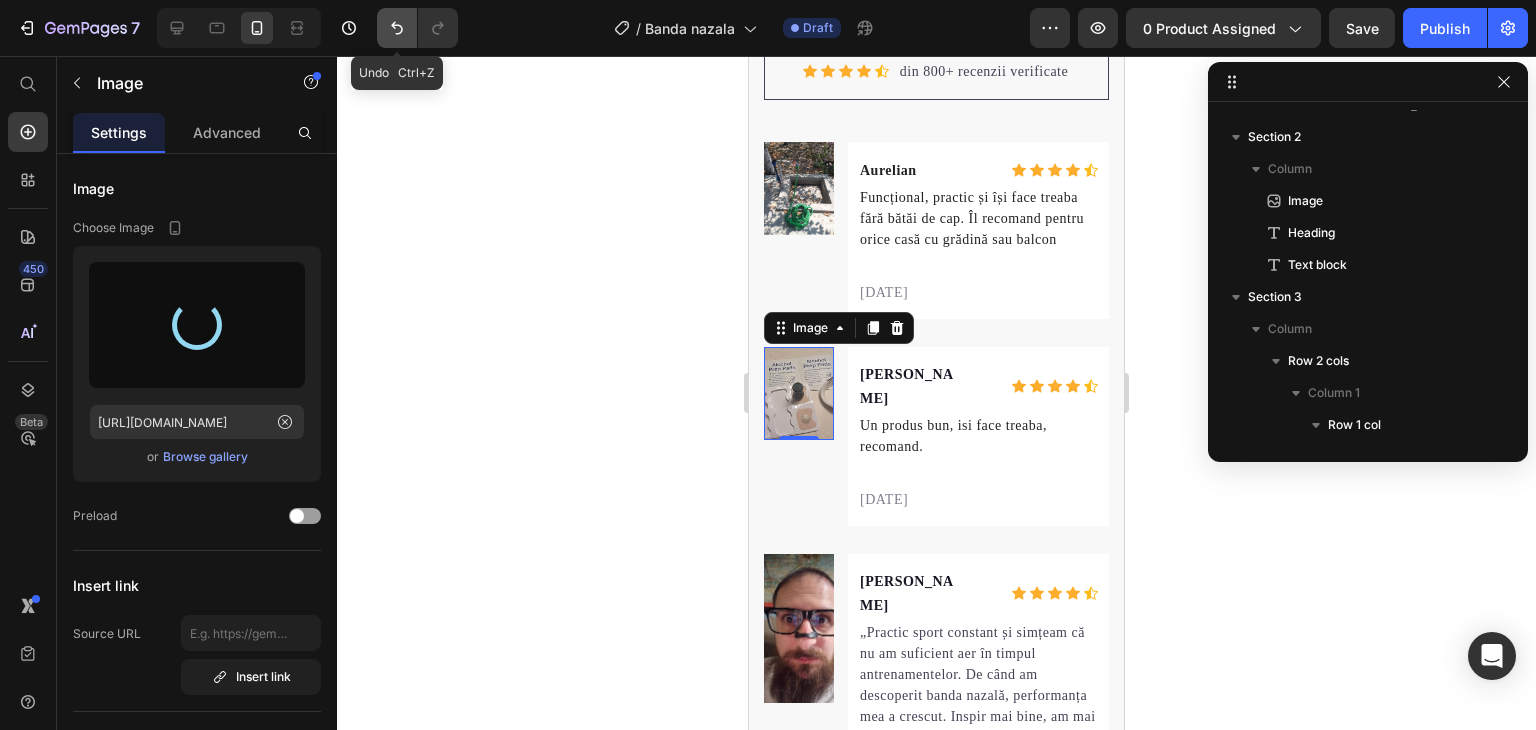 click 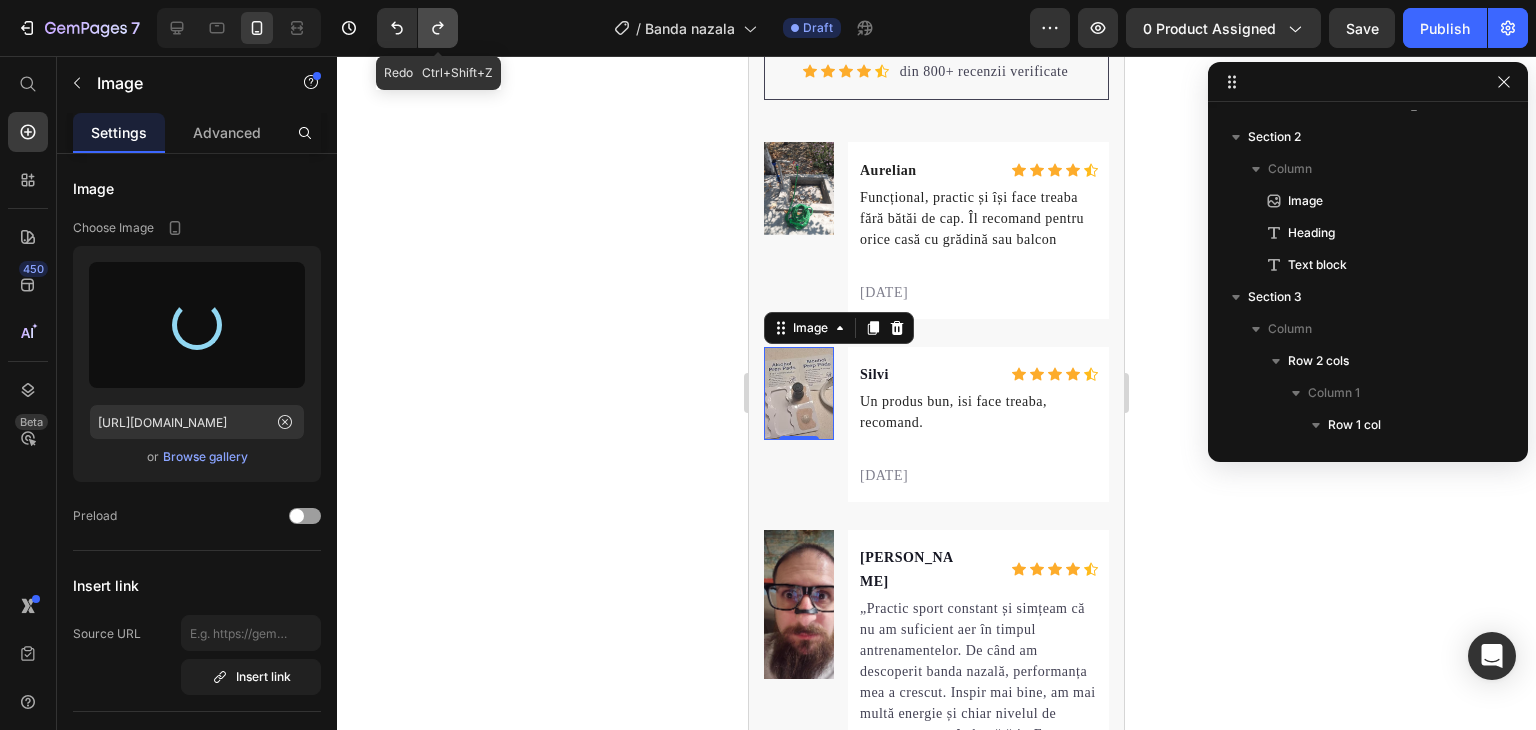 click 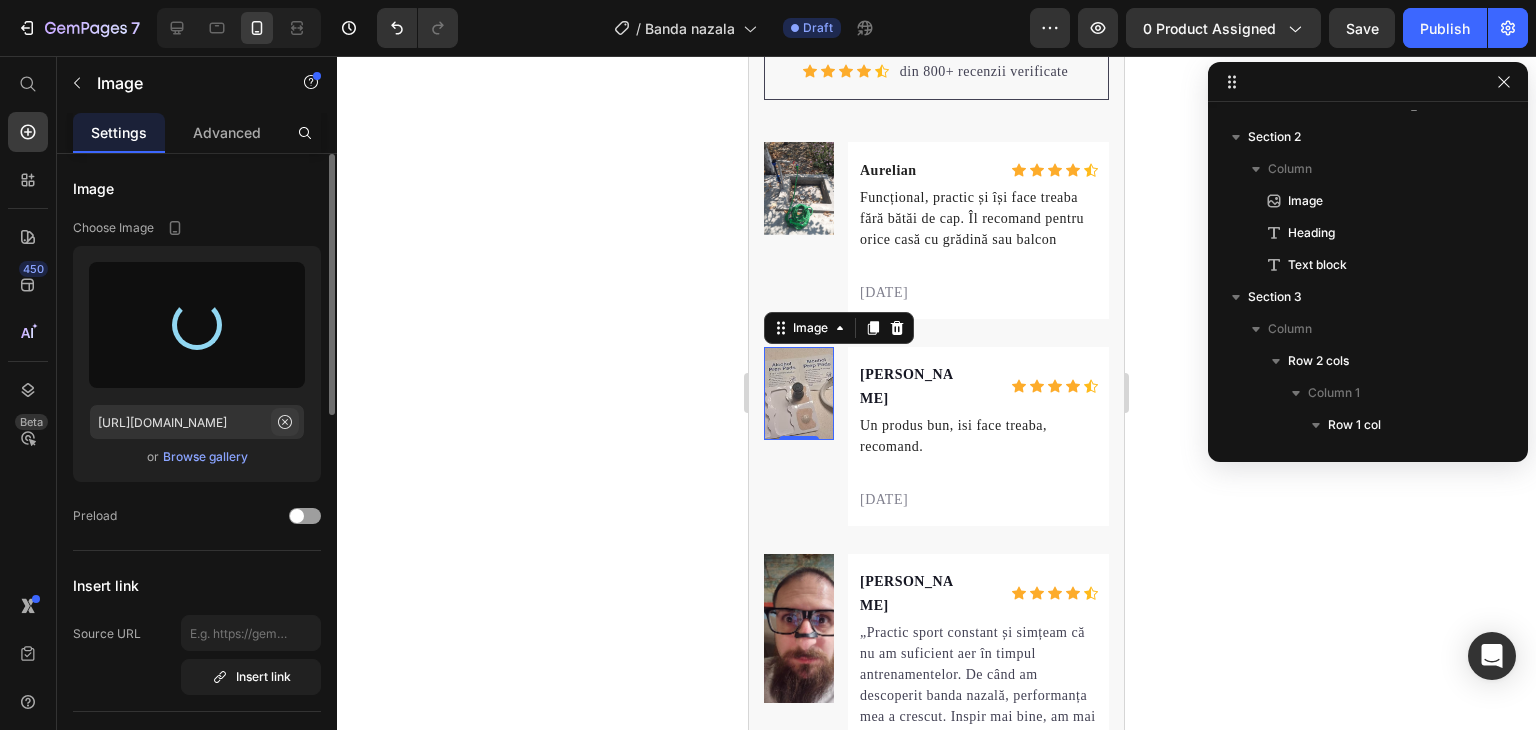 click 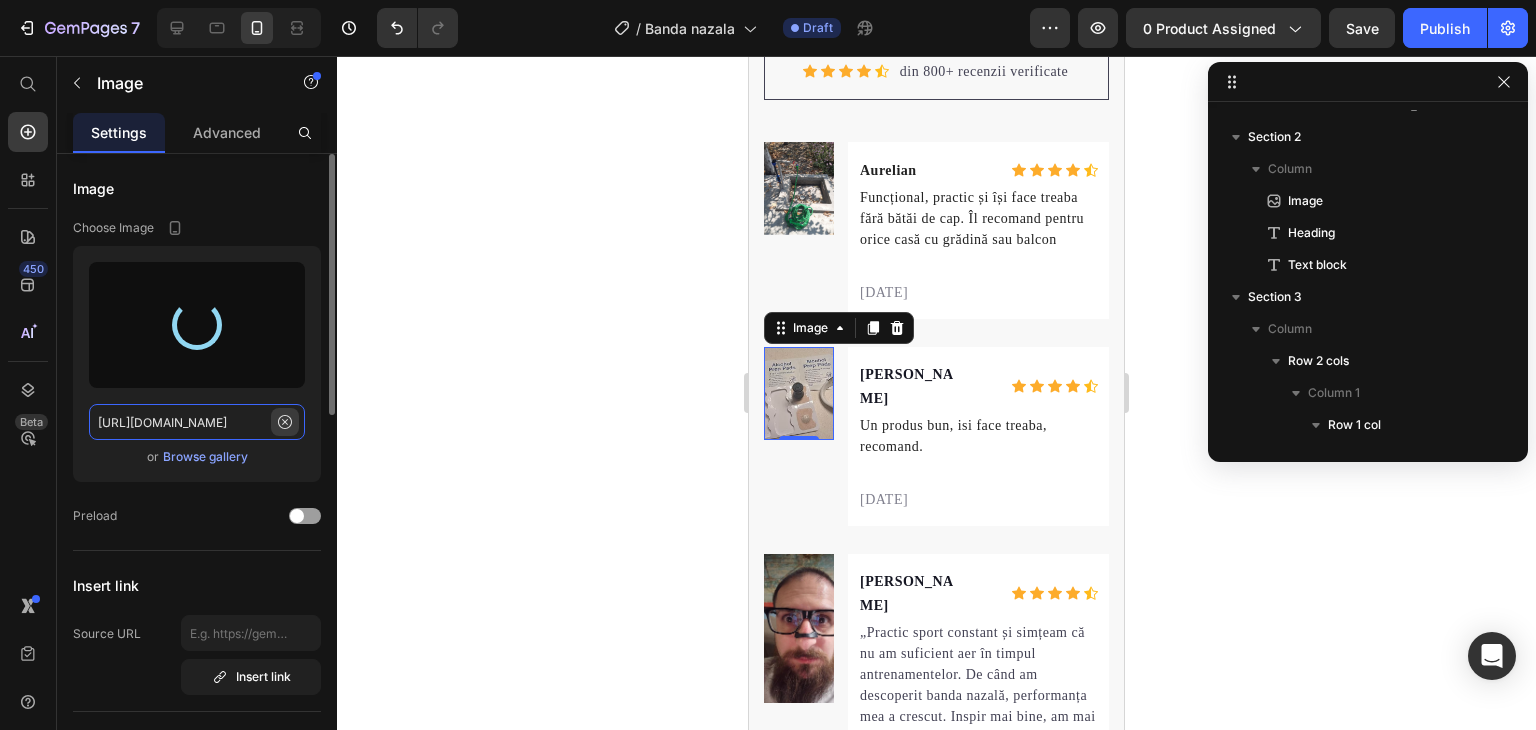 type 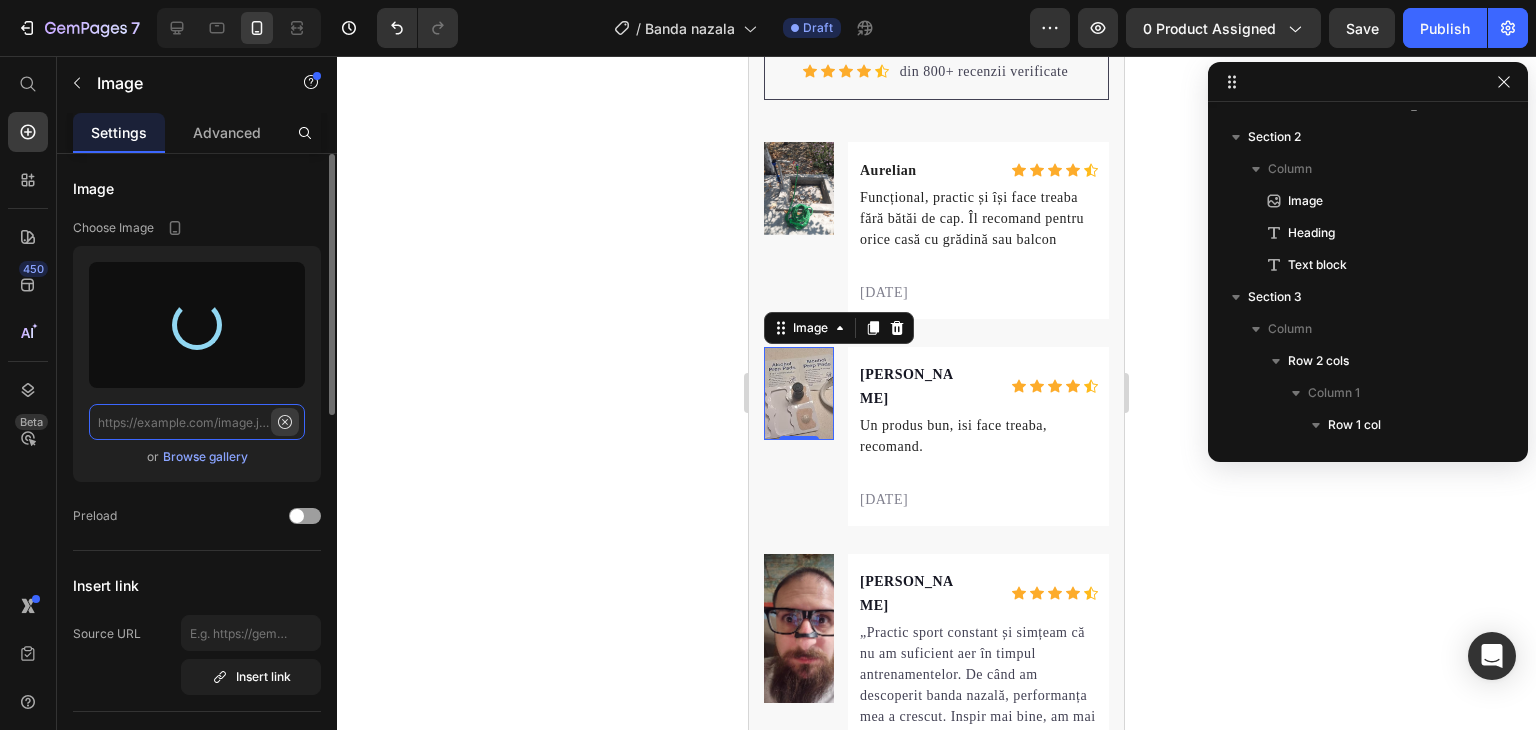 scroll, scrollTop: 0, scrollLeft: 0, axis: both 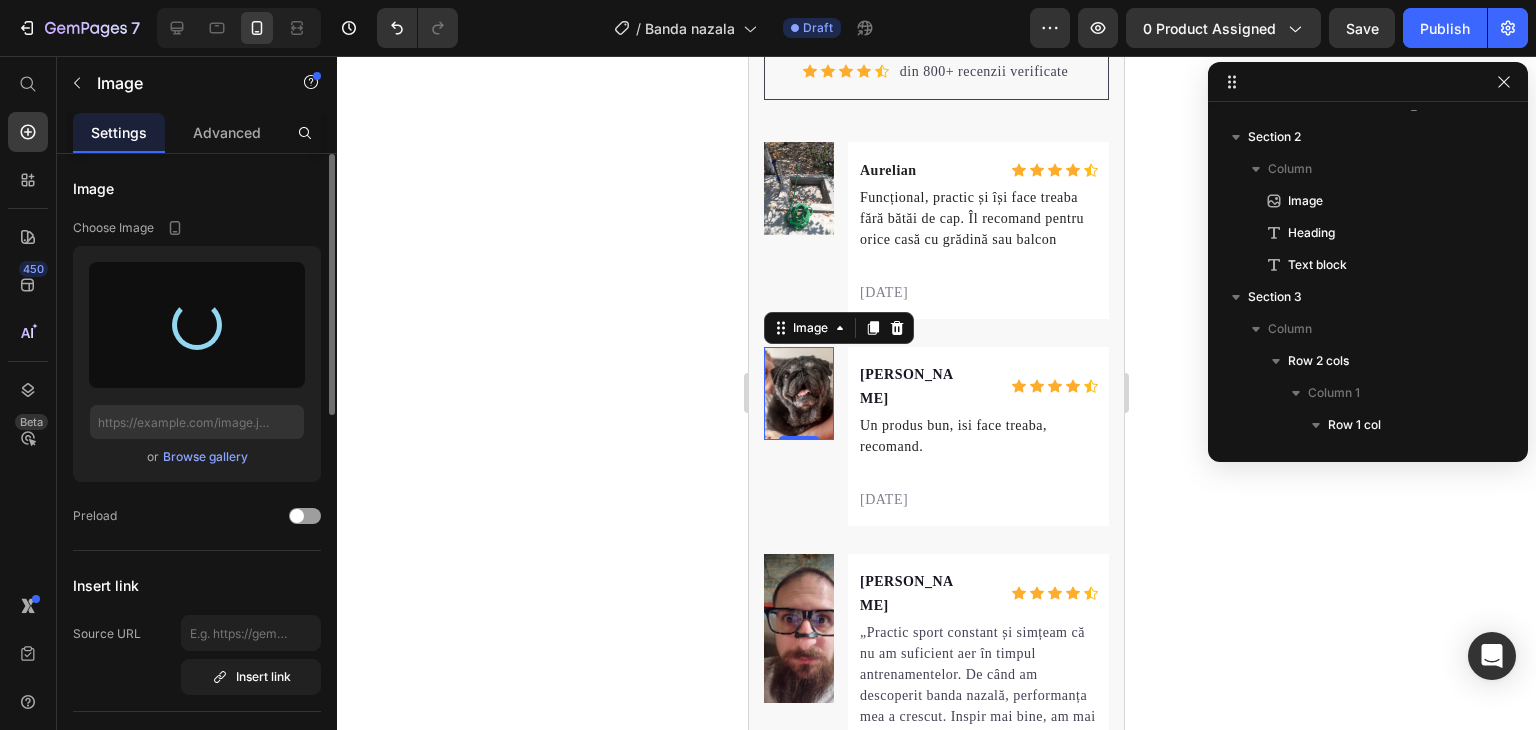 drag, startPoint x: 582, startPoint y: 464, endPoint x: 656, endPoint y: 444, distance: 76.655075 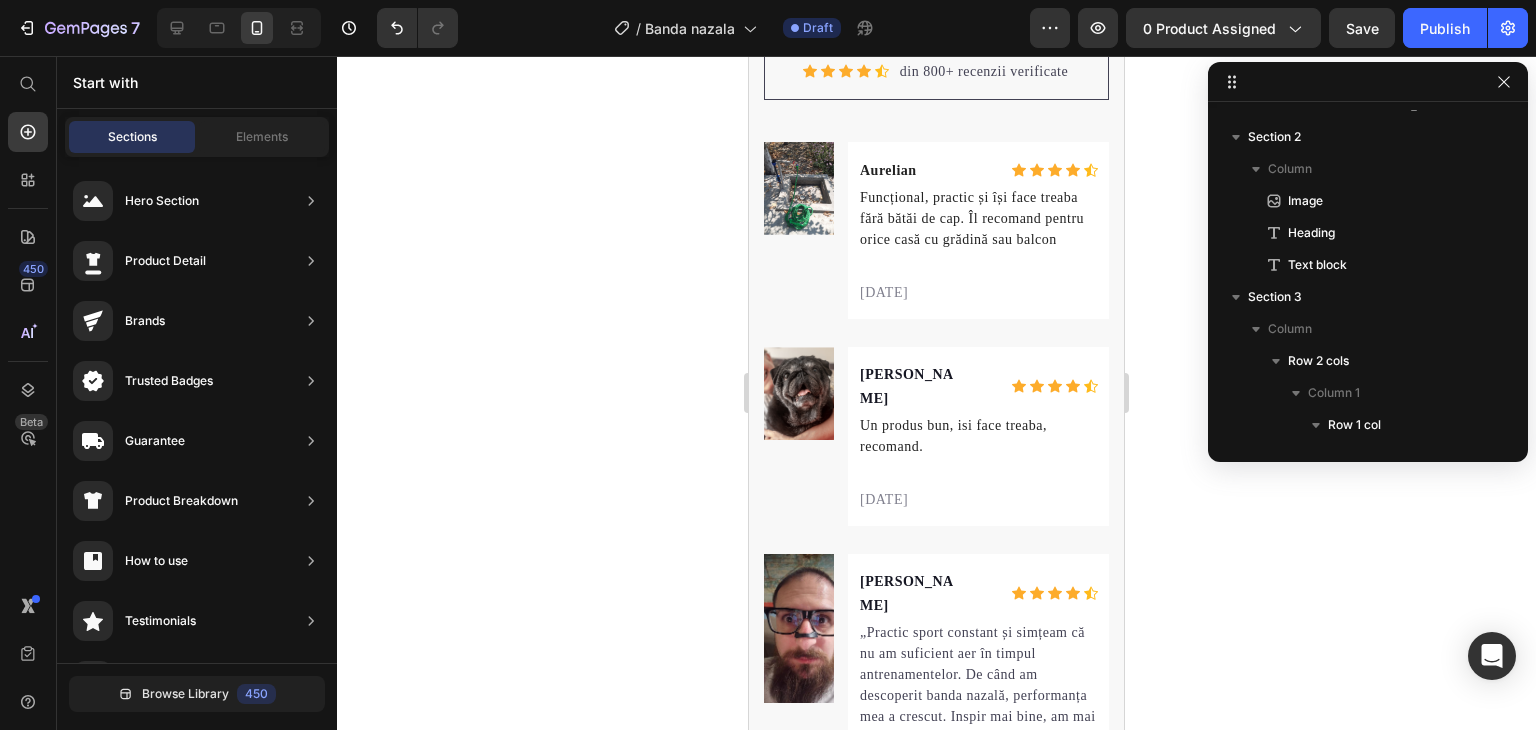 click 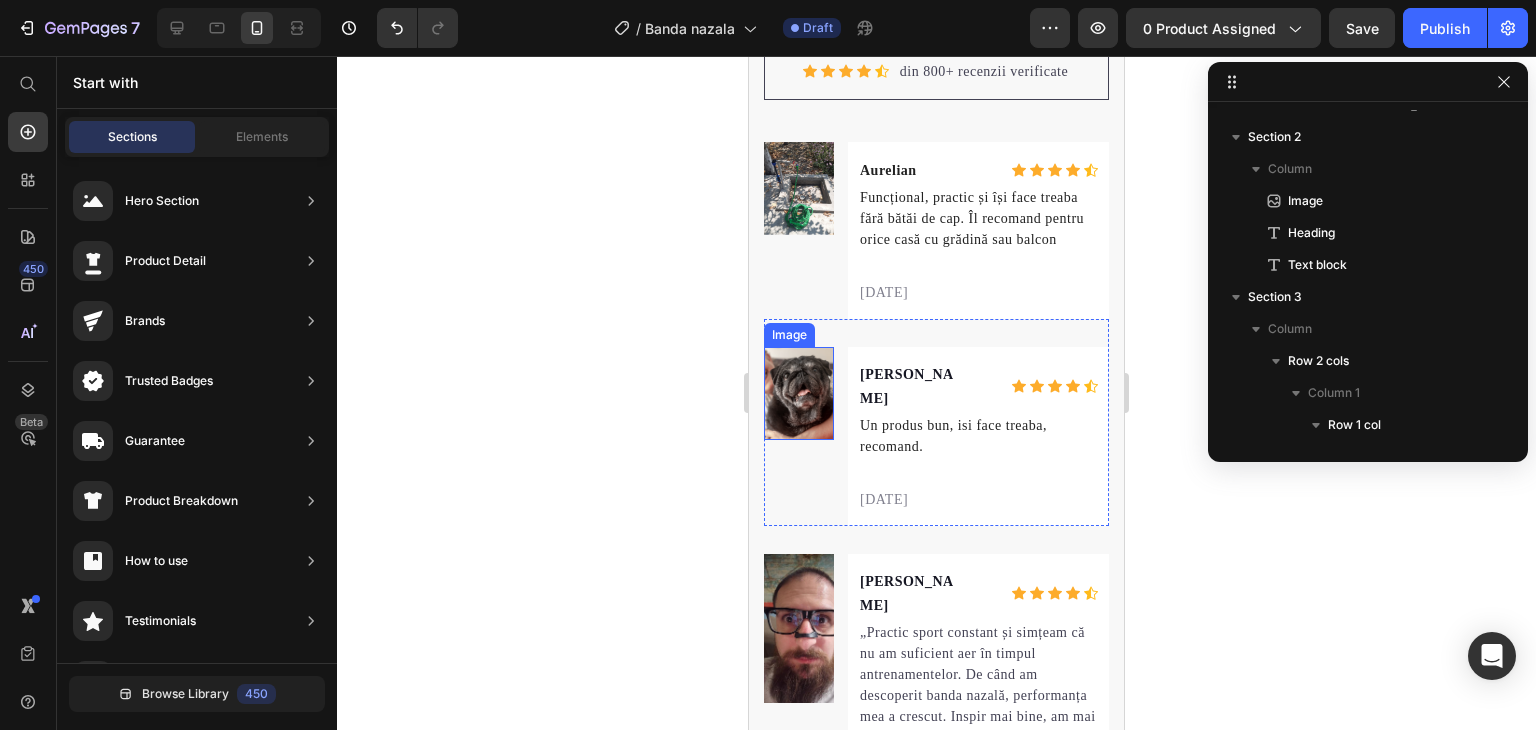 click at bounding box center [799, 393] 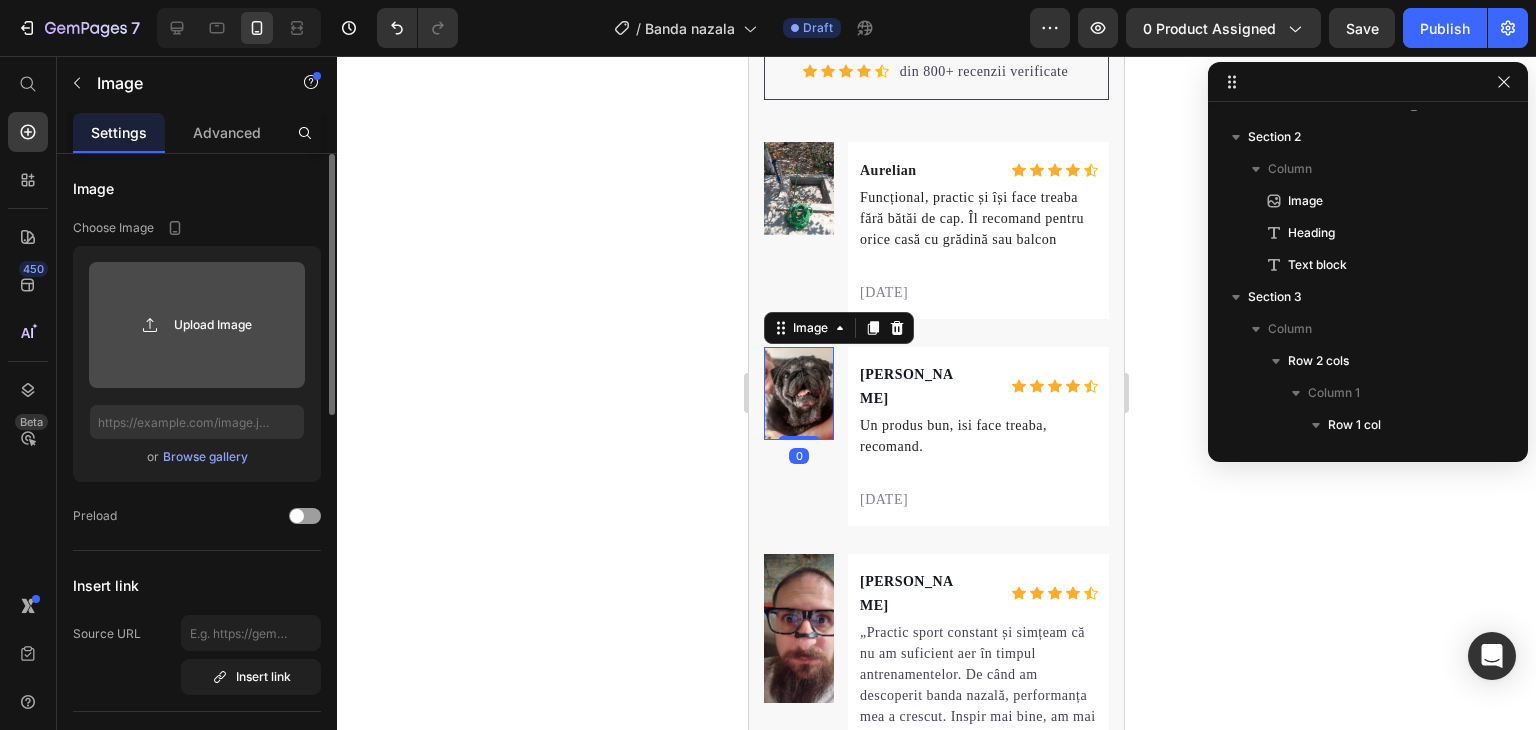 click 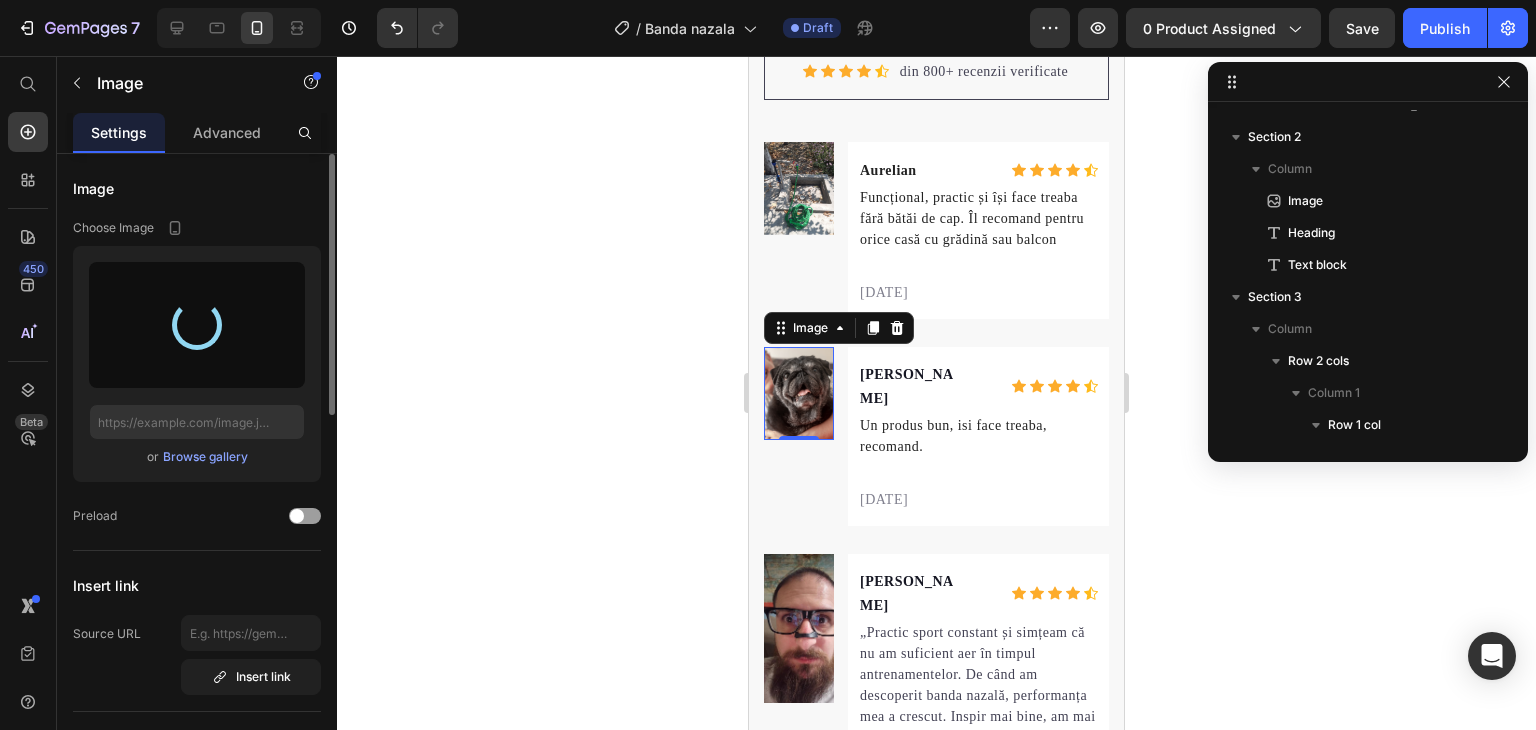 type on "[URL][DOMAIN_NAME]" 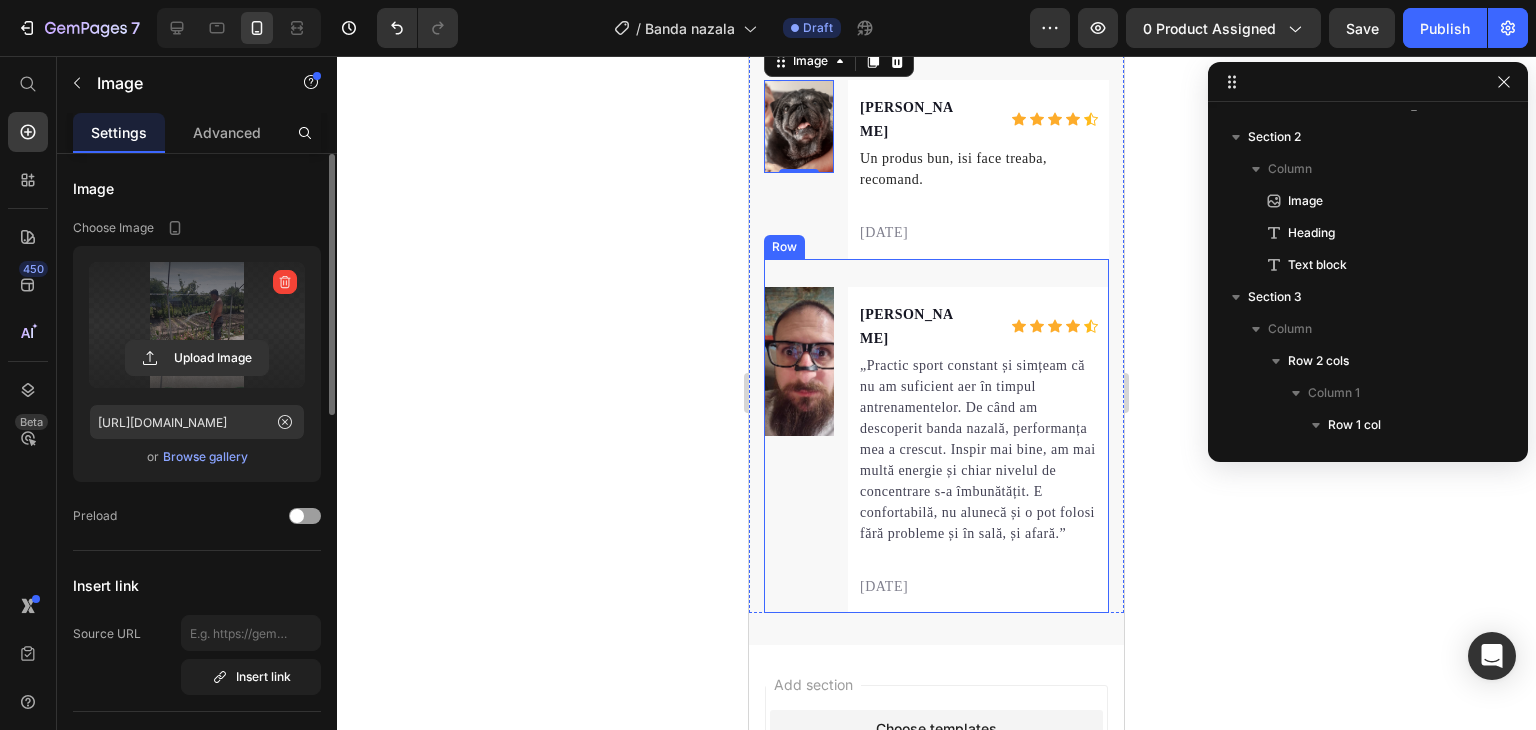 scroll, scrollTop: 3561, scrollLeft: 0, axis: vertical 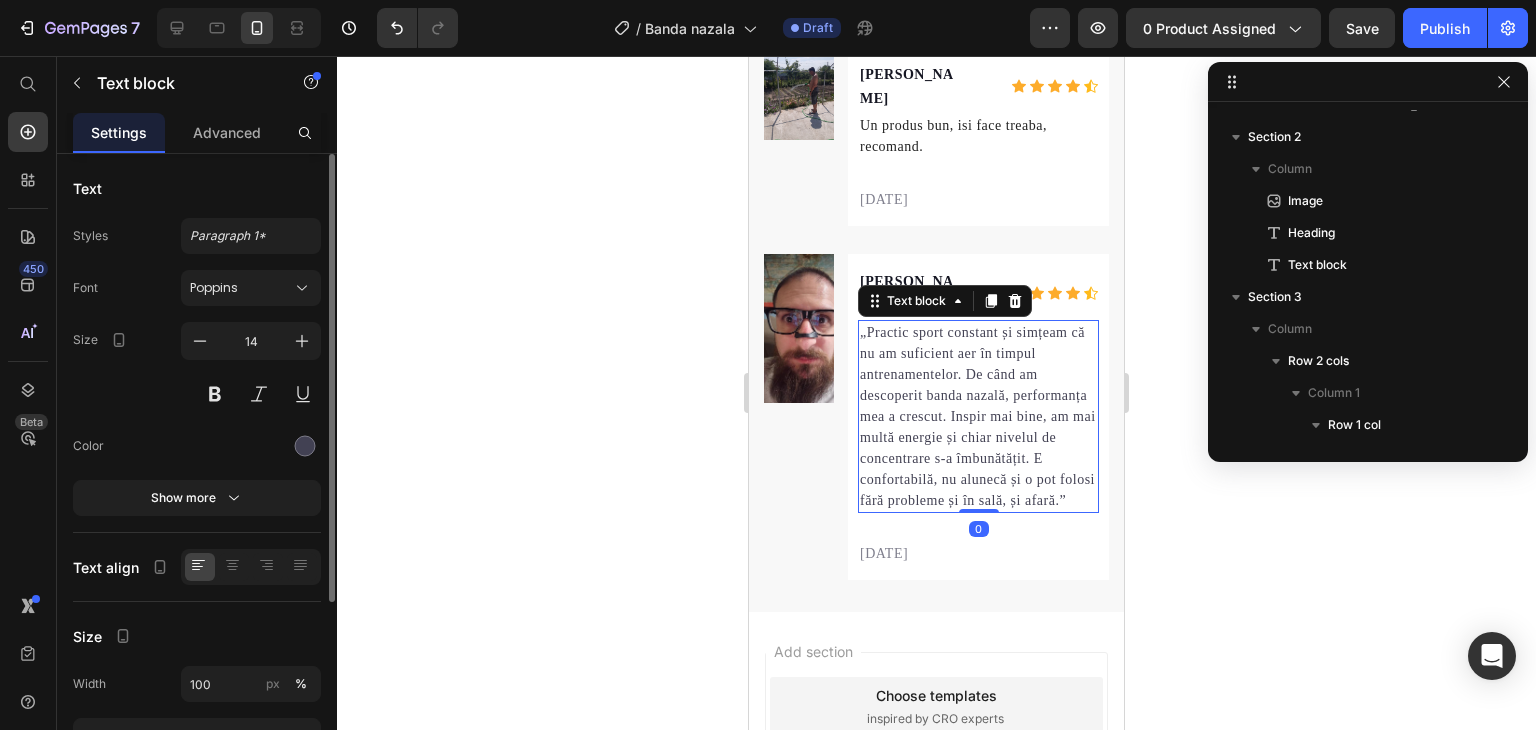 click on "„Practic sport constant și simțeam că nu am suficient aer în timpul antrenamentelor. De când am descoperit banda nazală, performanța mea a crescut. Inspir mai bine, am mai multă energie și chiar nivelul de concentrare s-a îmbunătățit. E confortabilă, nu alunecă și o pot folosi fără probleme și în sală, și afară.”" at bounding box center [978, 416] 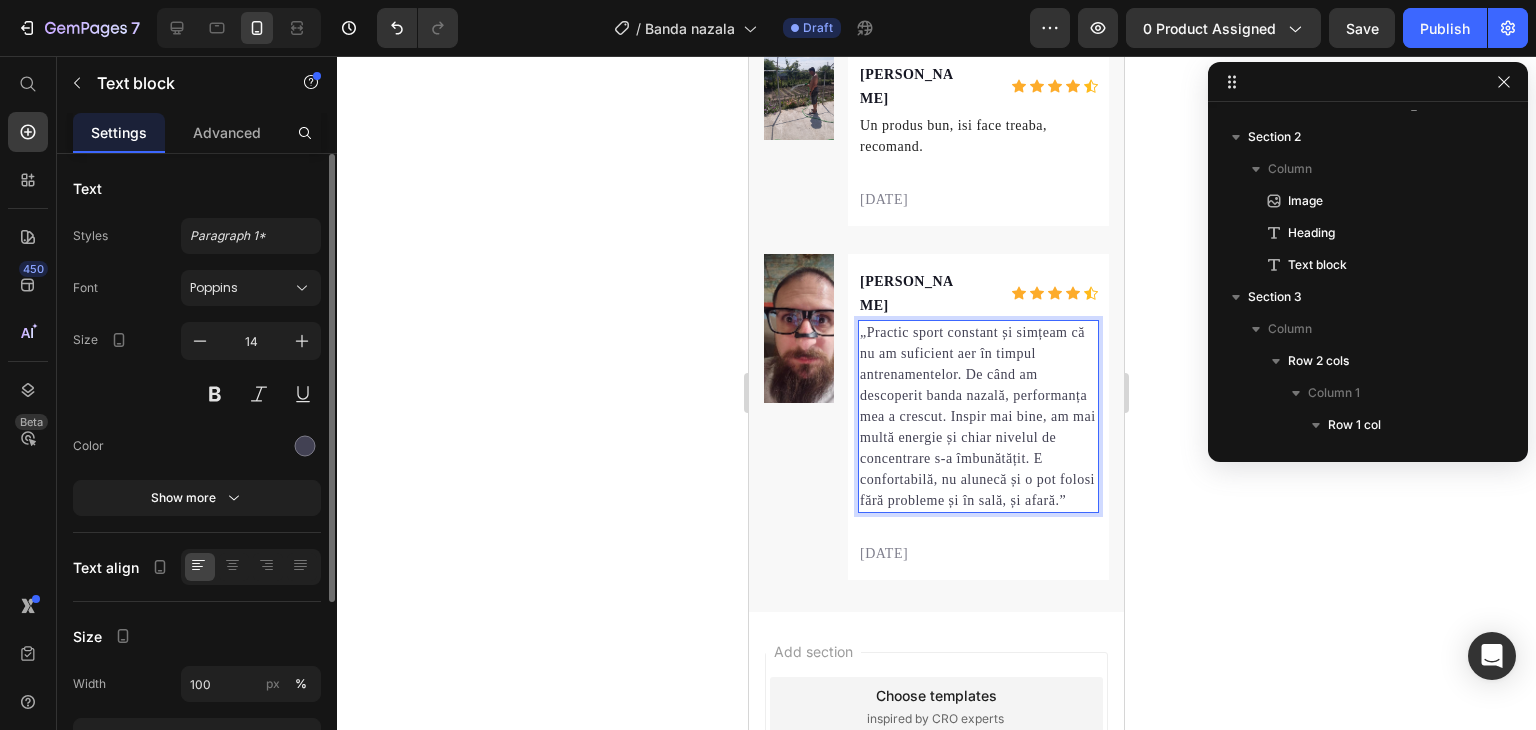 drag, startPoint x: 860, startPoint y: 302, endPoint x: 906, endPoint y: 320, distance: 49.396355 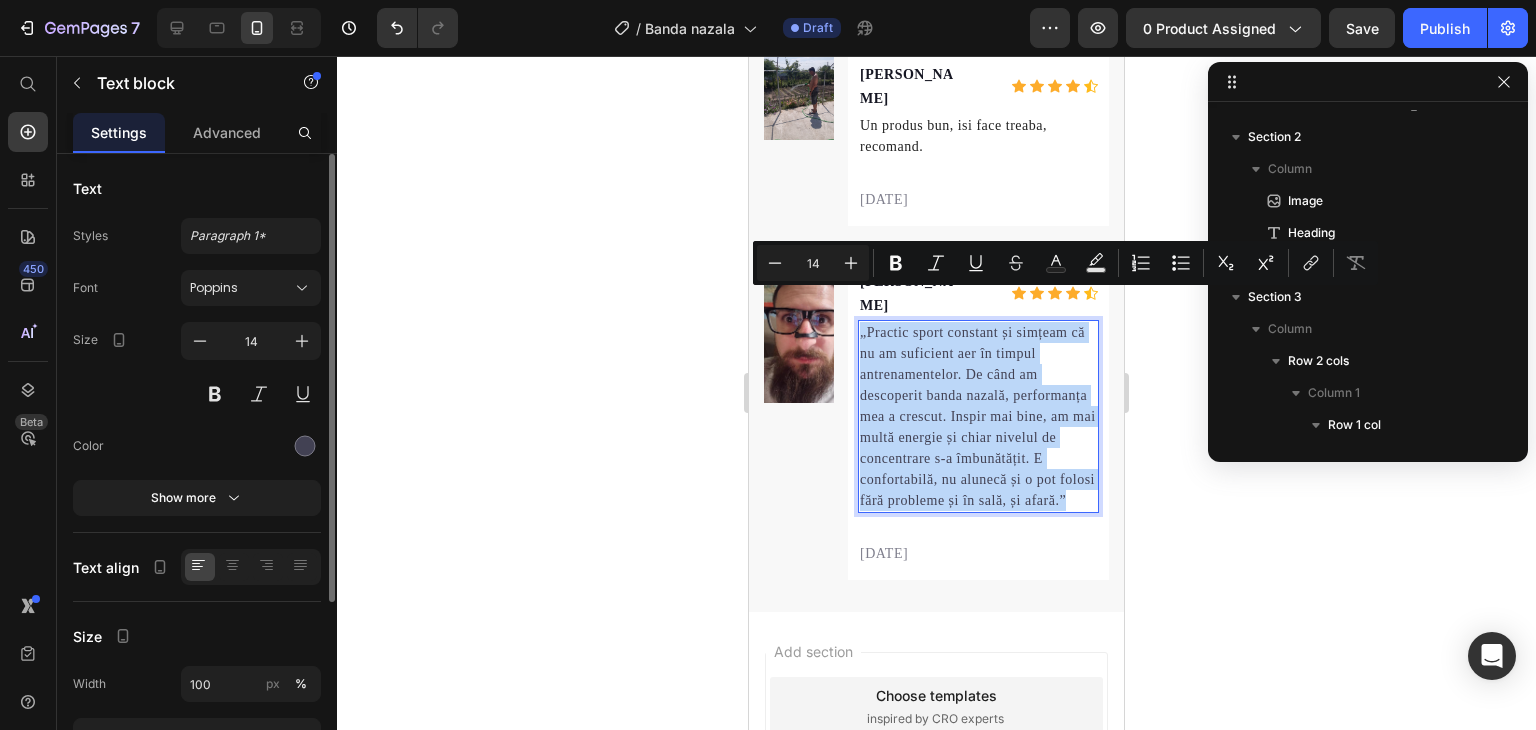 drag, startPoint x: 860, startPoint y: 301, endPoint x: 1040, endPoint y: 493, distance: 263.18054 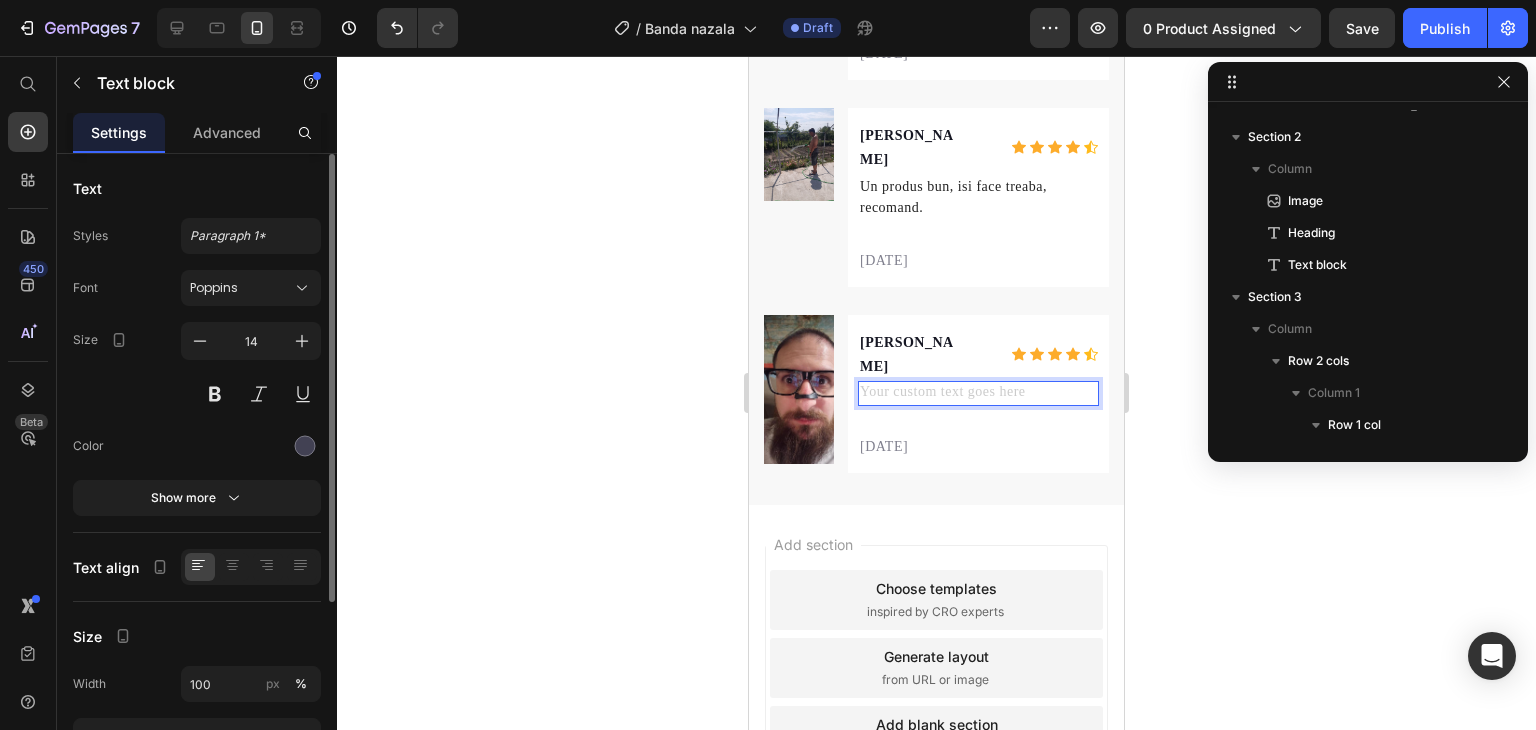 click at bounding box center (978, 393) 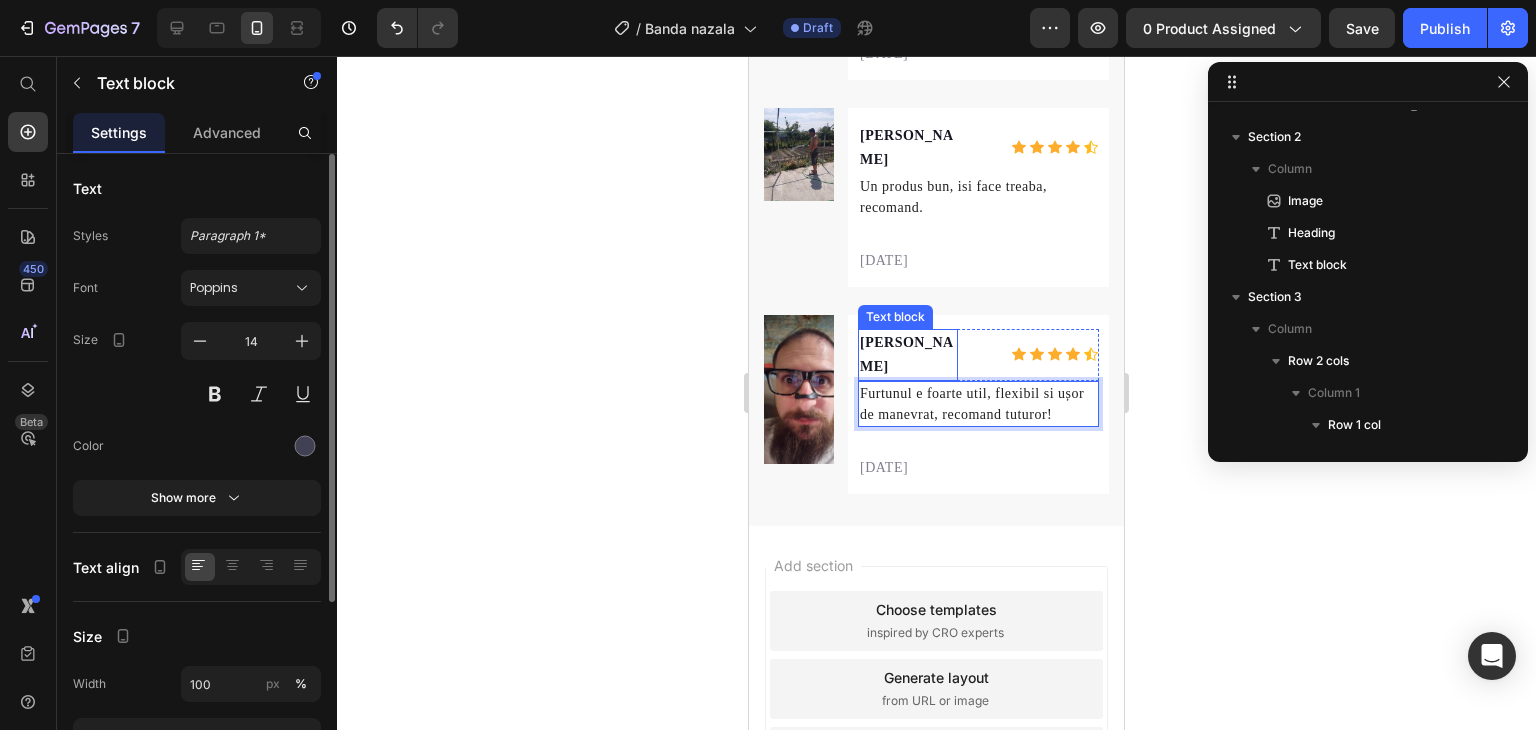 click on "[PERSON_NAME]" at bounding box center [908, 355] 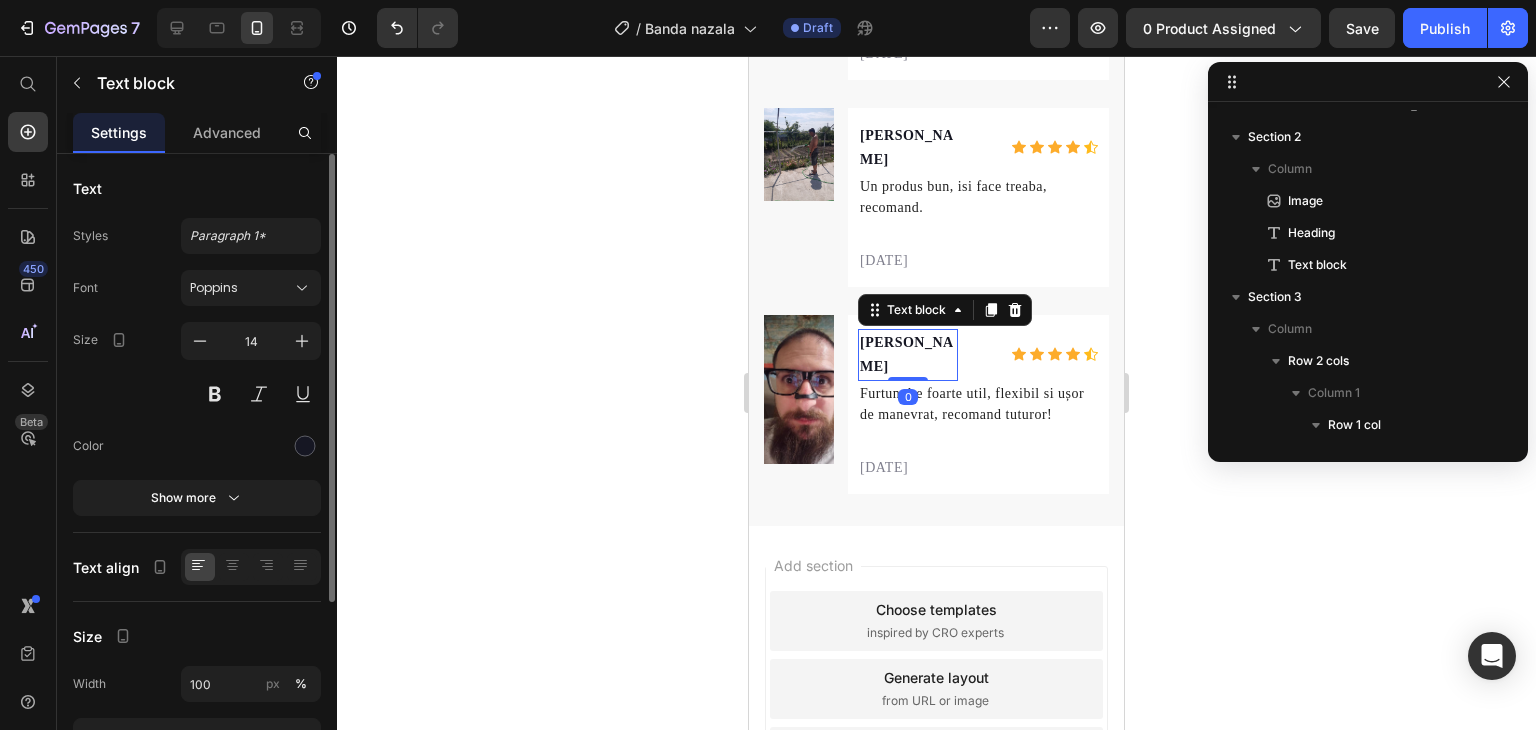 click on "[PERSON_NAME]" at bounding box center (908, 355) 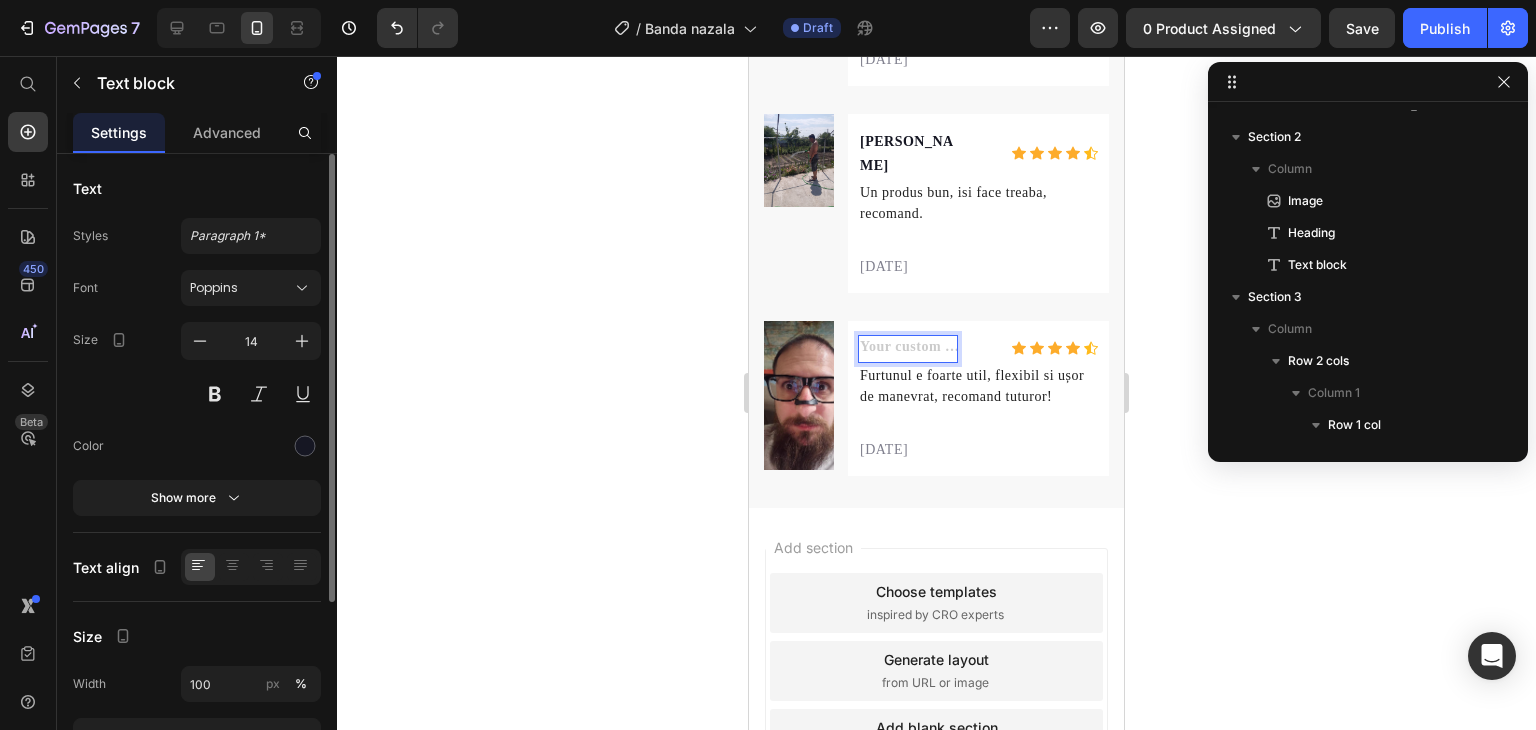 scroll, scrollTop: 3488, scrollLeft: 0, axis: vertical 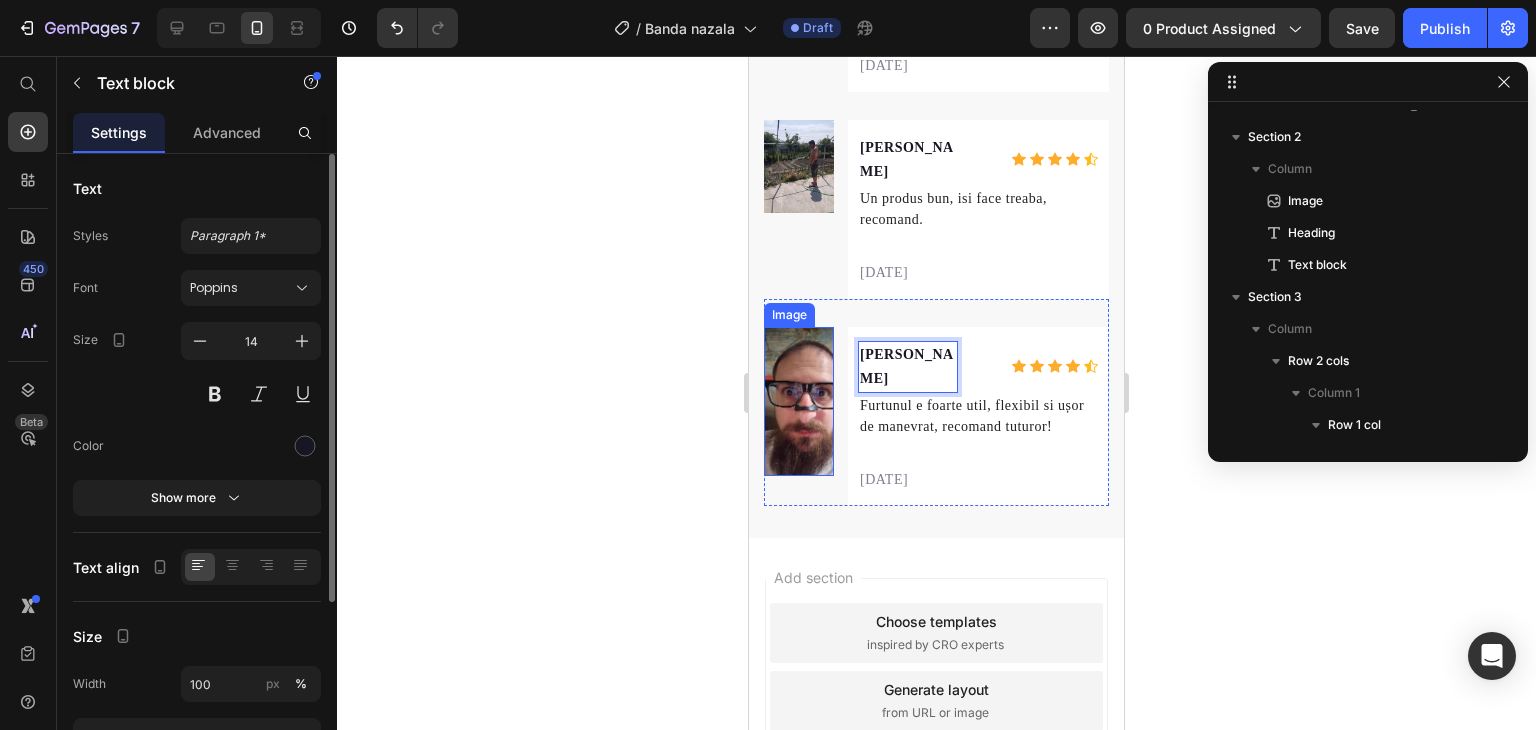 click at bounding box center (799, 402) 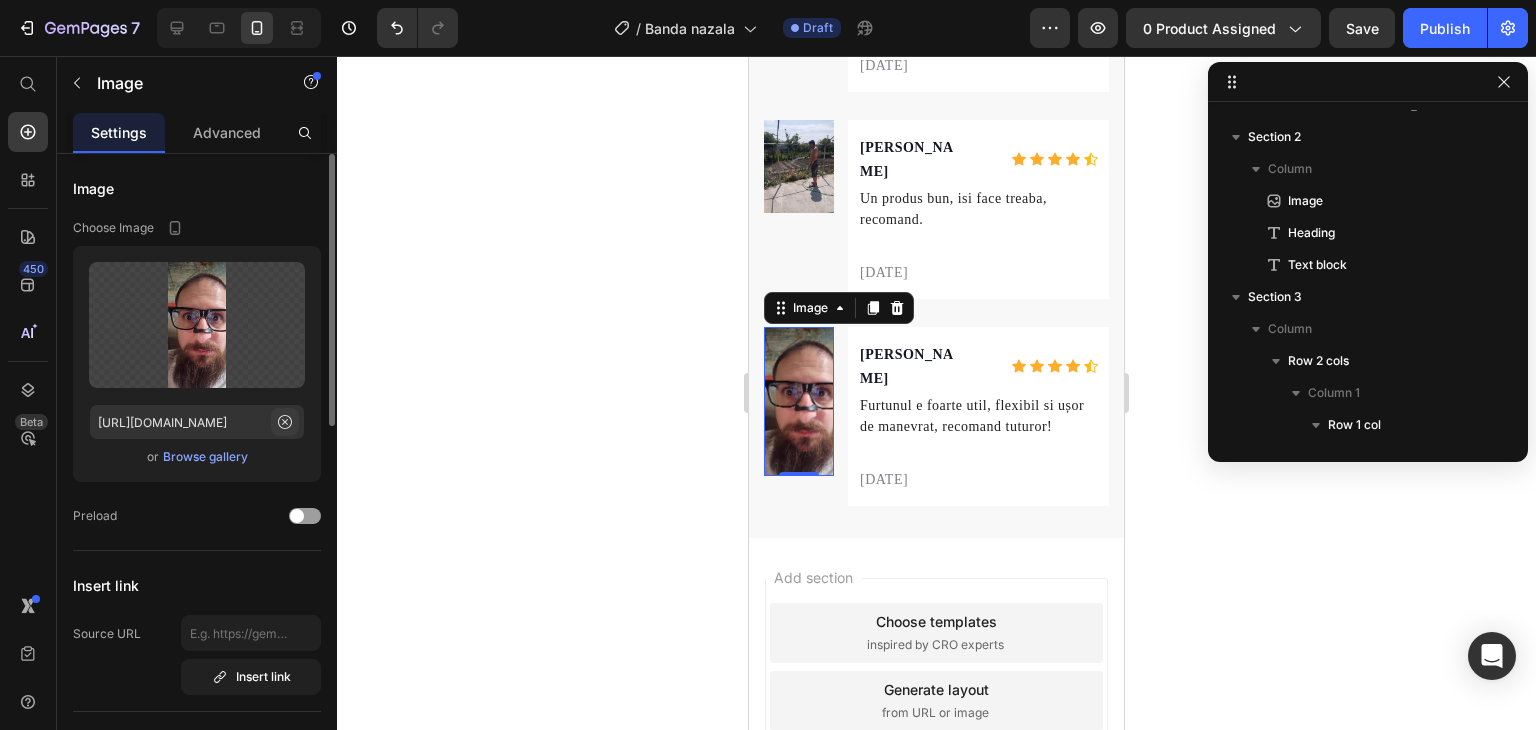 click 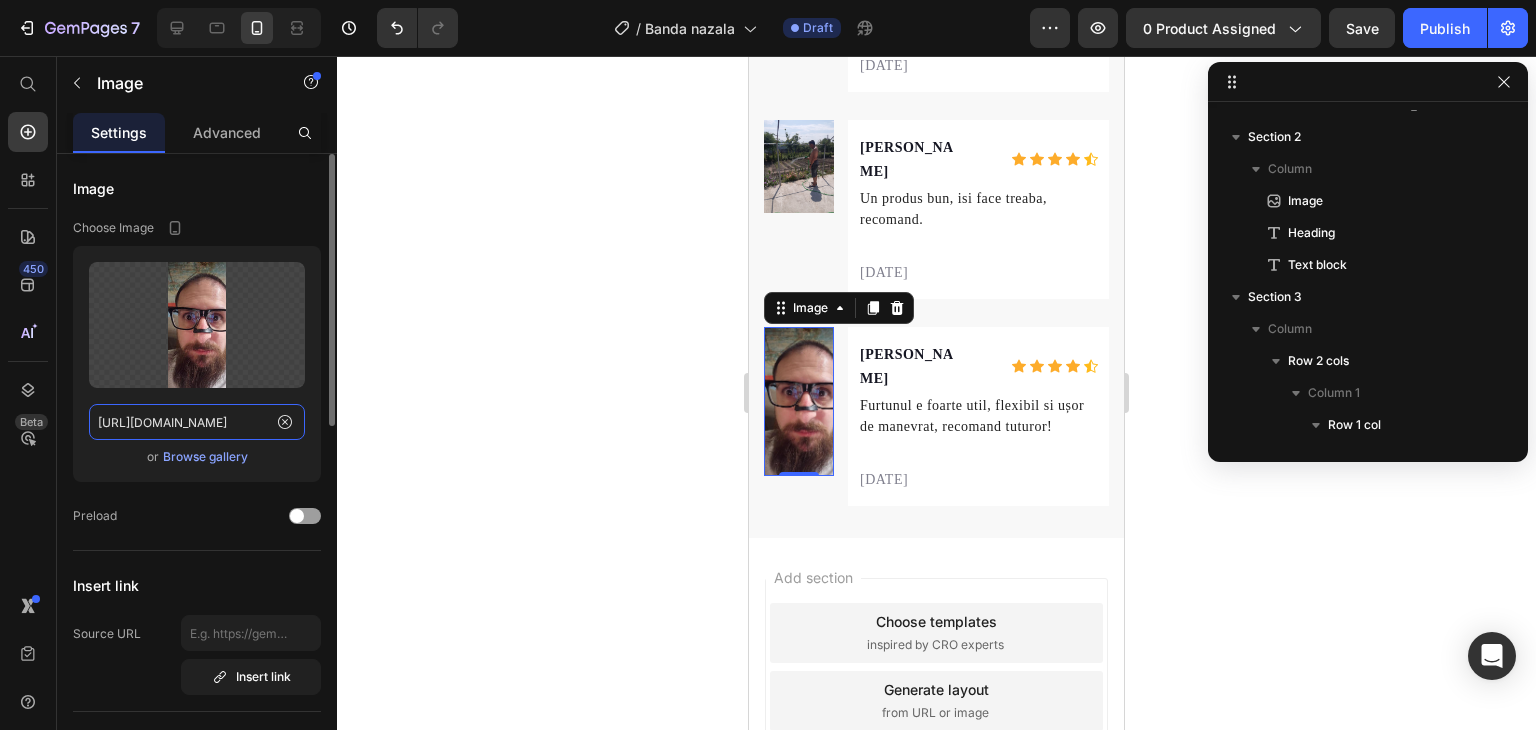 type 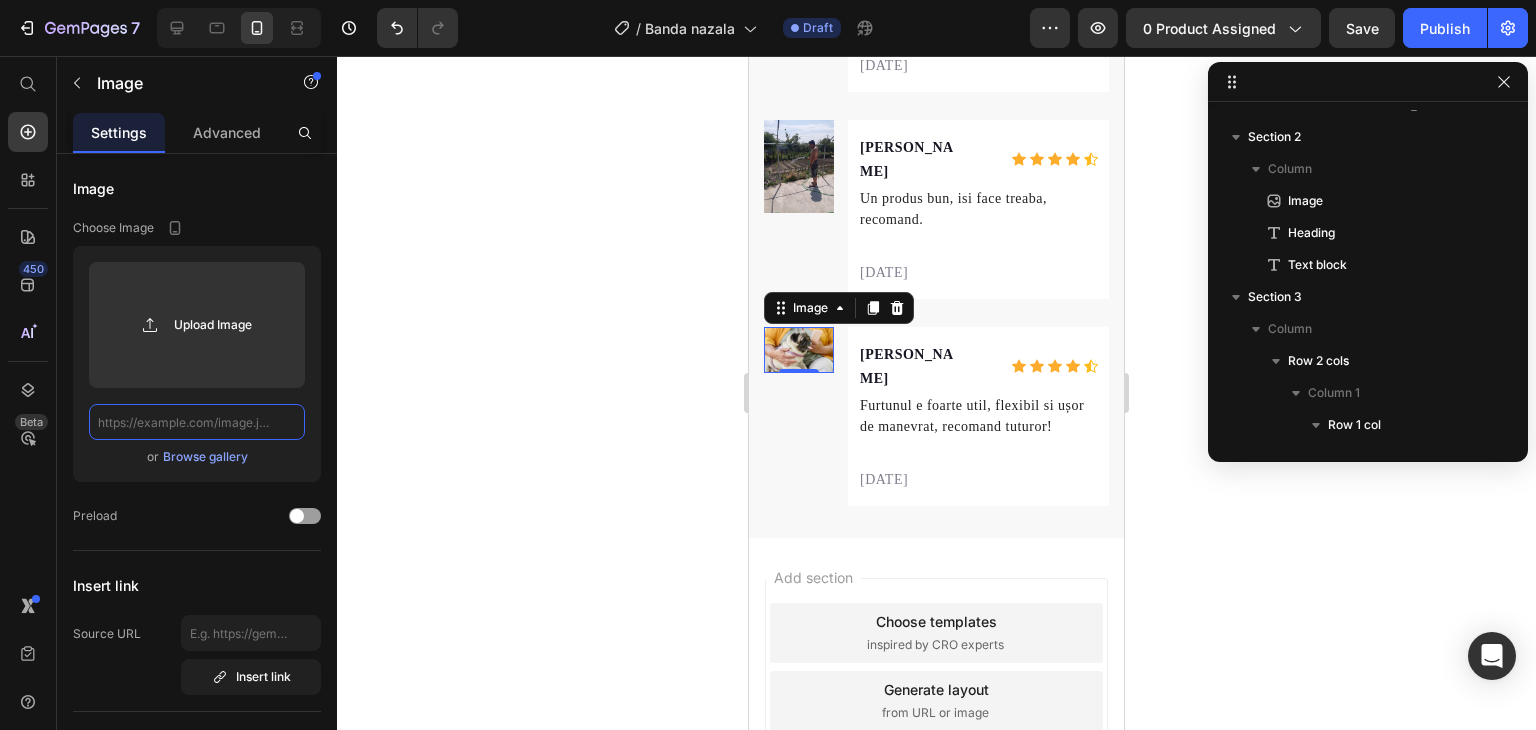 scroll, scrollTop: 0, scrollLeft: 0, axis: both 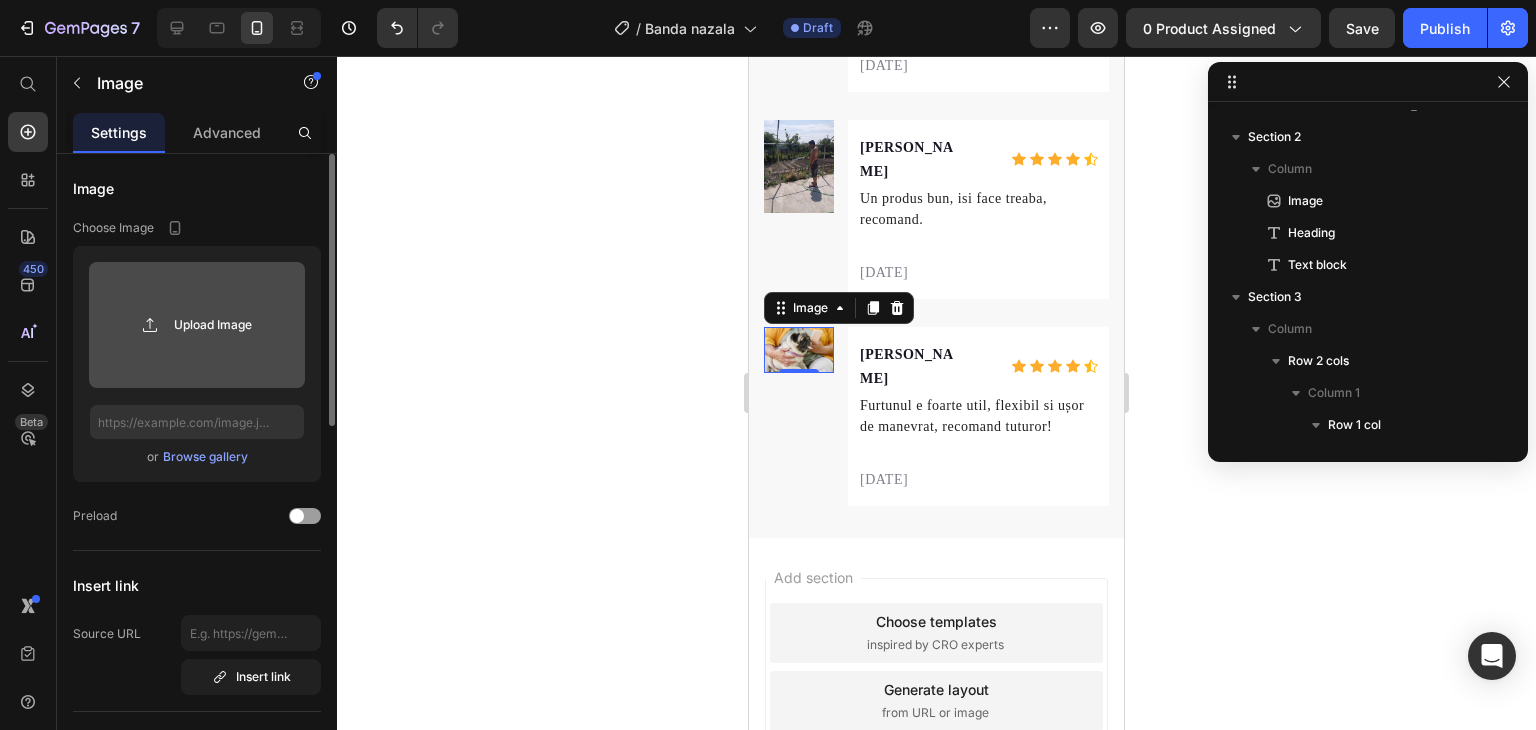 click 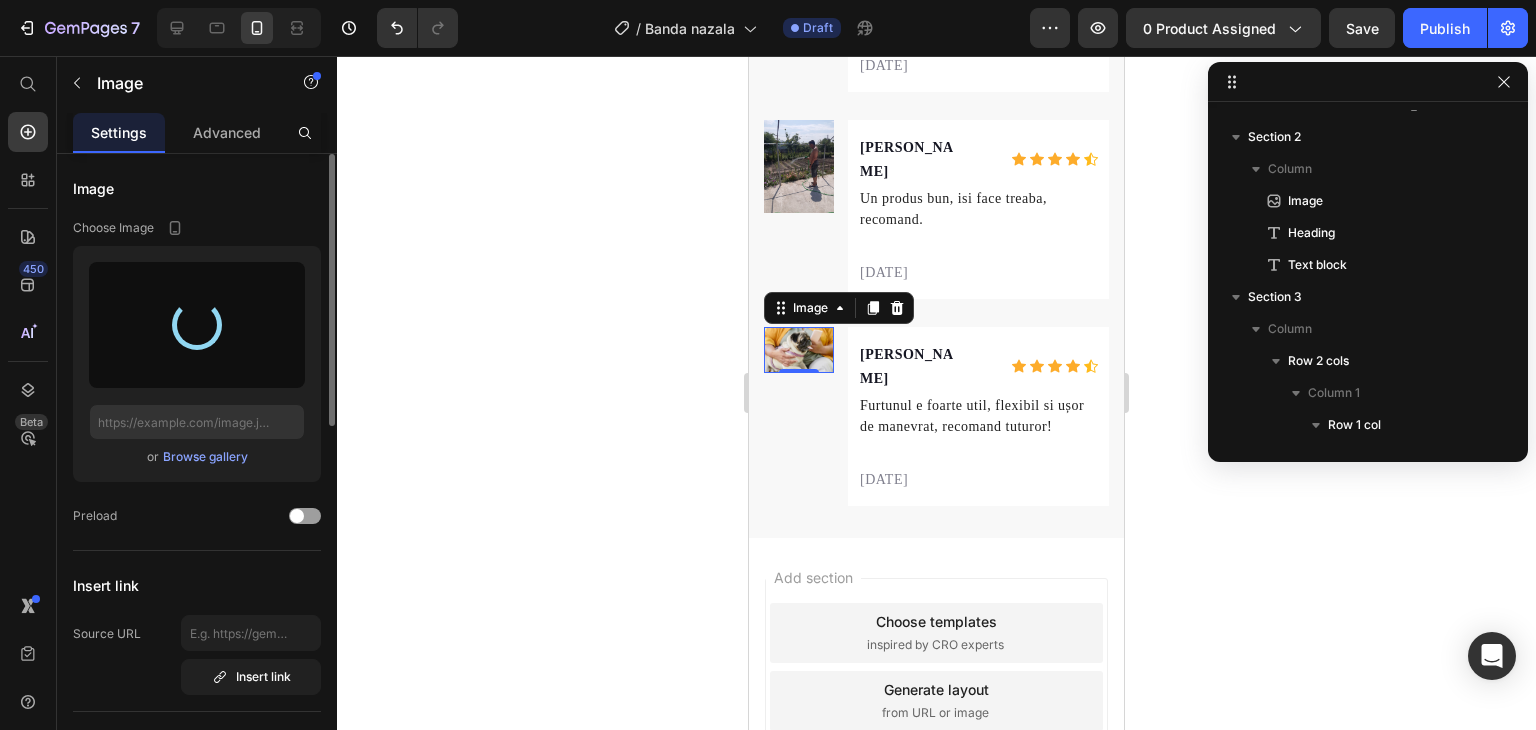 click 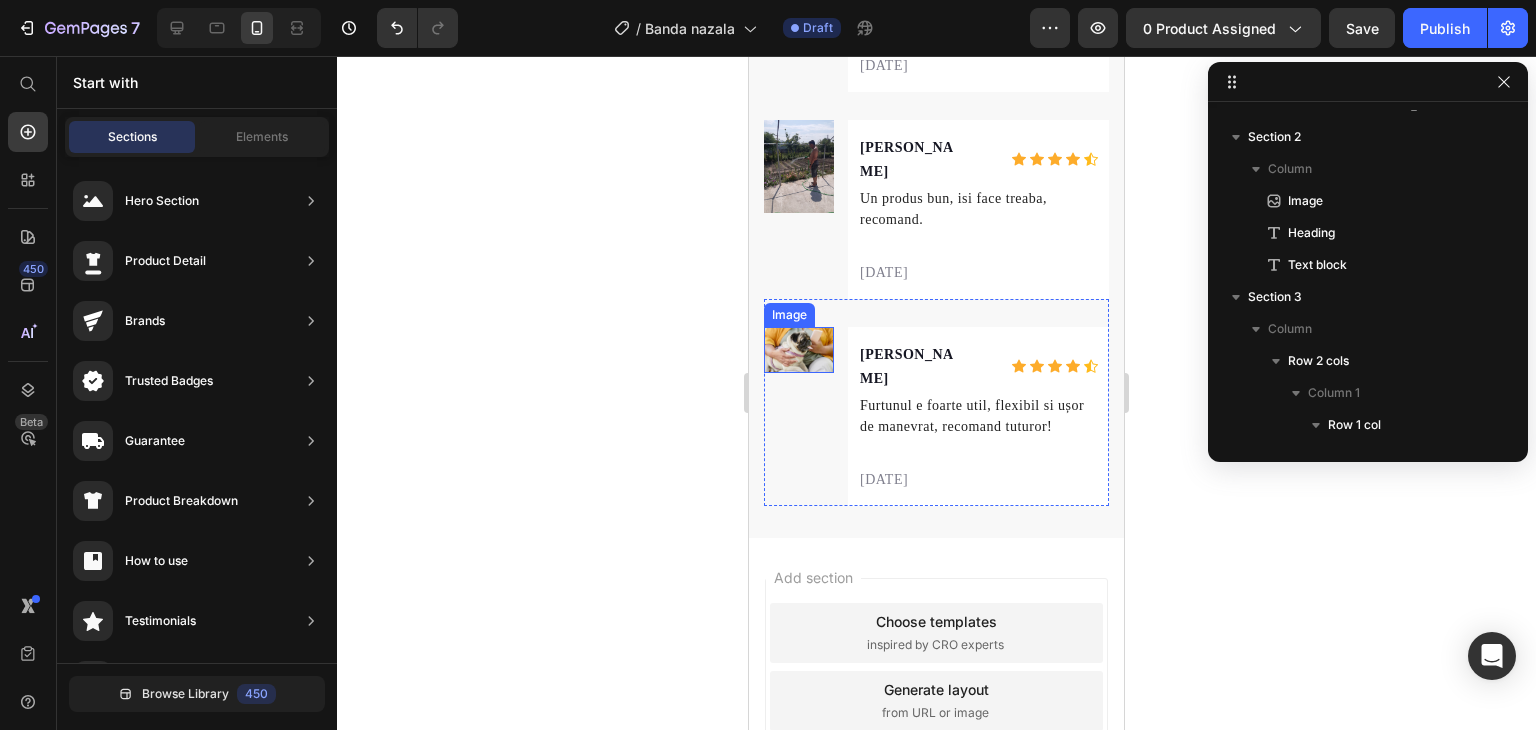 click at bounding box center [799, 350] 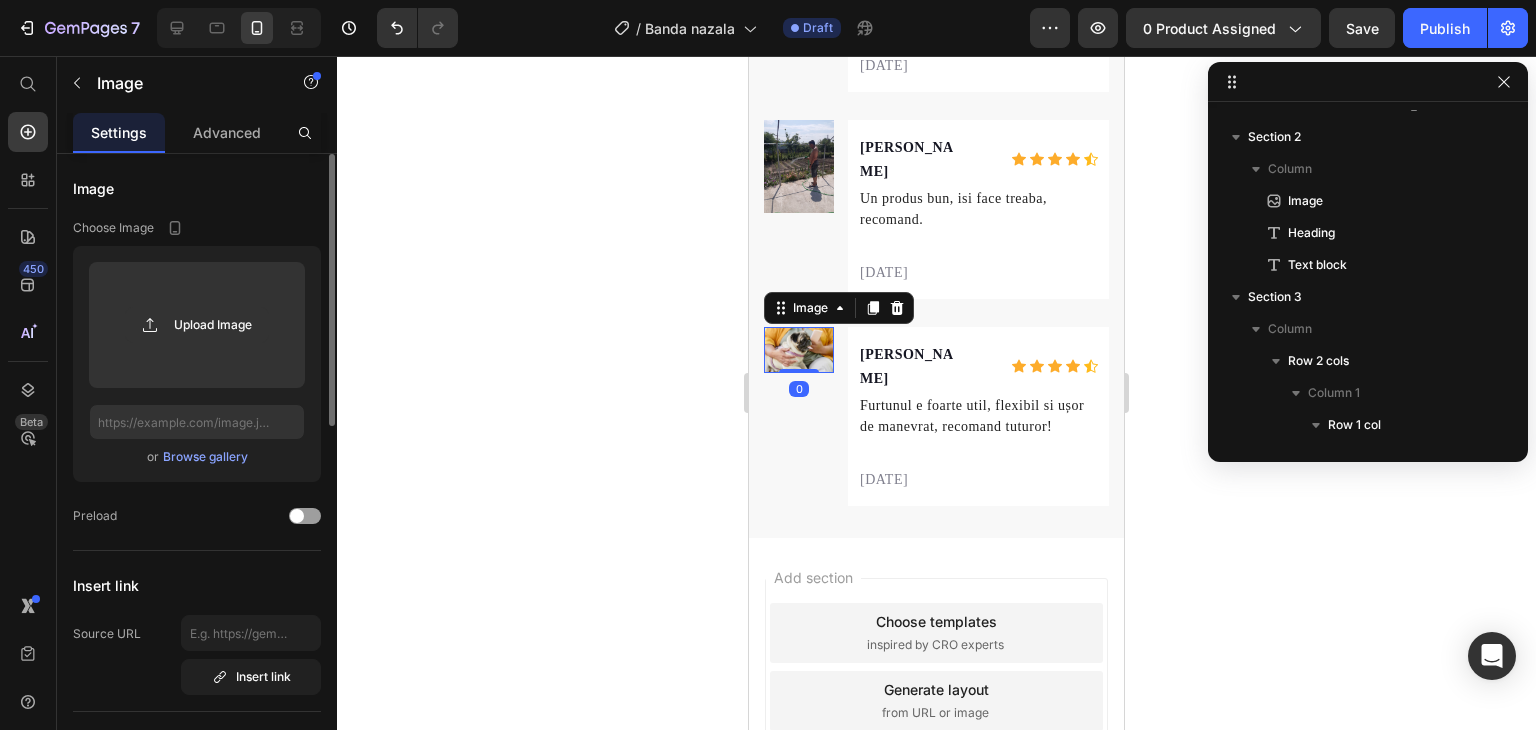 click at bounding box center [799, 350] 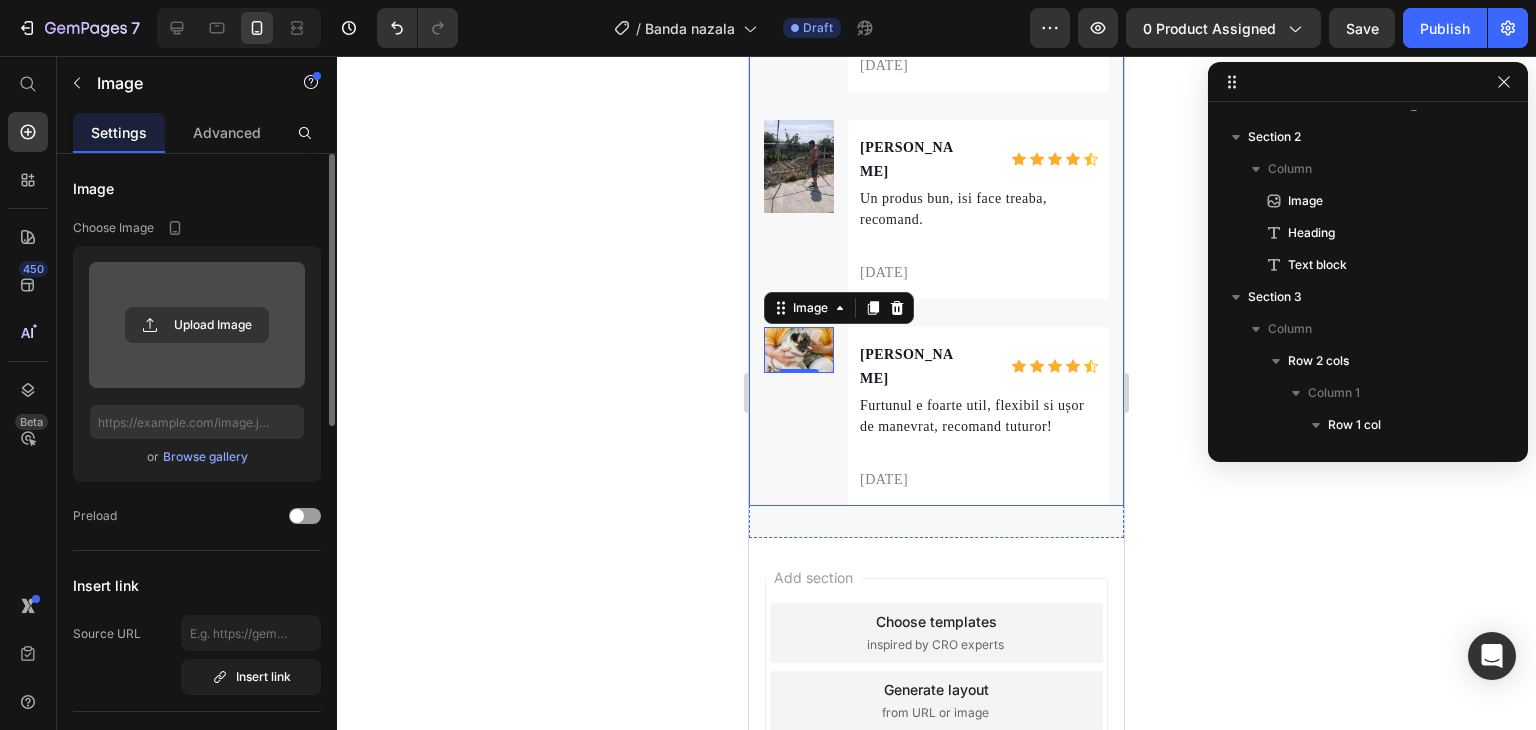 click at bounding box center [197, 325] 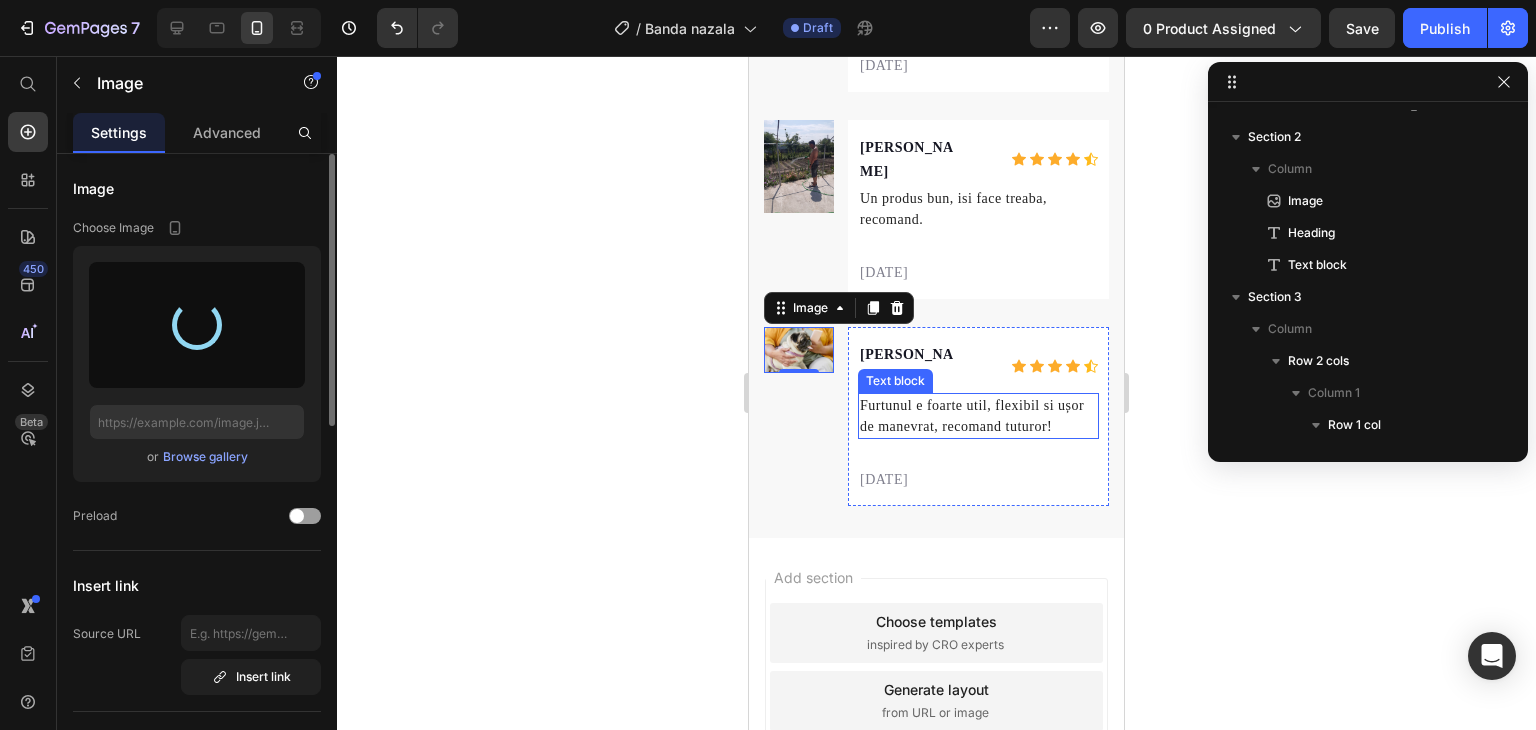 type on "[URL][DOMAIN_NAME]" 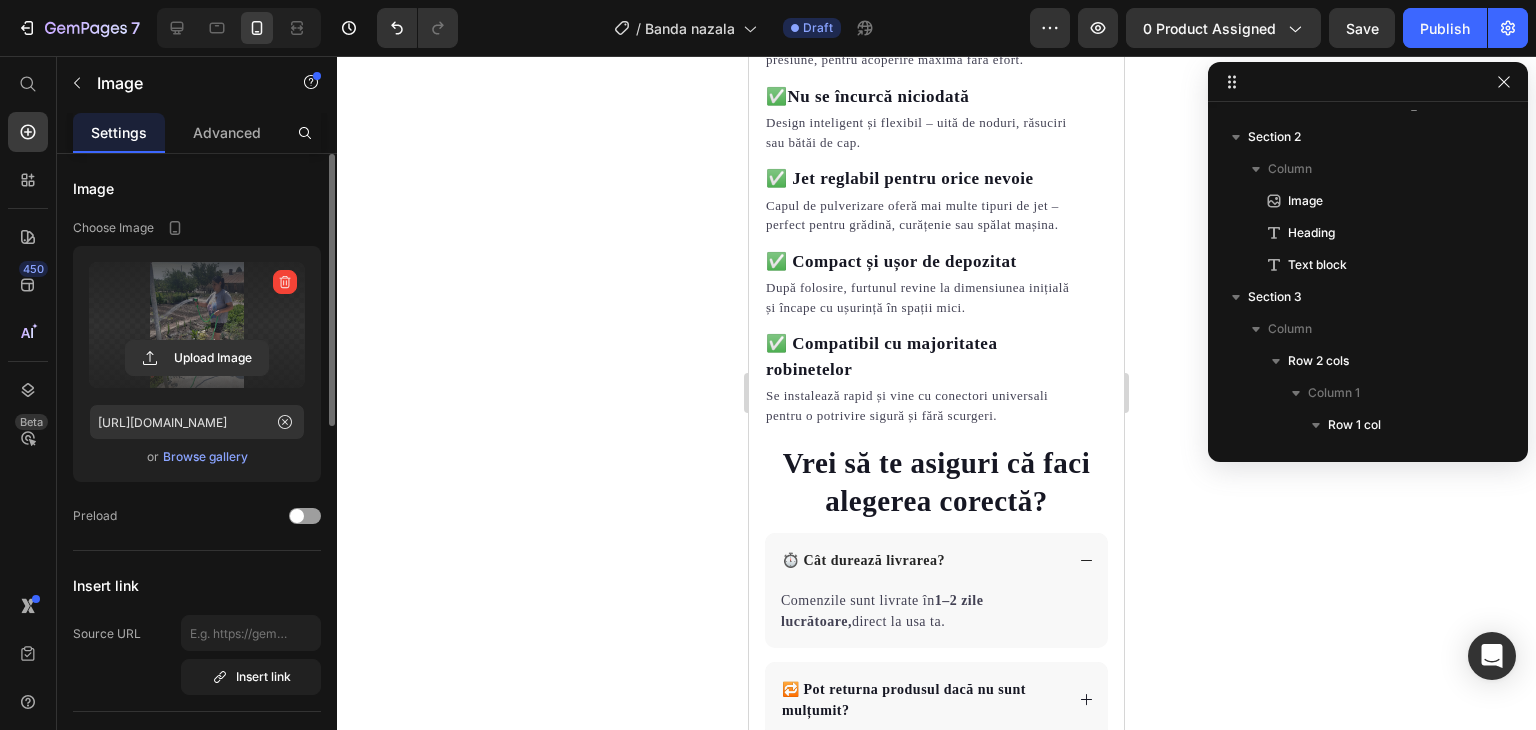 scroll, scrollTop: 2226, scrollLeft: 0, axis: vertical 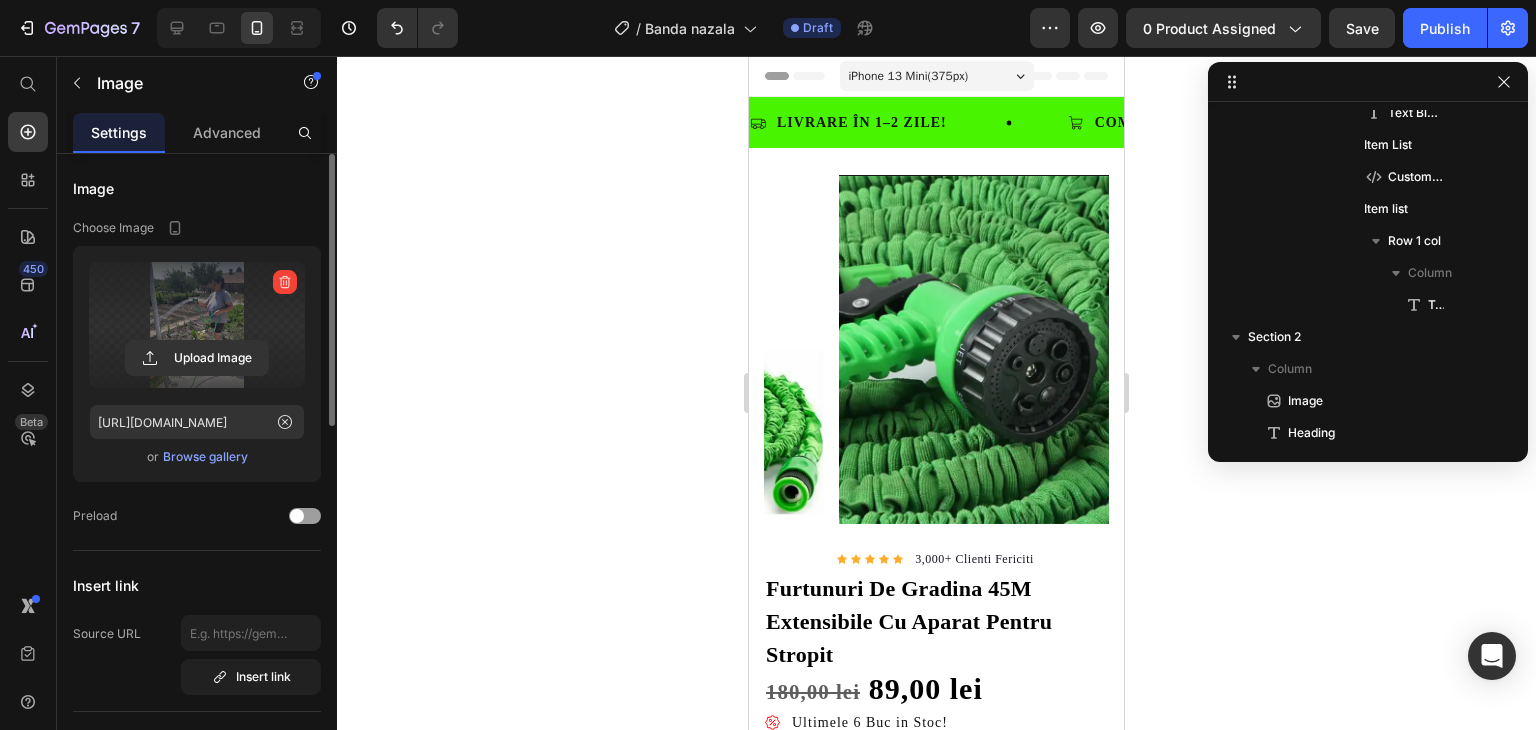 click on "iPhone 13 Mini  ( 375 px)" at bounding box center [937, 76] 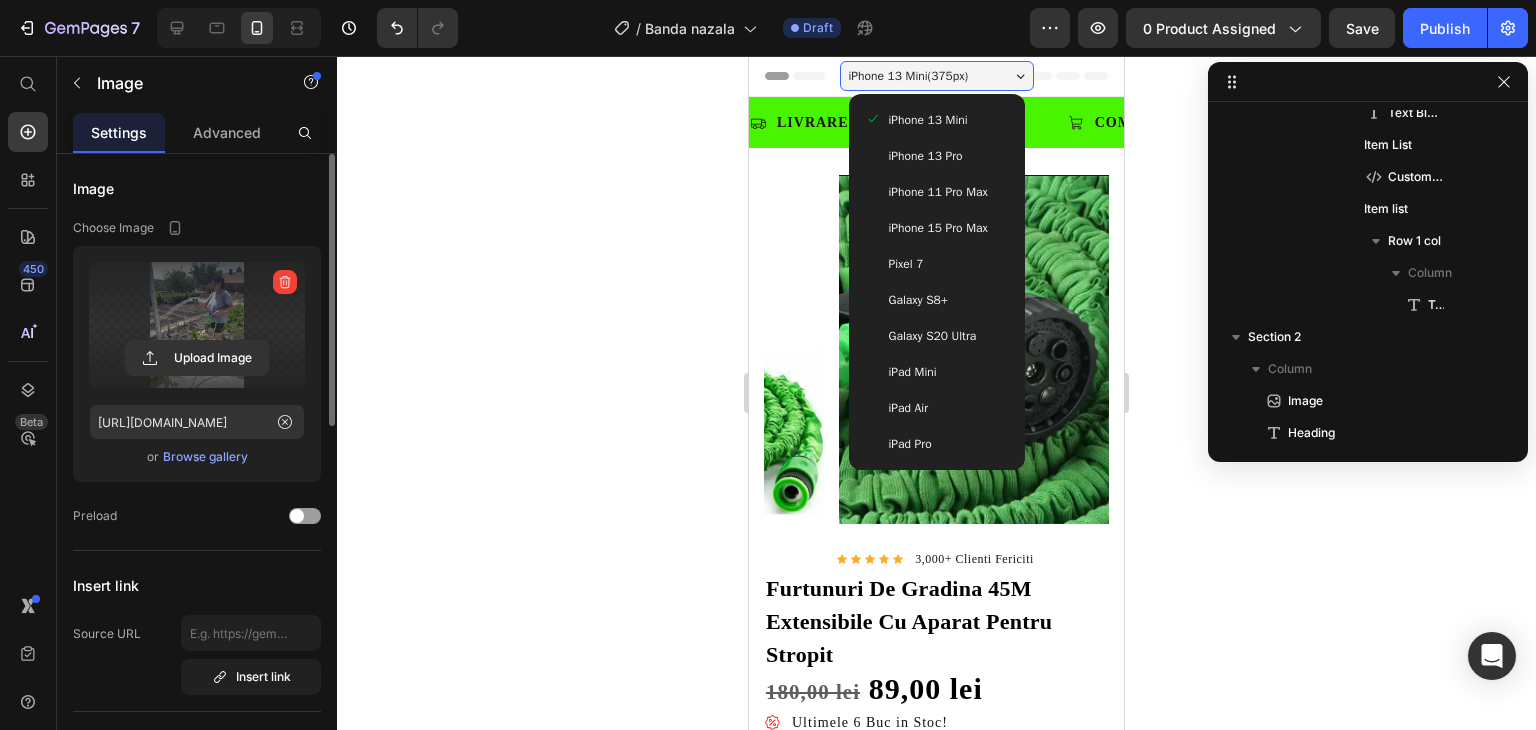 click on "iPhone 13 Mini  ( 375 px)" at bounding box center (937, 76) 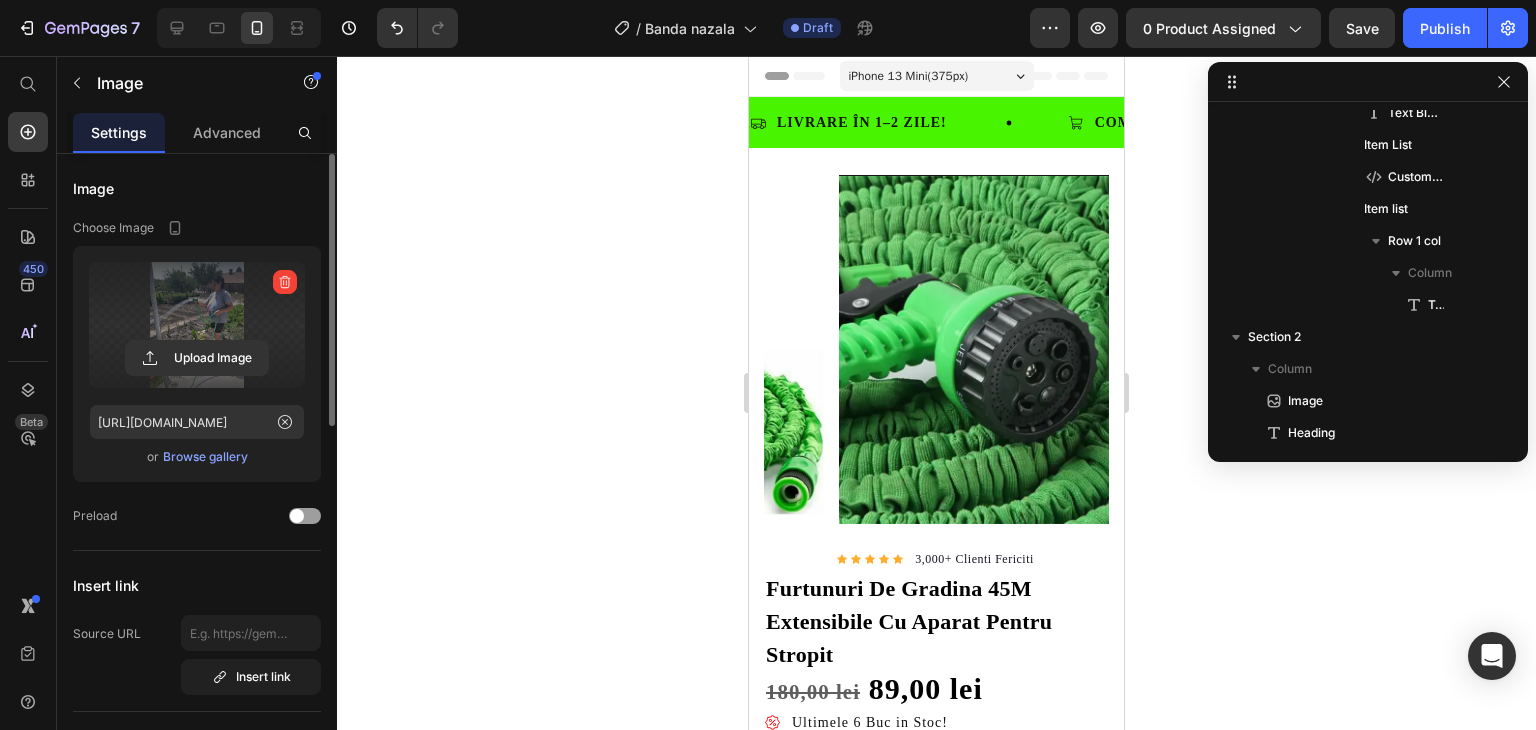 click on "iPhone 13 Mini  ( 375 px)" at bounding box center (937, 76) 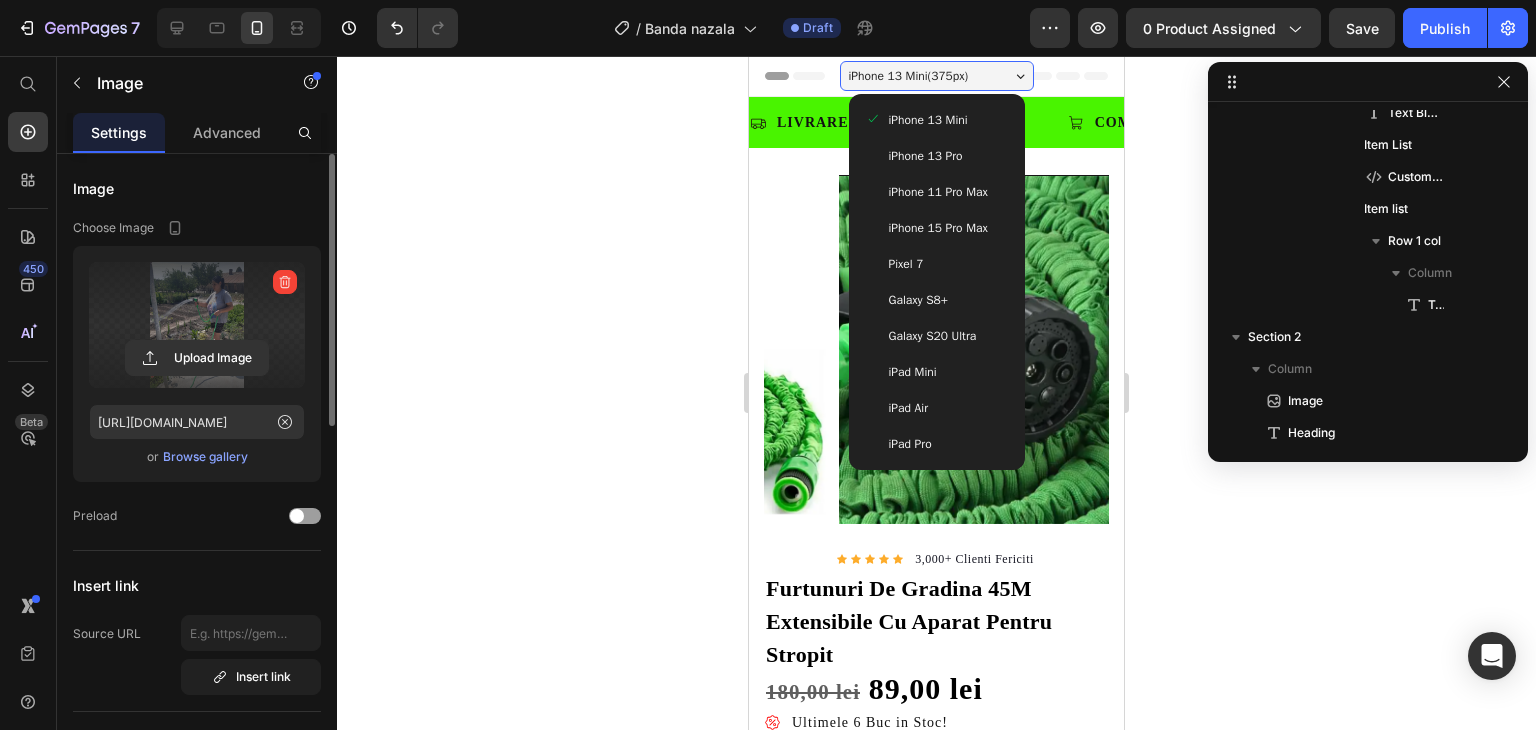 click on "iPhone 13 Mini  ( 375 px)" at bounding box center [937, 76] 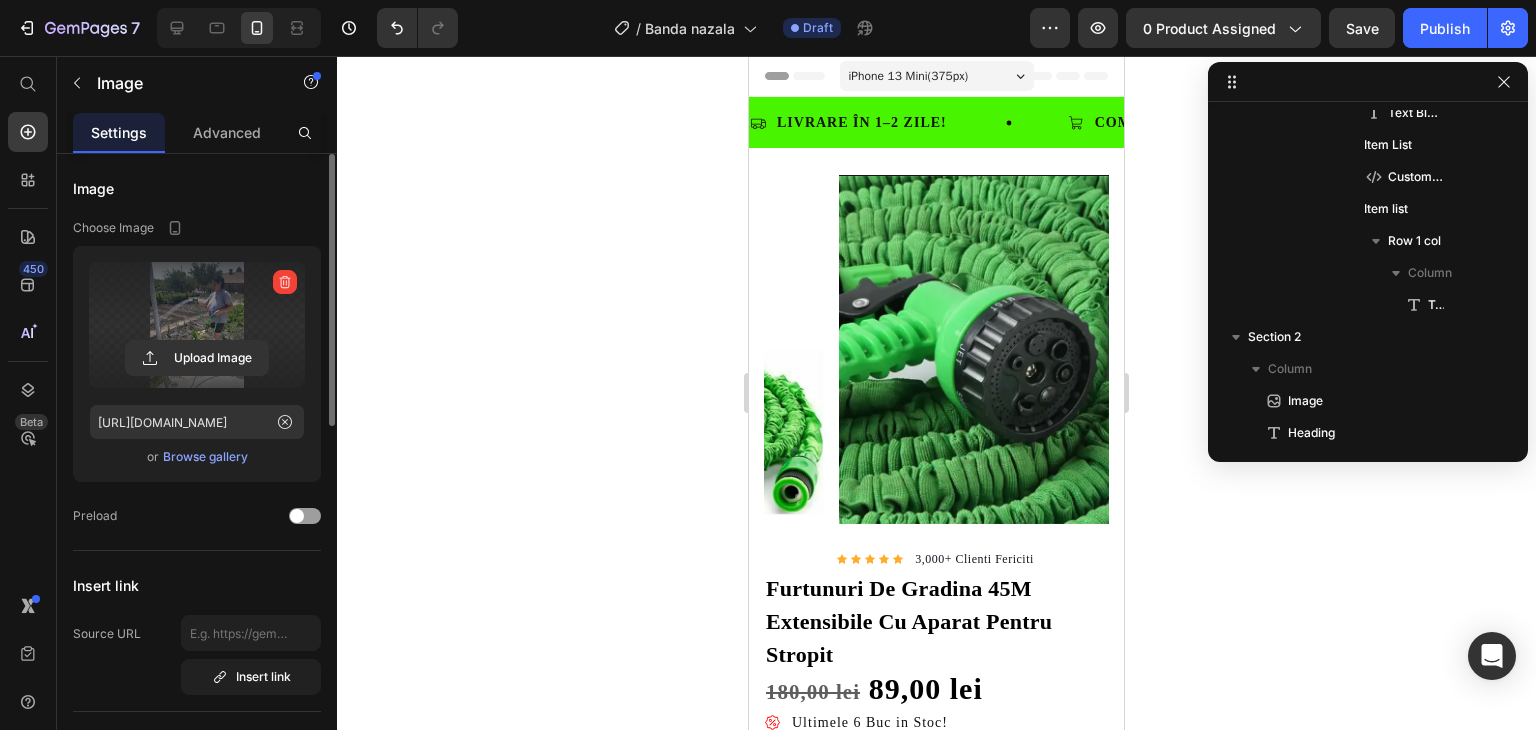 click on "iPhone 13 Mini  ( 375 px)" at bounding box center (937, 76) 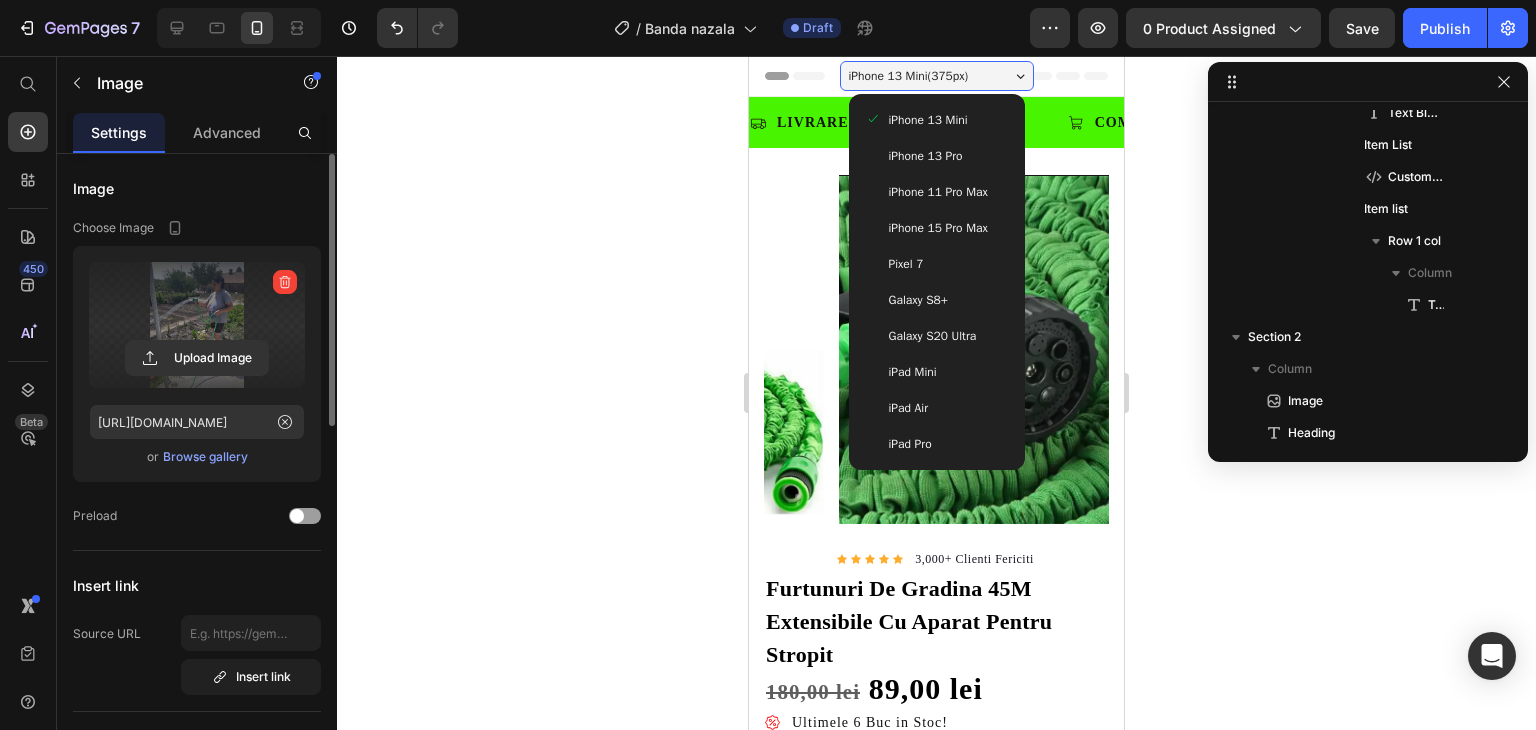 click on "iPhone 13 Mini  ( 375 px)" at bounding box center (937, 76) 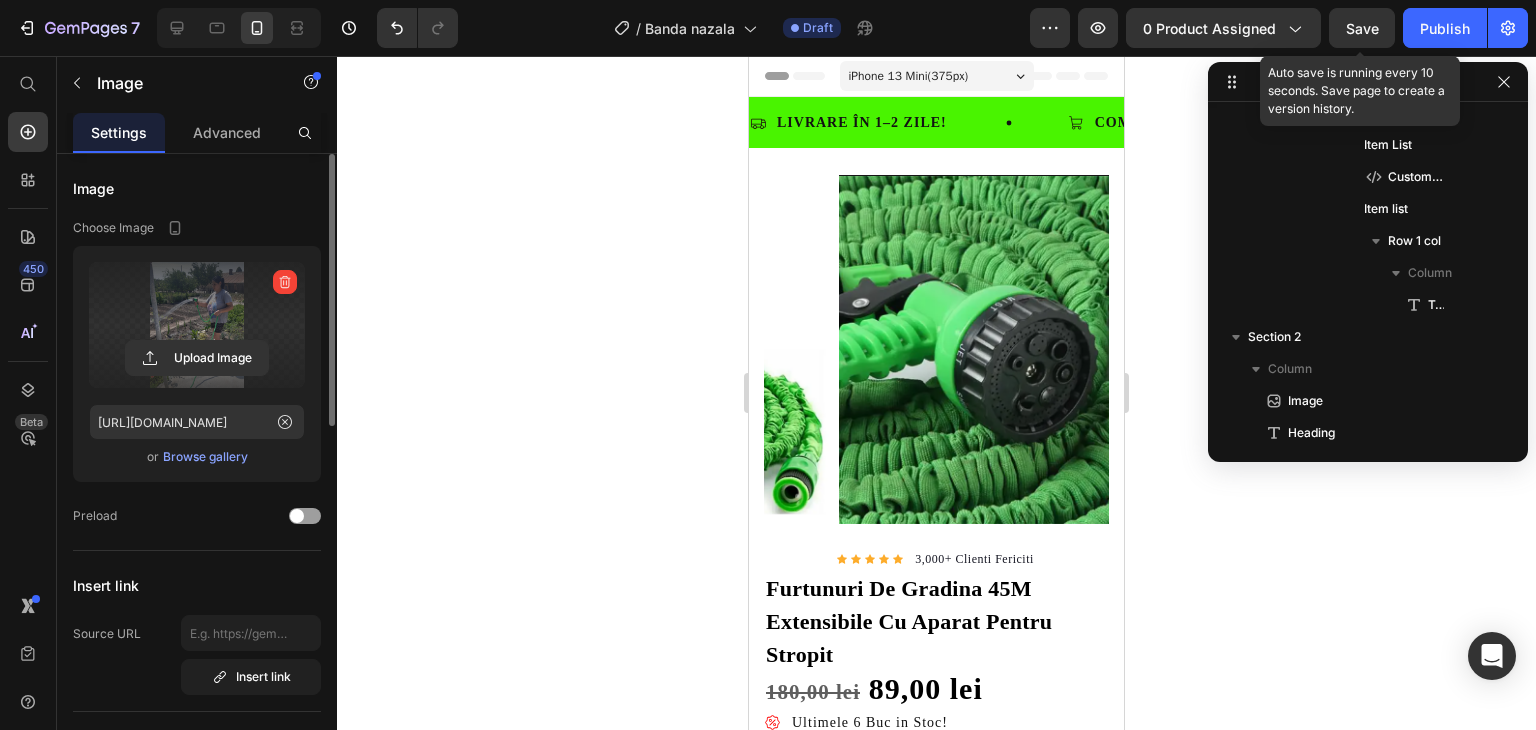 click on "Save" at bounding box center (1362, 28) 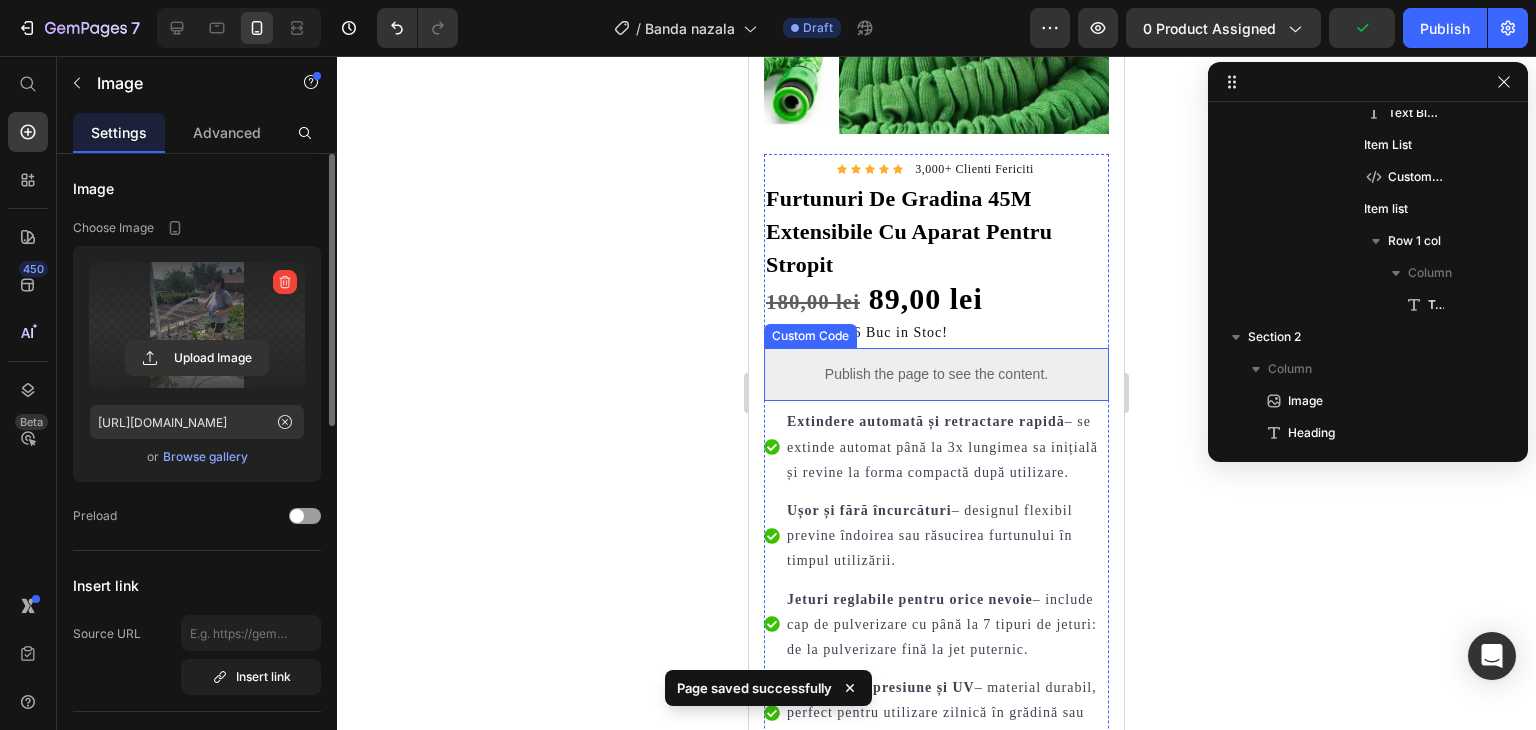 scroll, scrollTop: 400, scrollLeft: 0, axis: vertical 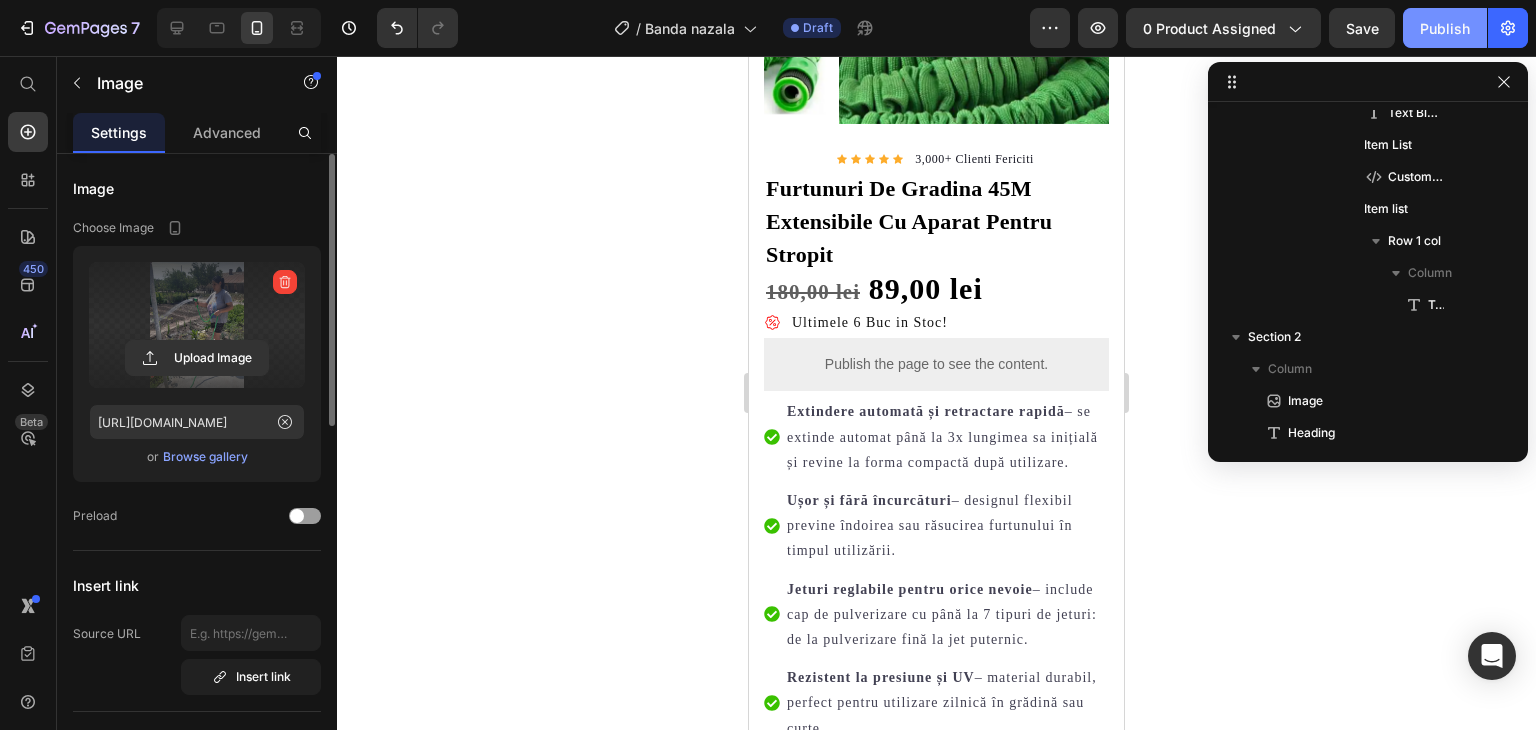 click on "Publish" at bounding box center (1445, 28) 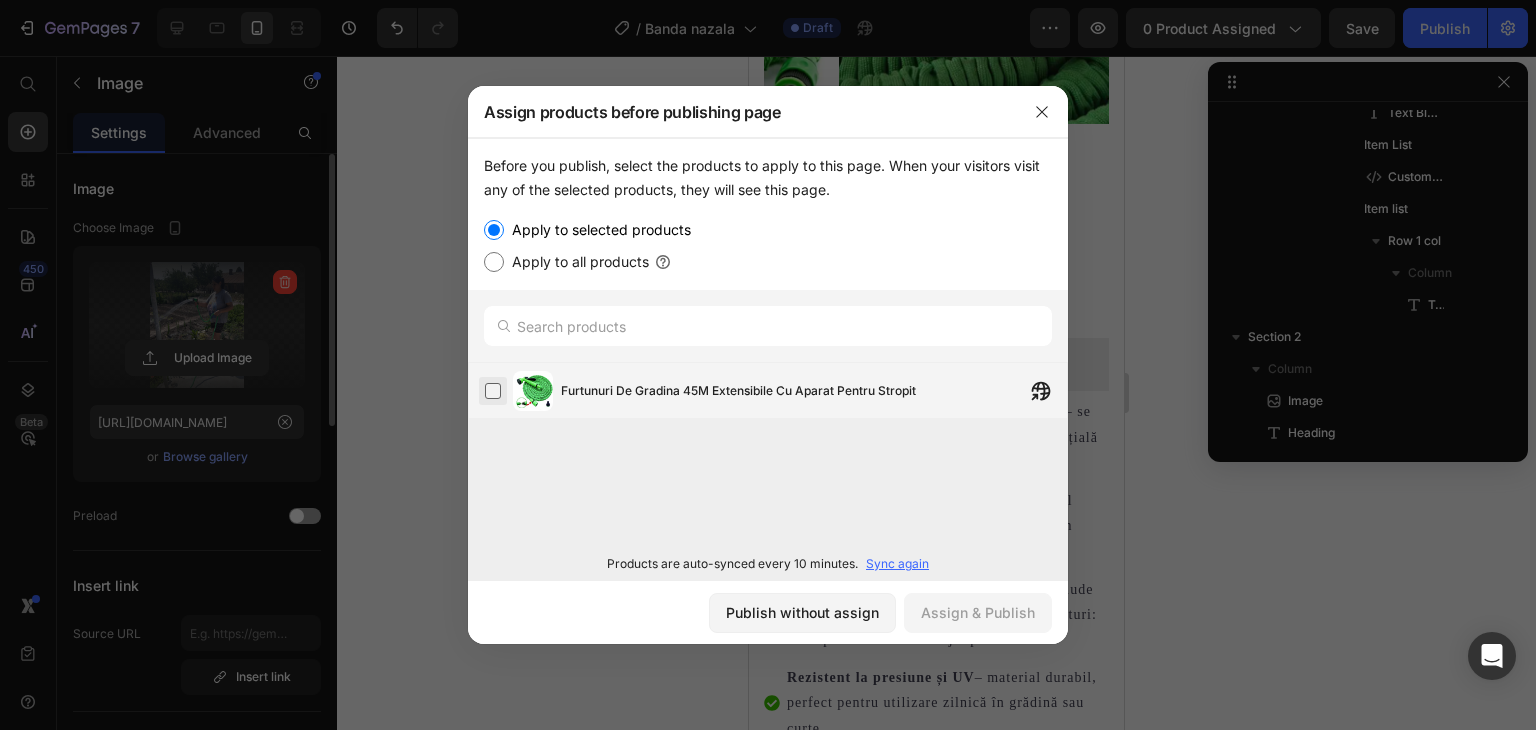 click at bounding box center [493, 391] 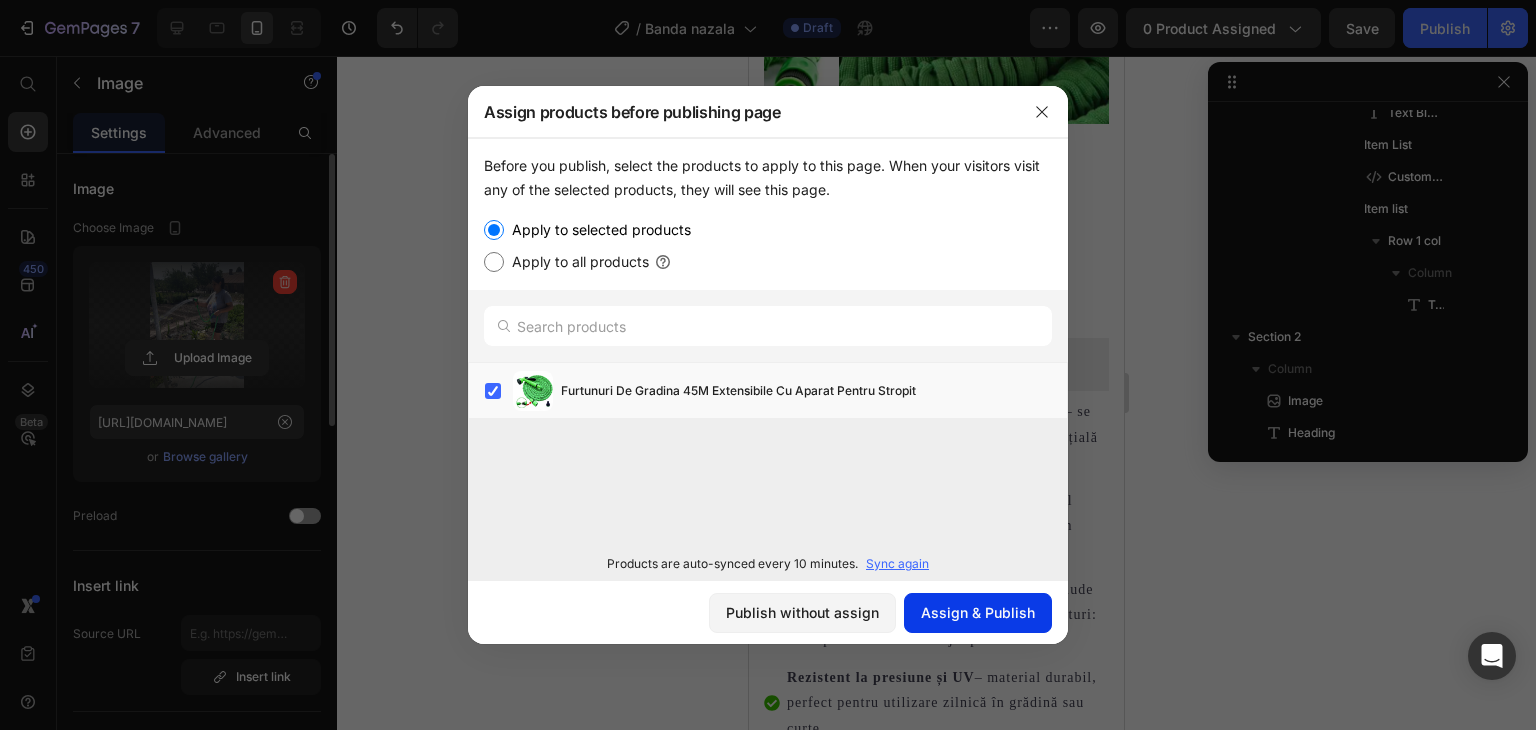 click on "Assign & Publish" at bounding box center (978, 612) 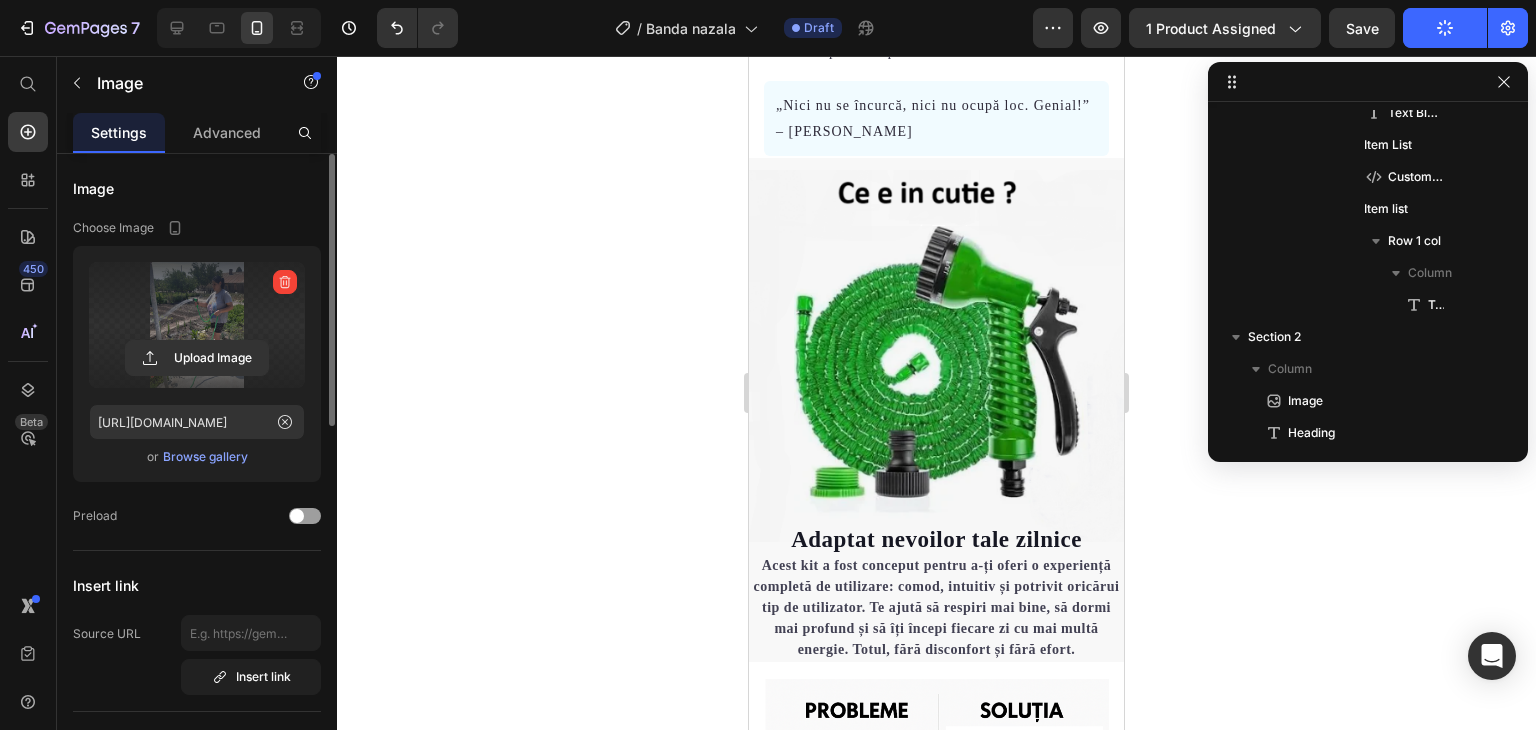 scroll, scrollTop: 1000, scrollLeft: 0, axis: vertical 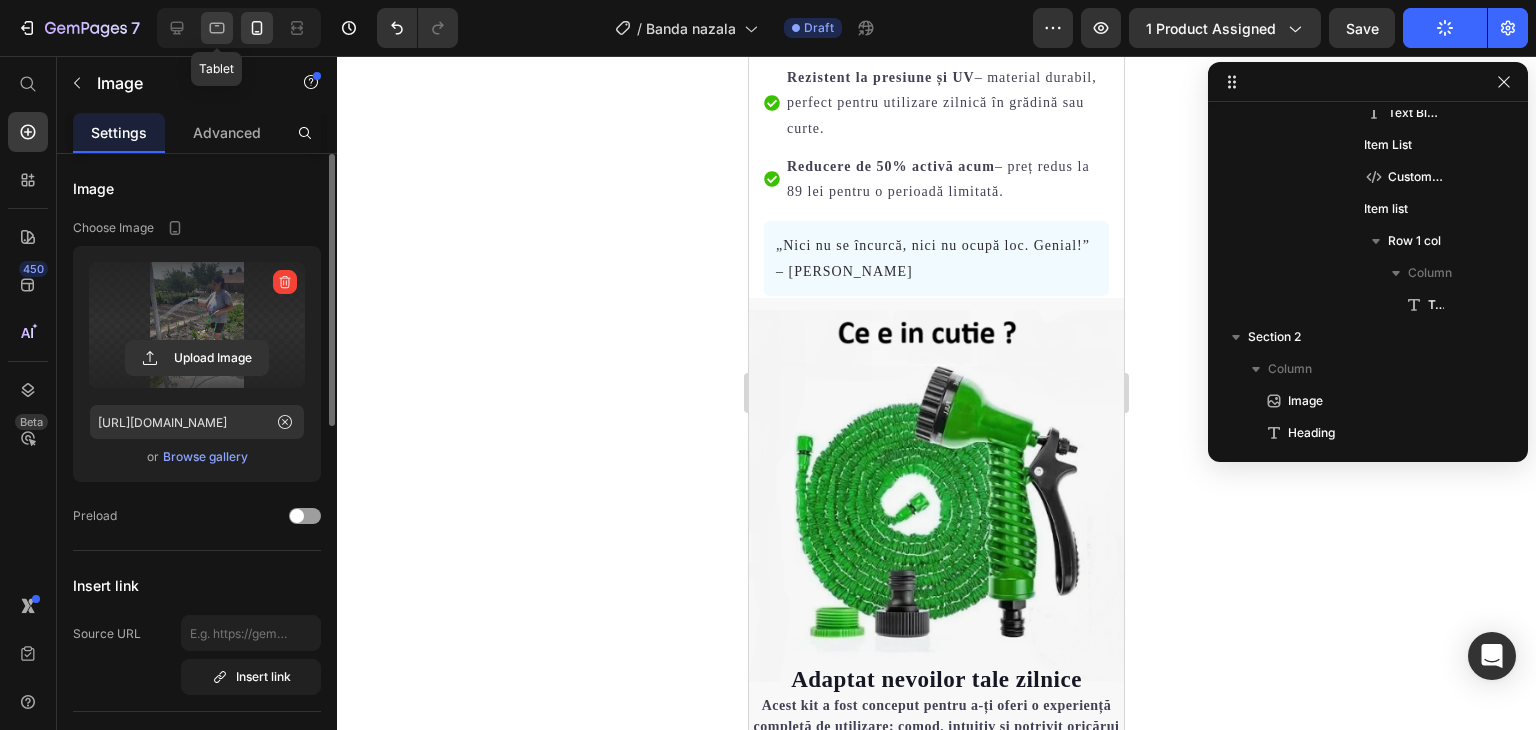 click 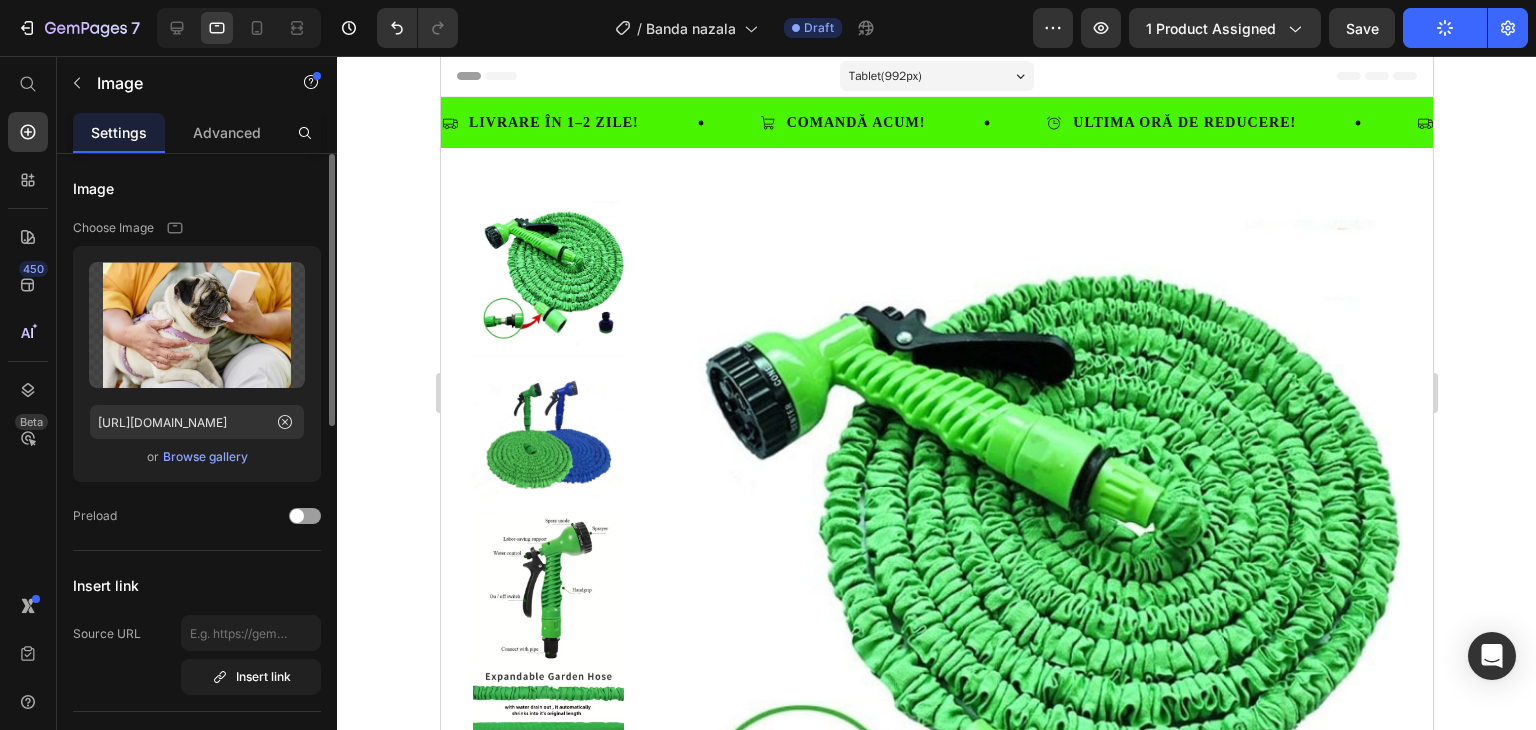 scroll, scrollTop: 100, scrollLeft: 0, axis: vertical 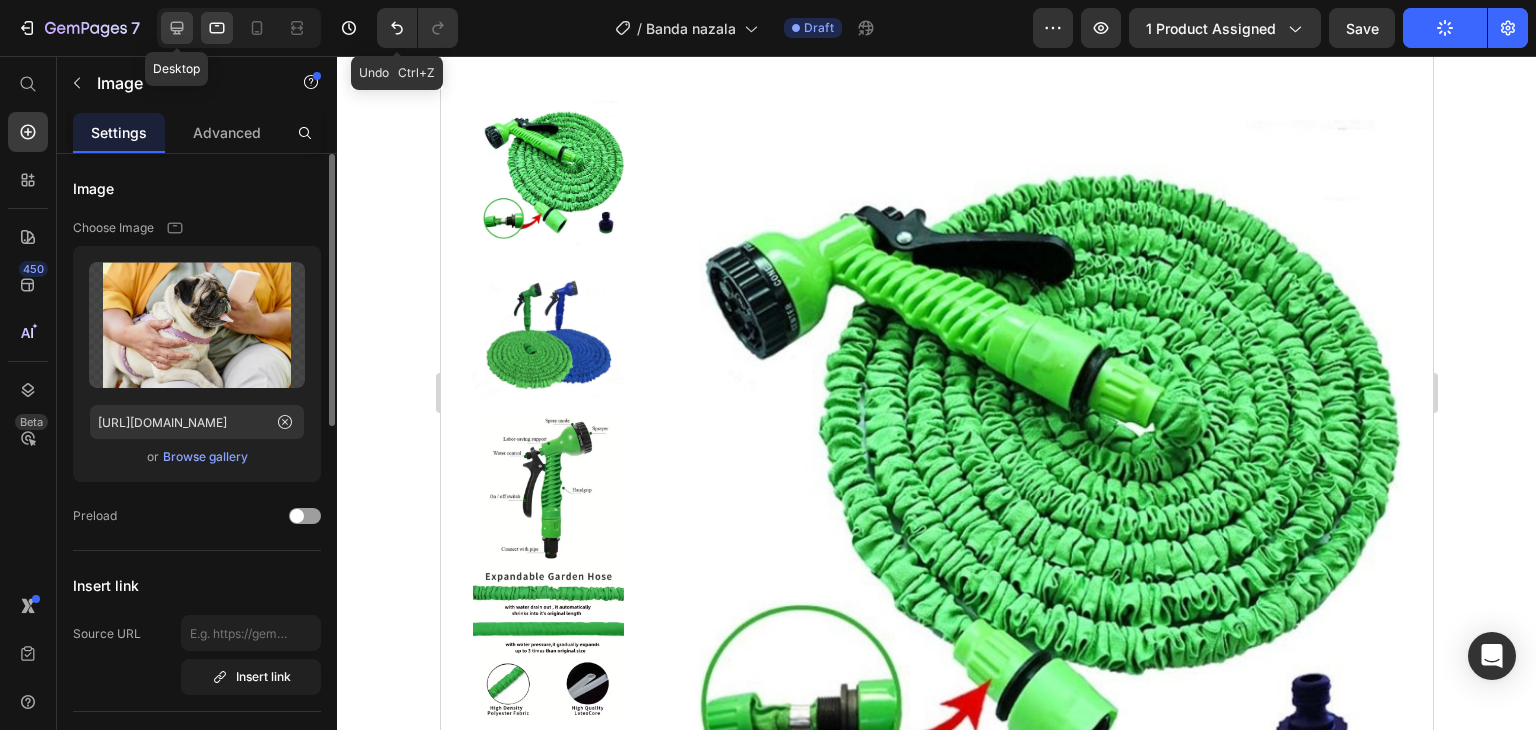 click 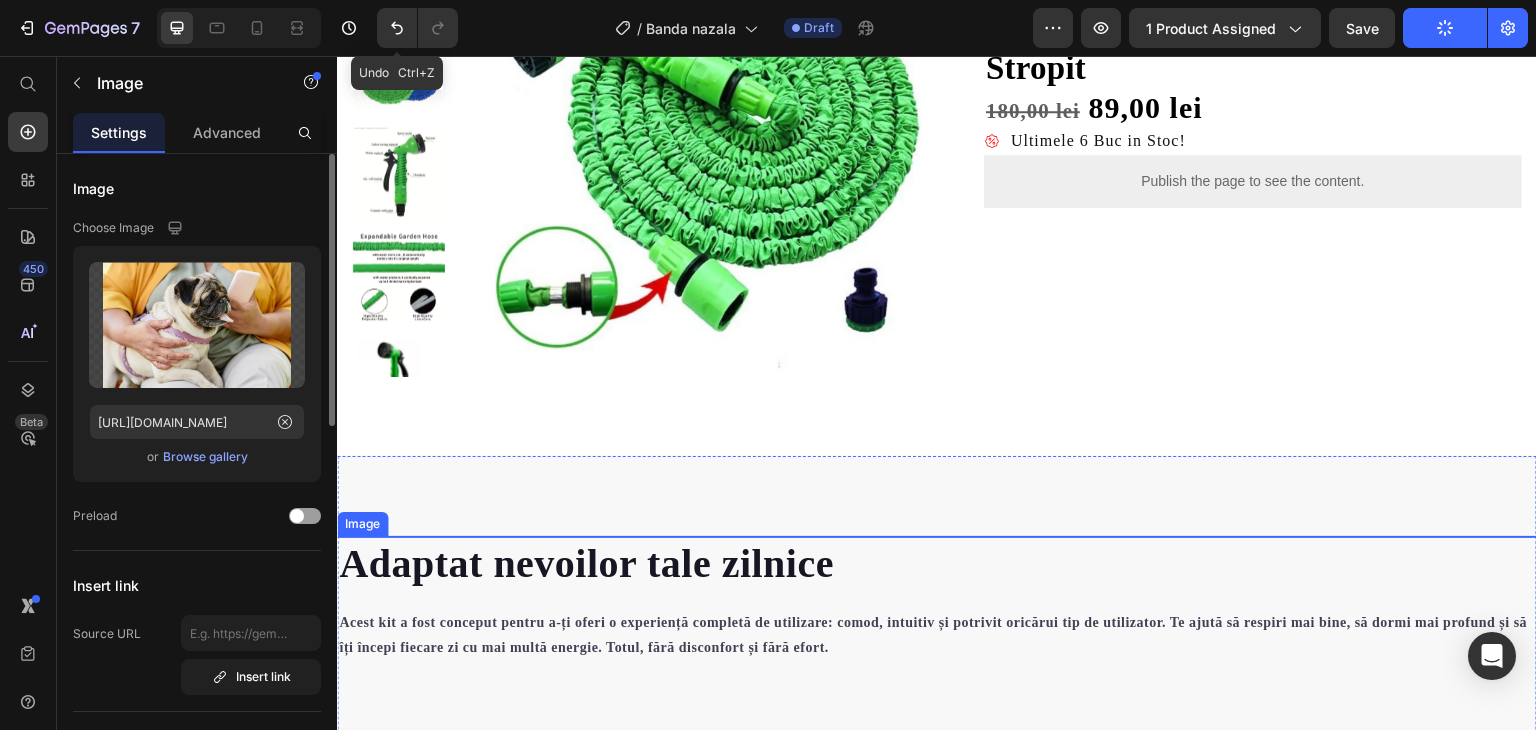 scroll, scrollTop: 200, scrollLeft: 0, axis: vertical 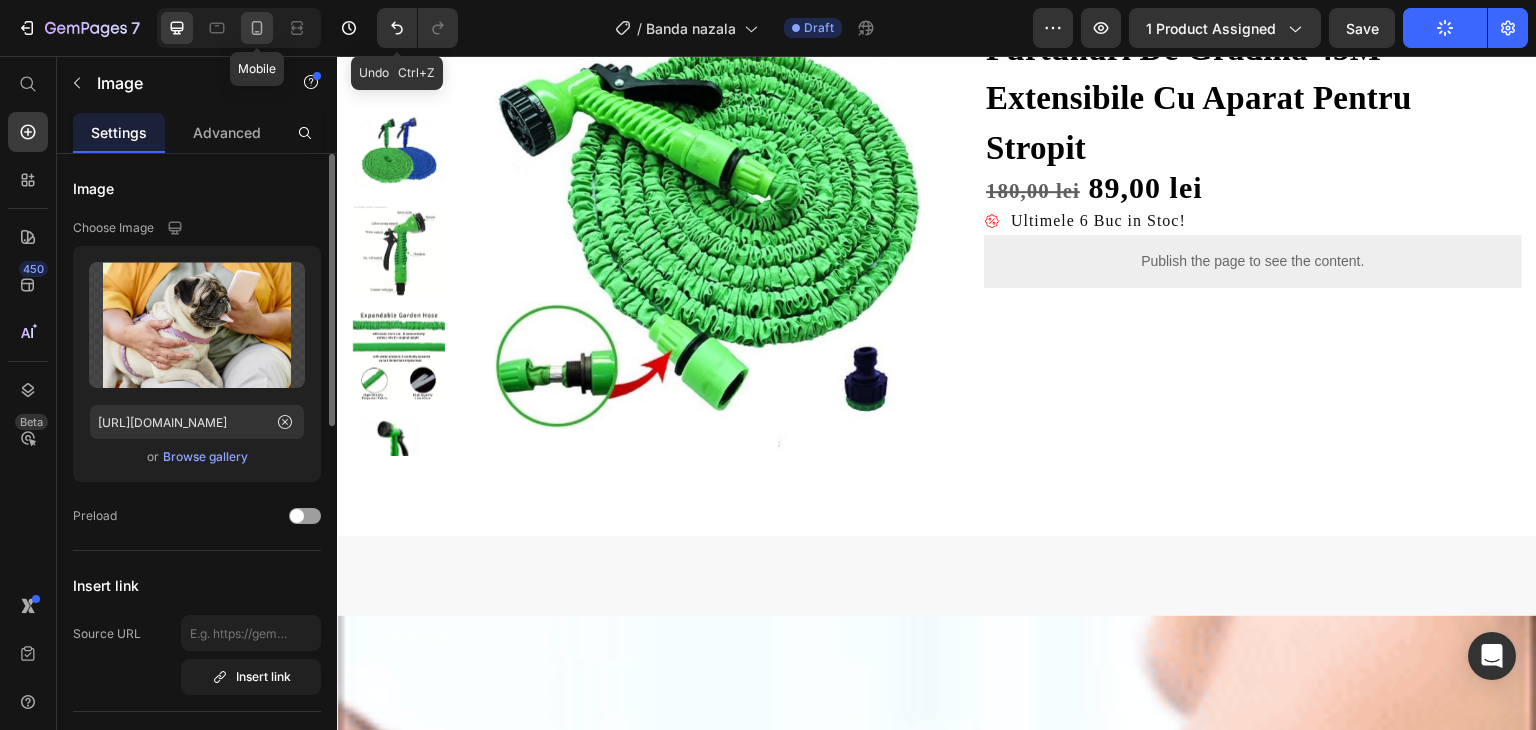 click 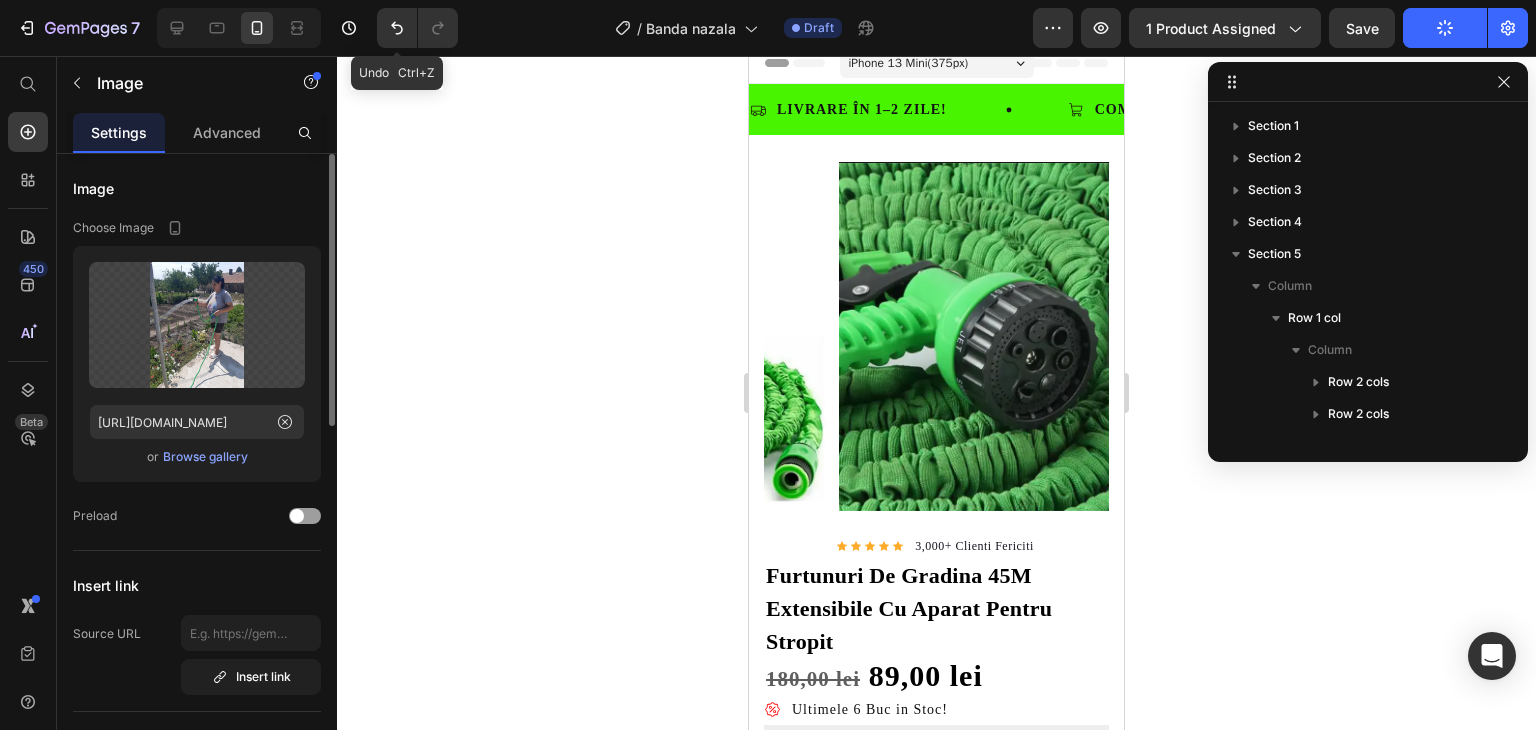 scroll, scrollTop: 0, scrollLeft: 0, axis: both 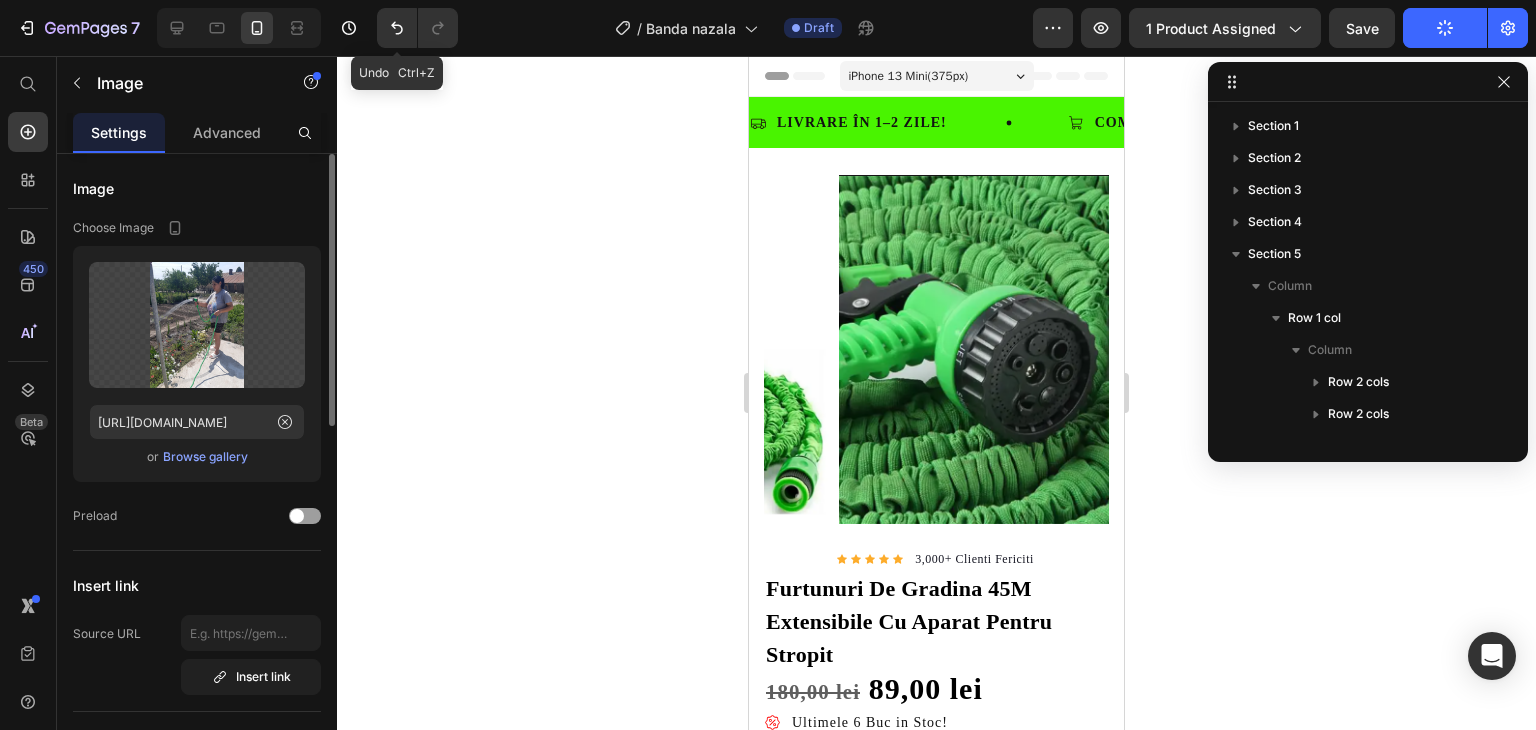click 